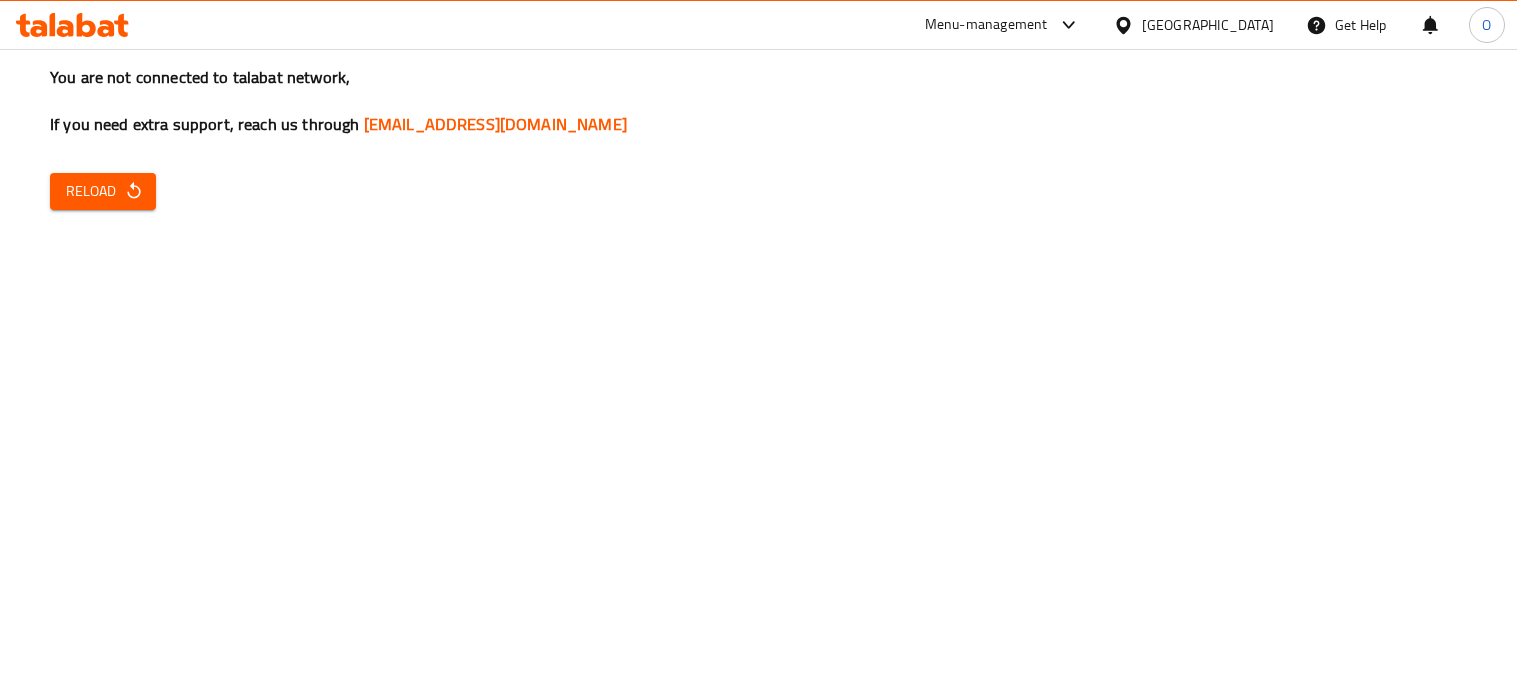 scroll, scrollTop: 0, scrollLeft: 0, axis: both 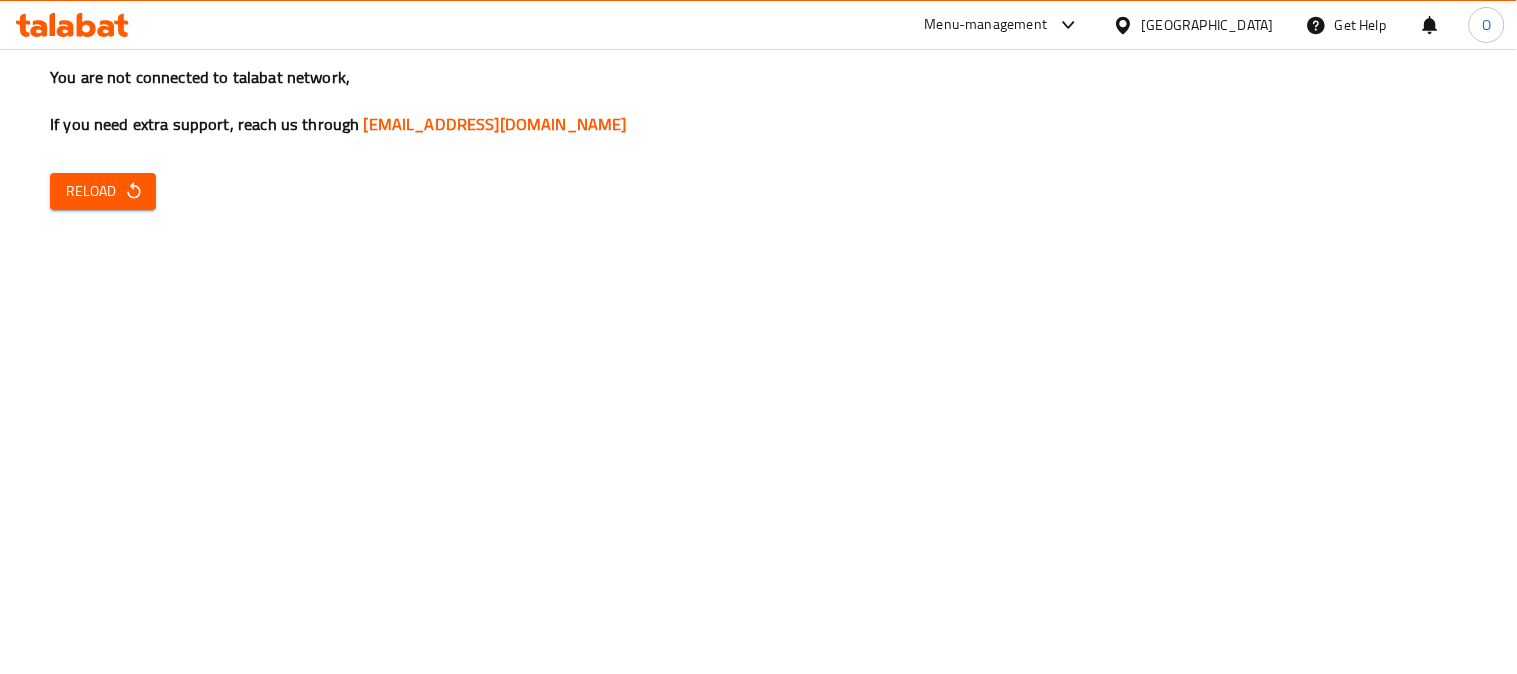 click on "Reload" at bounding box center (103, 191) 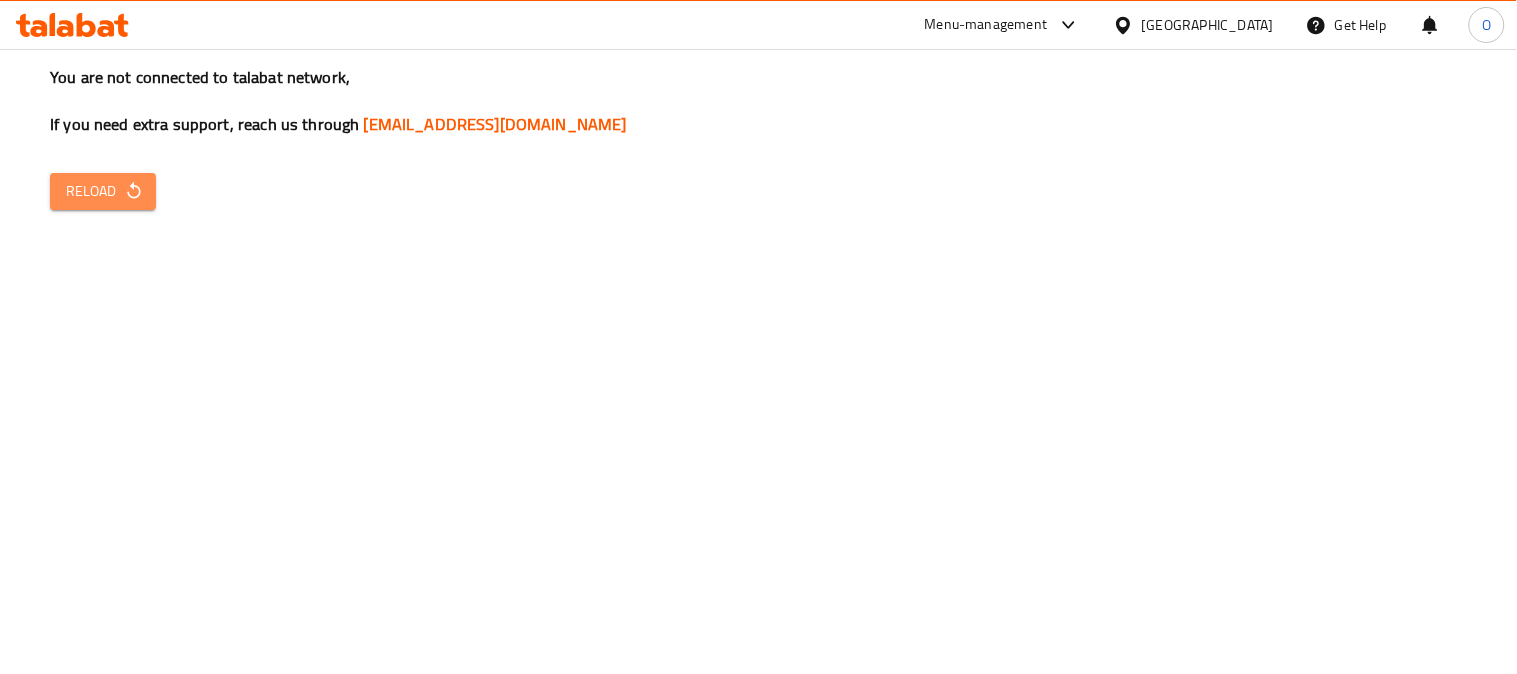 click on "Reload" at bounding box center [103, 191] 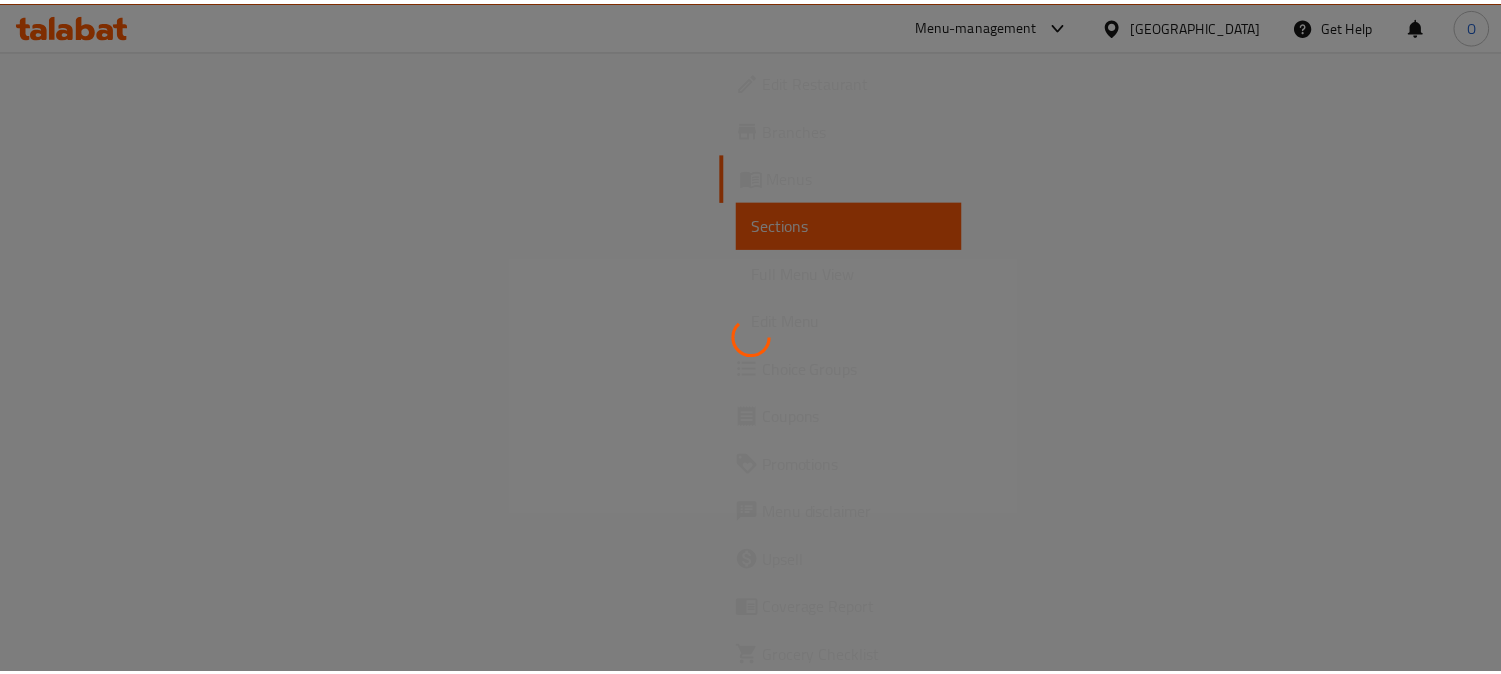 scroll, scrollTop: 0, scrollLeft: 0, axis: both 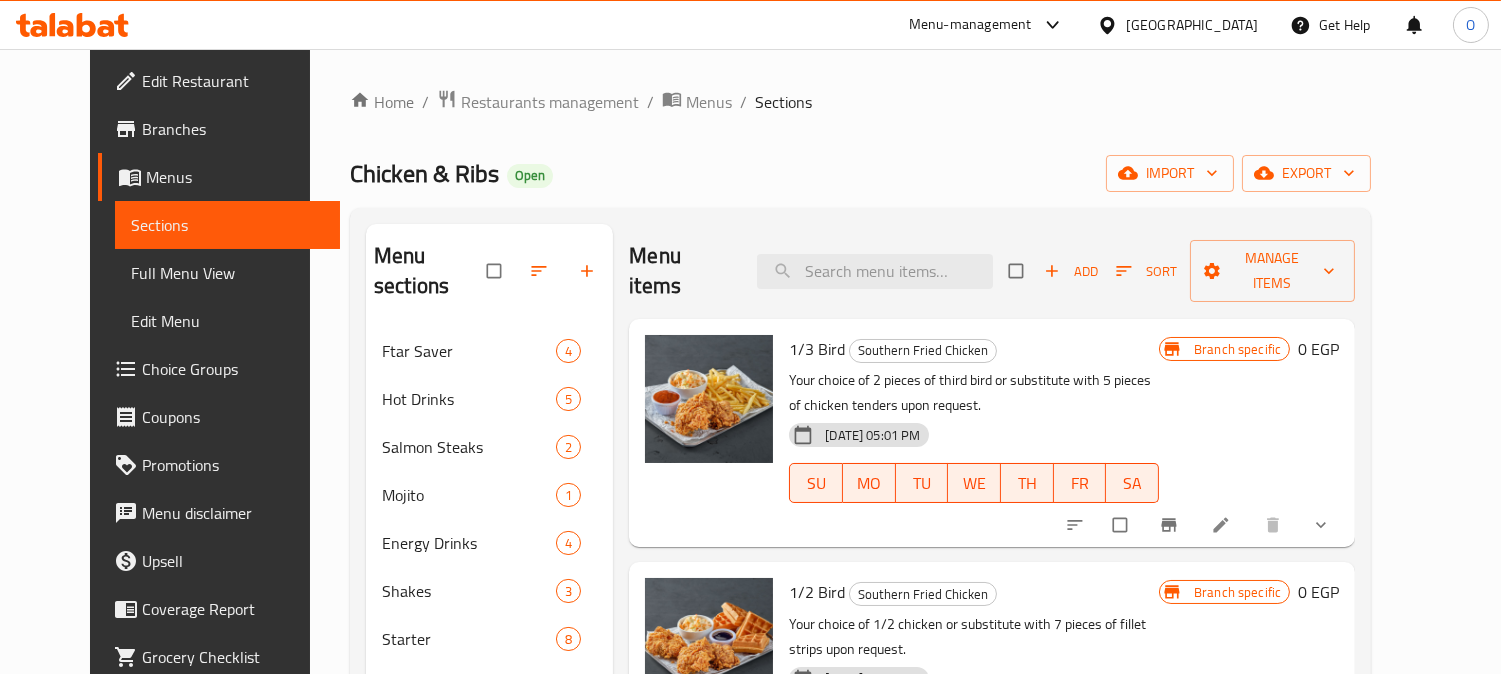 click on "Egypt" at bounding box center (1192, 25) 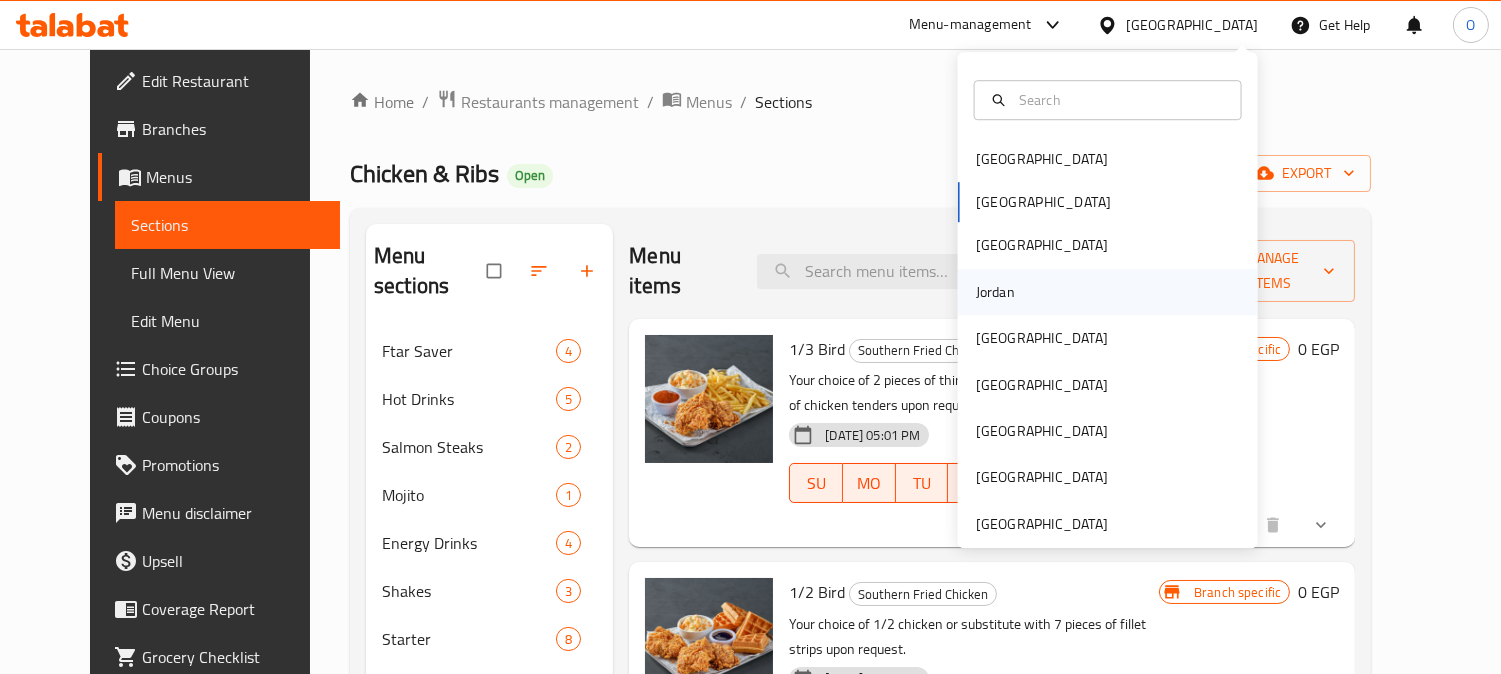 click on "Jordan" at bounding box center [995, 292] 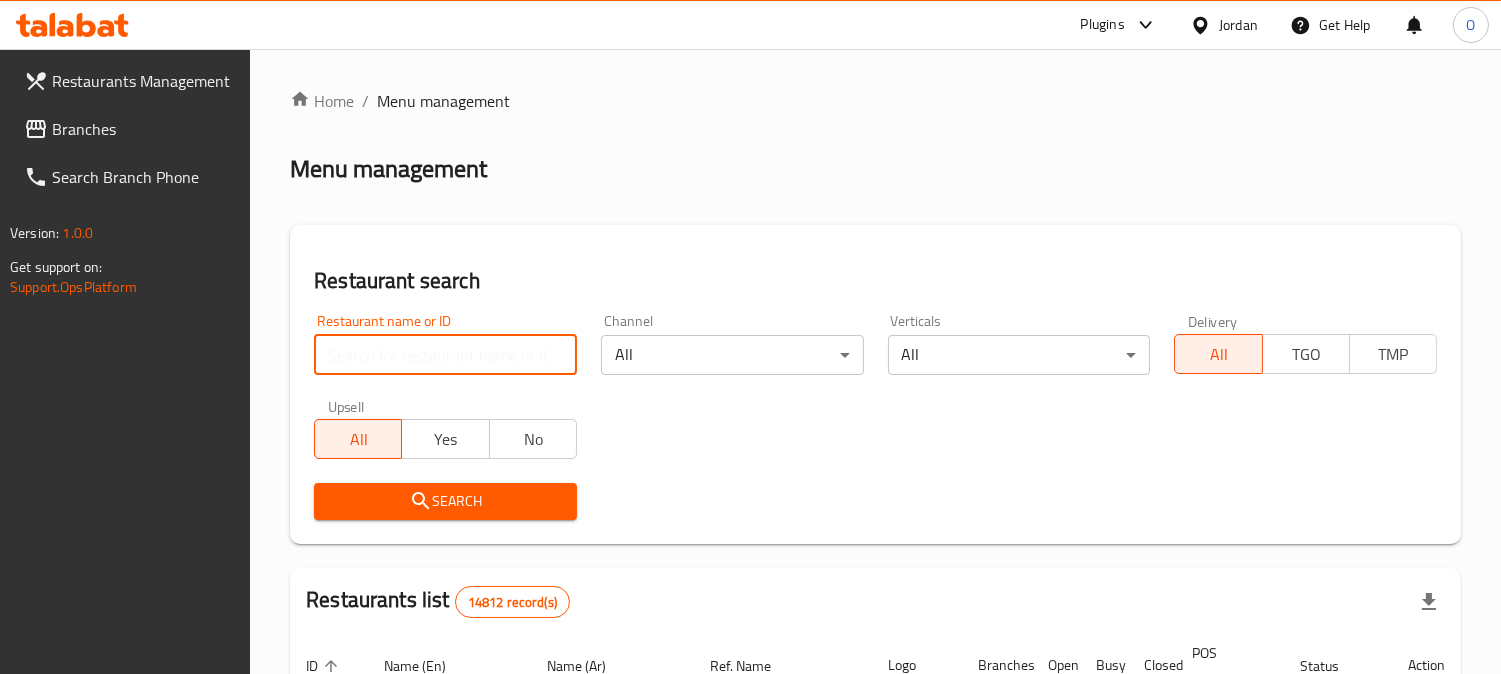 paste on "719738" 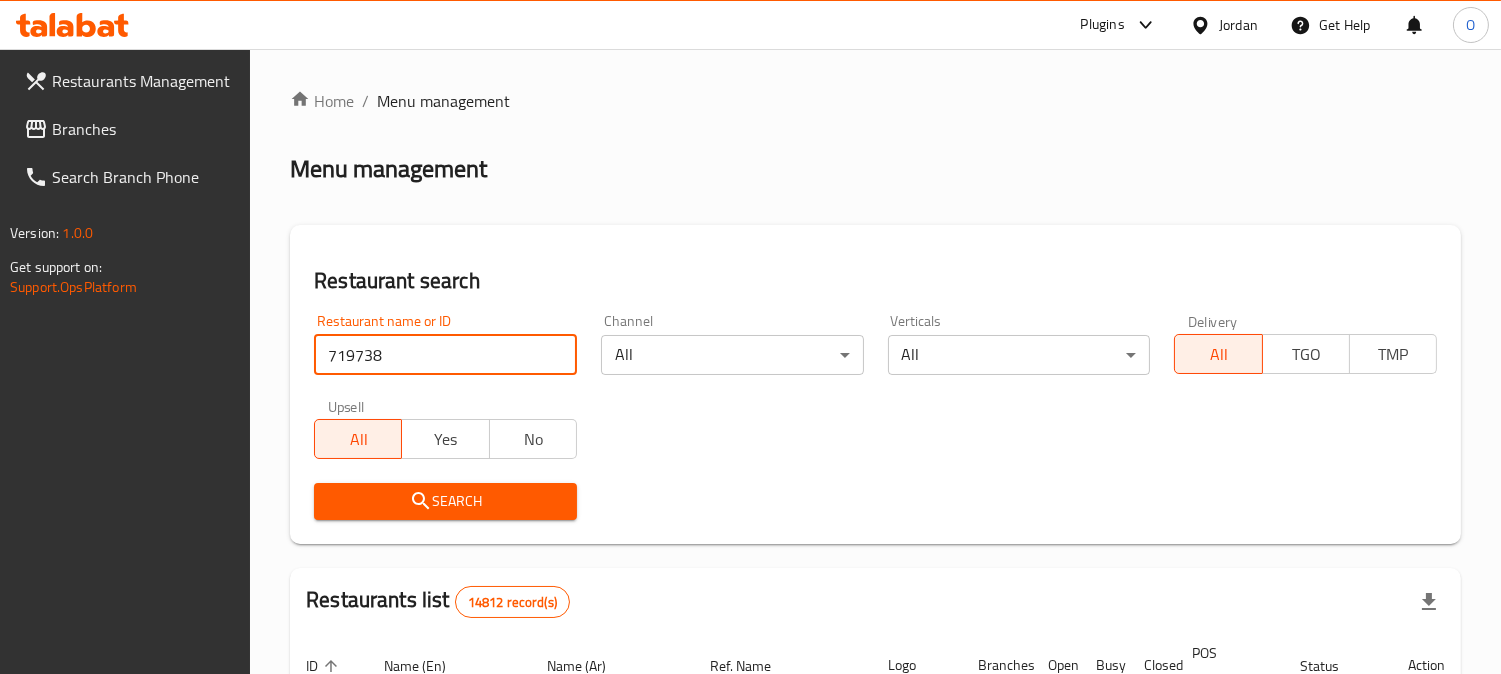 type on "719738" 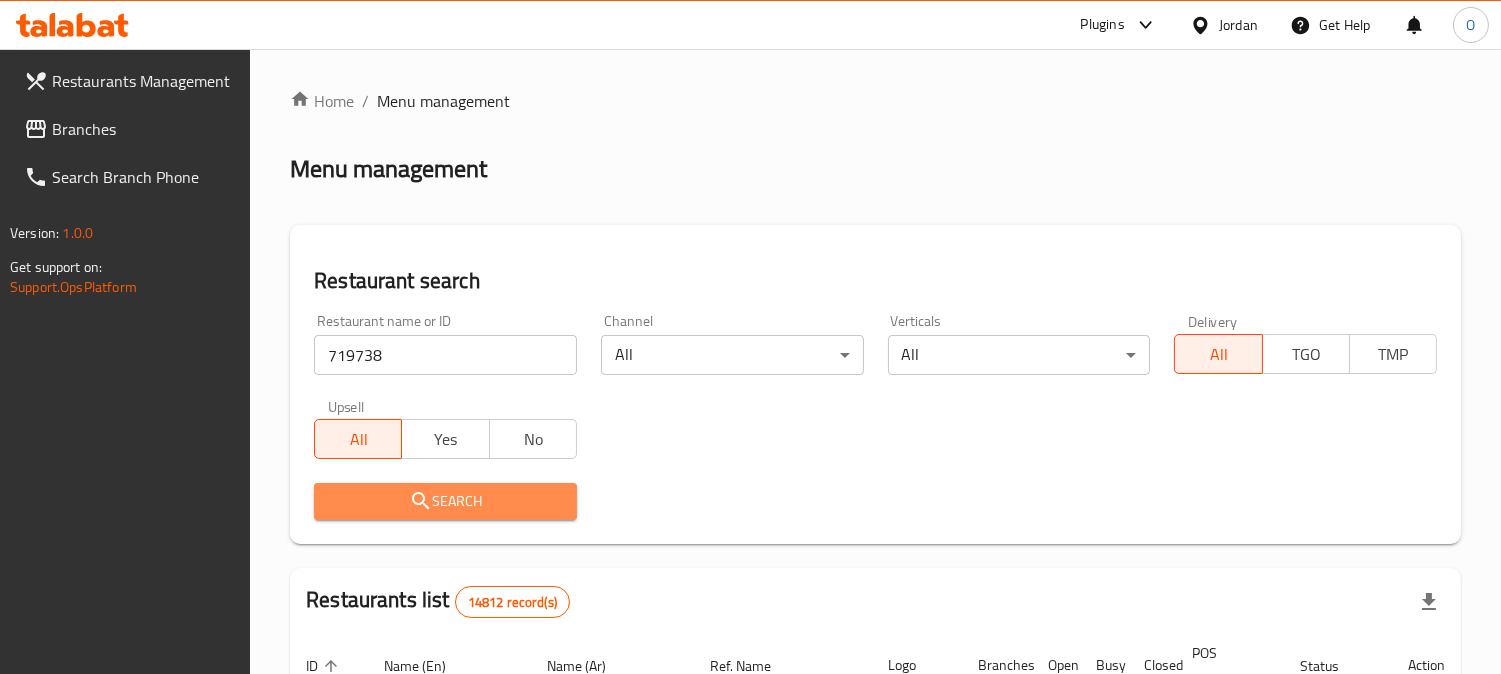 click on "Search" at bounding box center [445, 501] 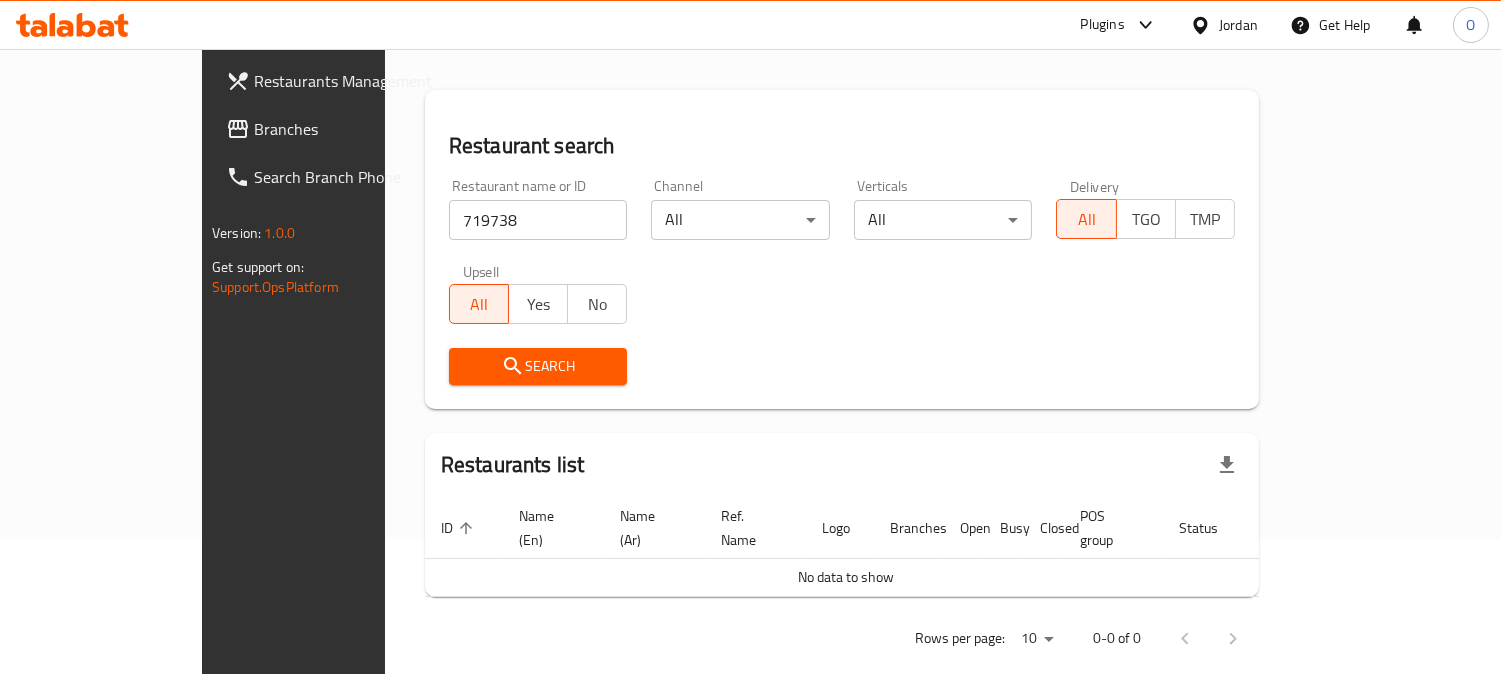 scroll, scrollTop: 142, scrollLeft: 0, axis: vertical 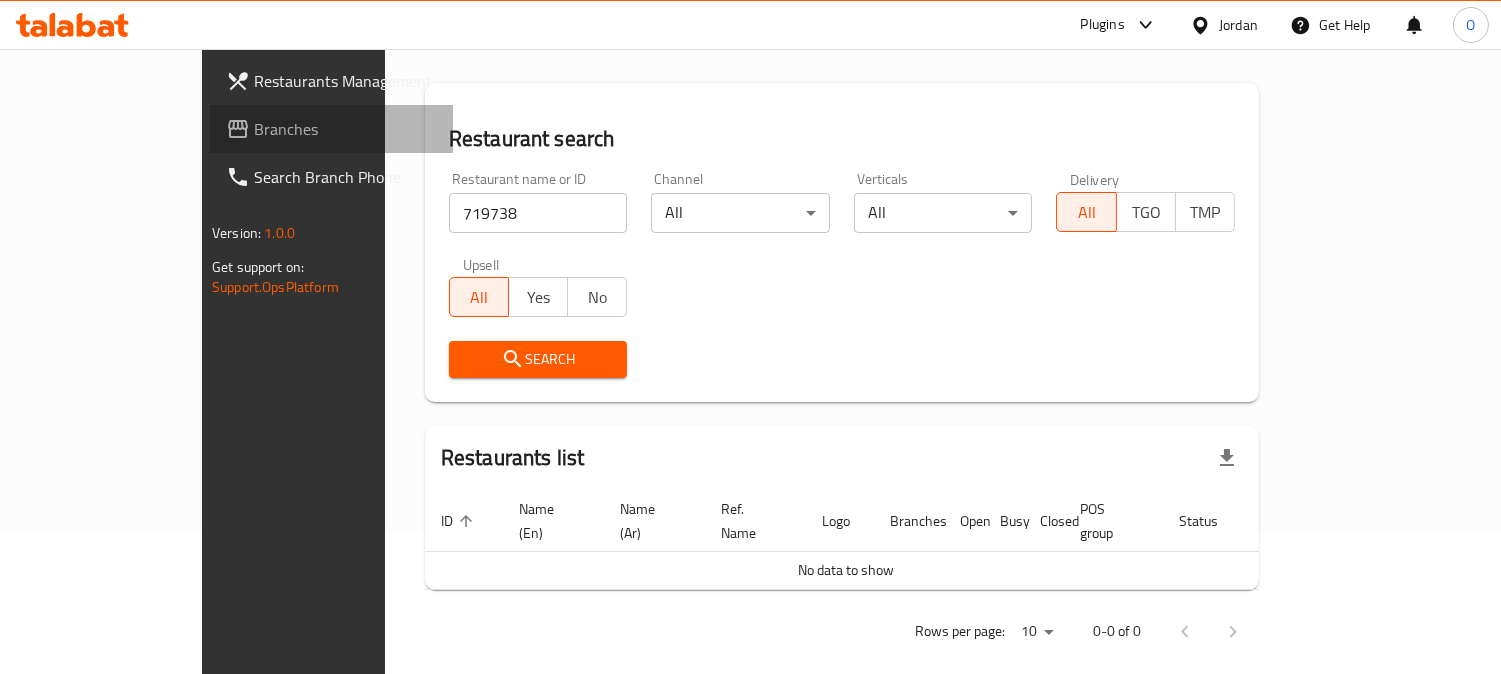 click on "Branches" at bounding box center [345, 129] 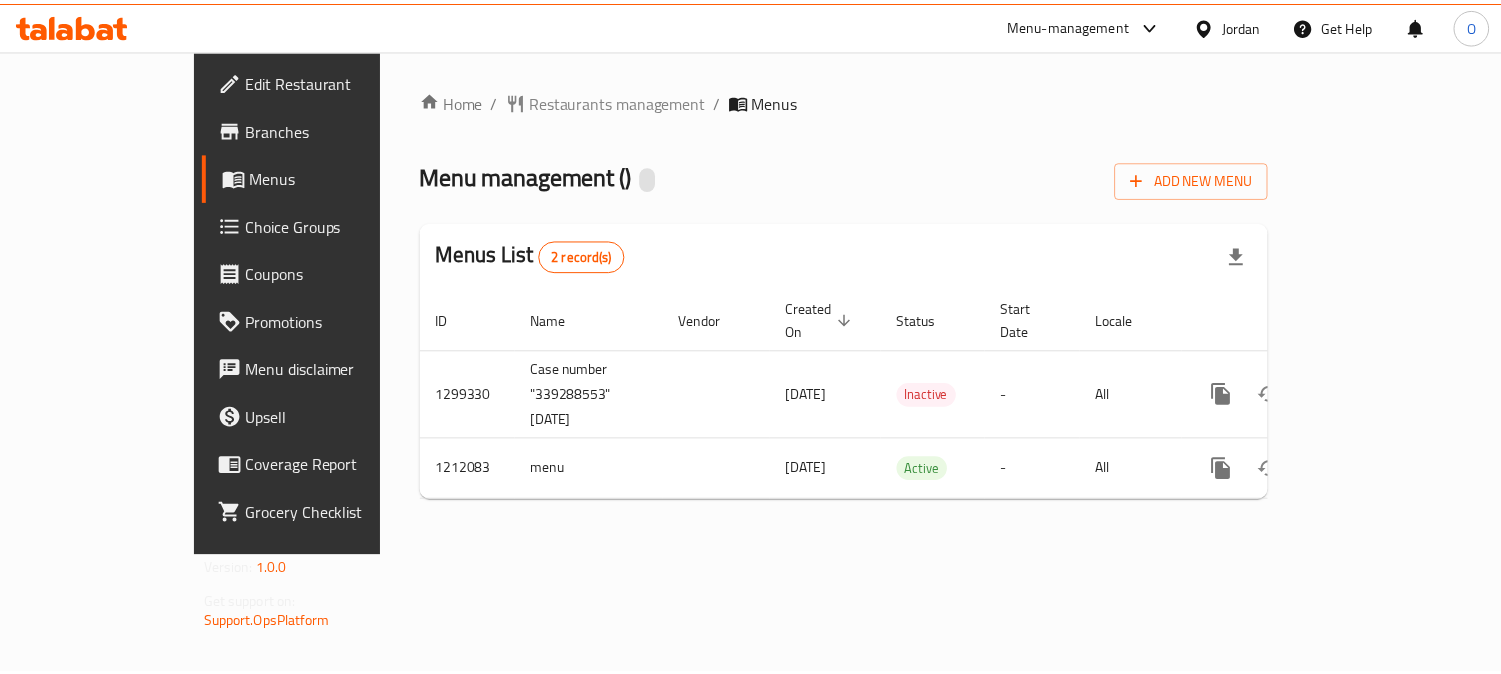 scroll, scrollTop: 0, scrollLeft: 0, axis: both 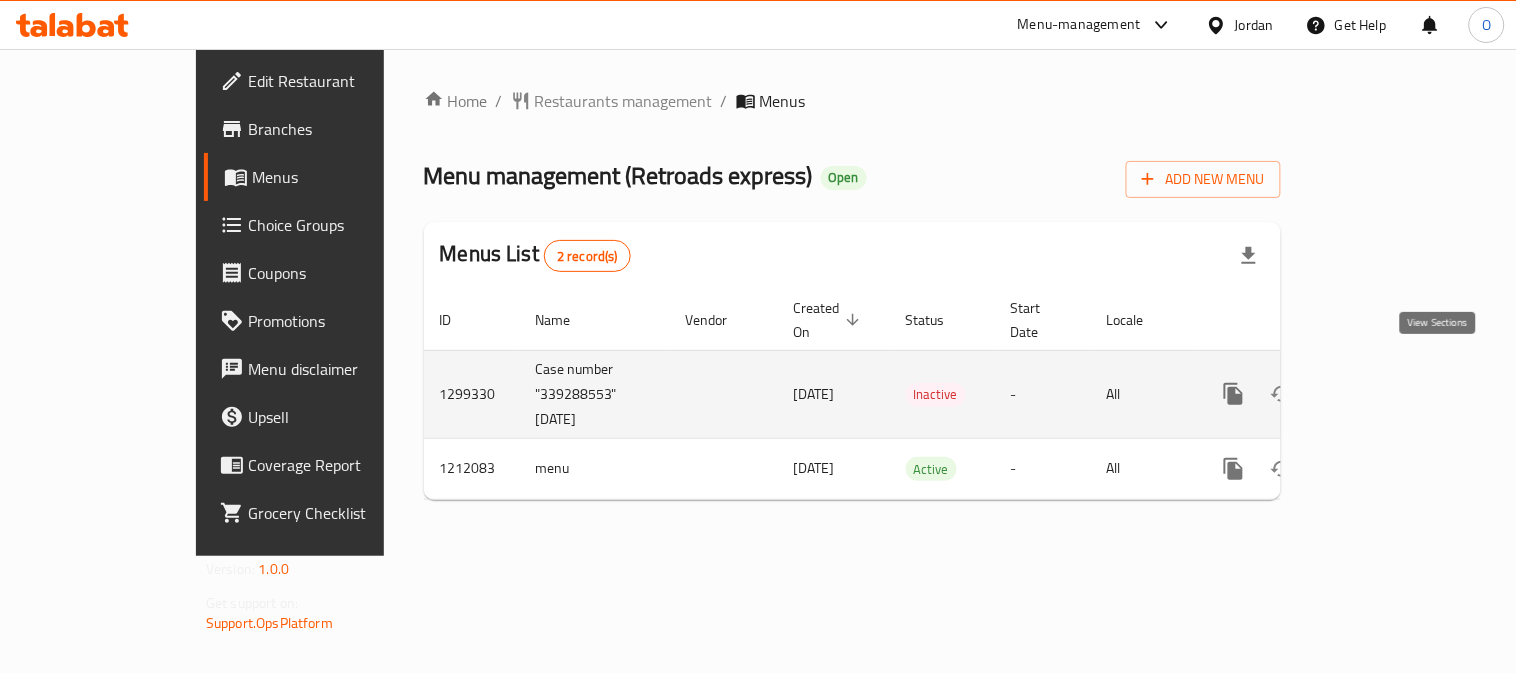 click 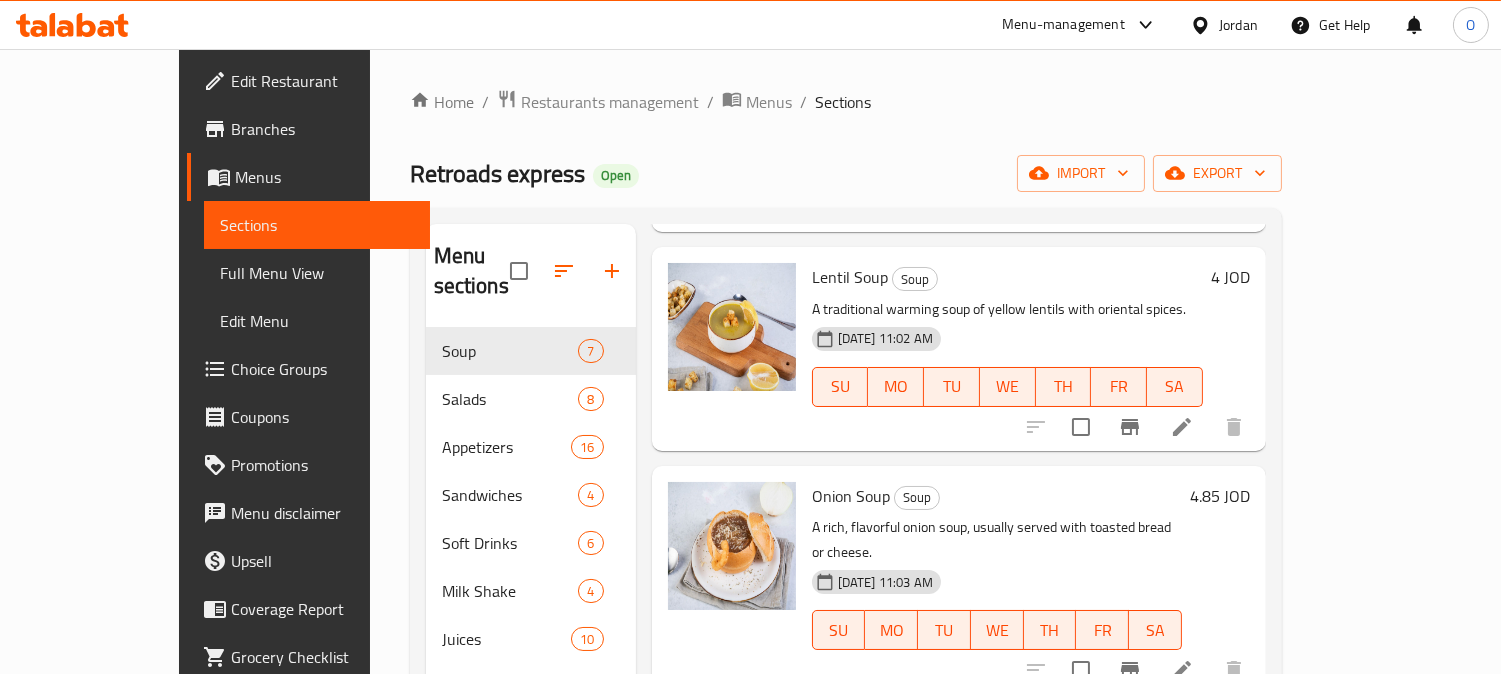 scroll, scrollTop: 778, scrollLeft: 0, axis: vertical 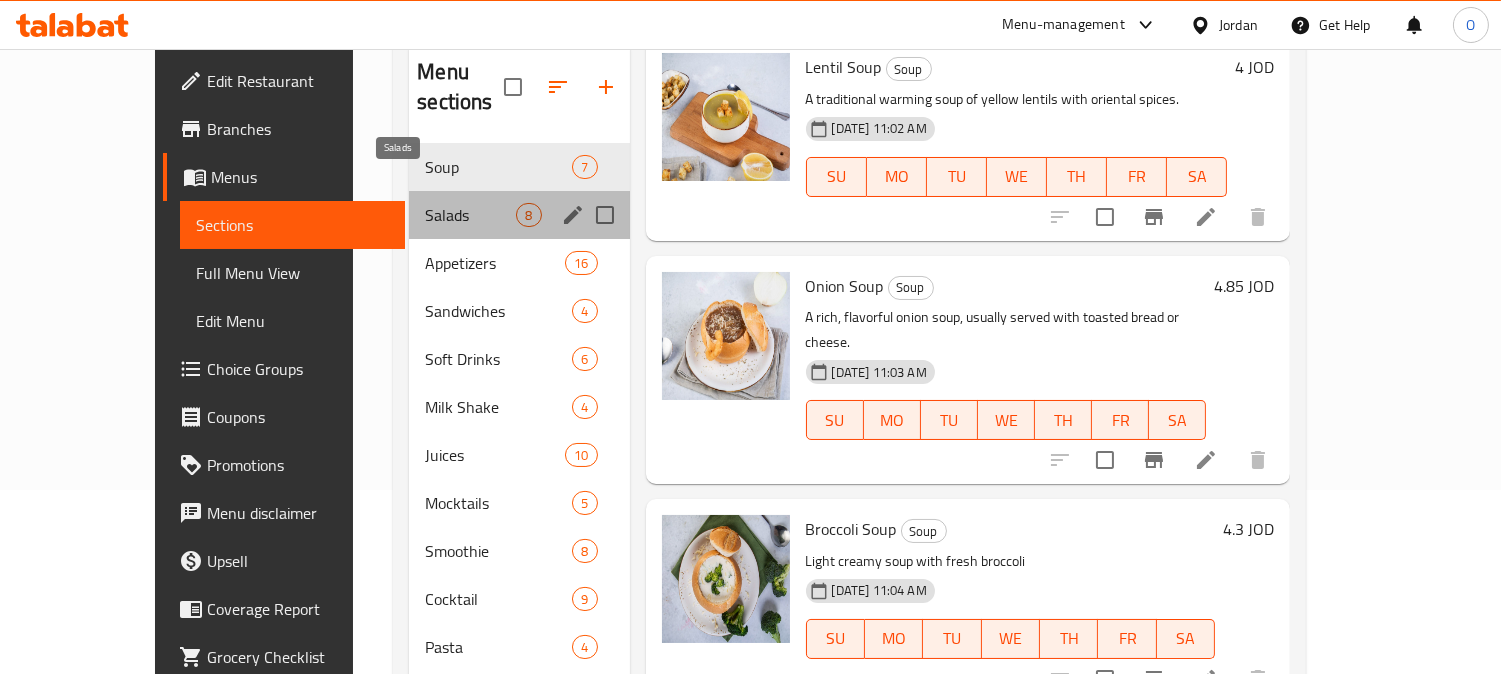 click on "Salads" at bounding box center (470, 215) 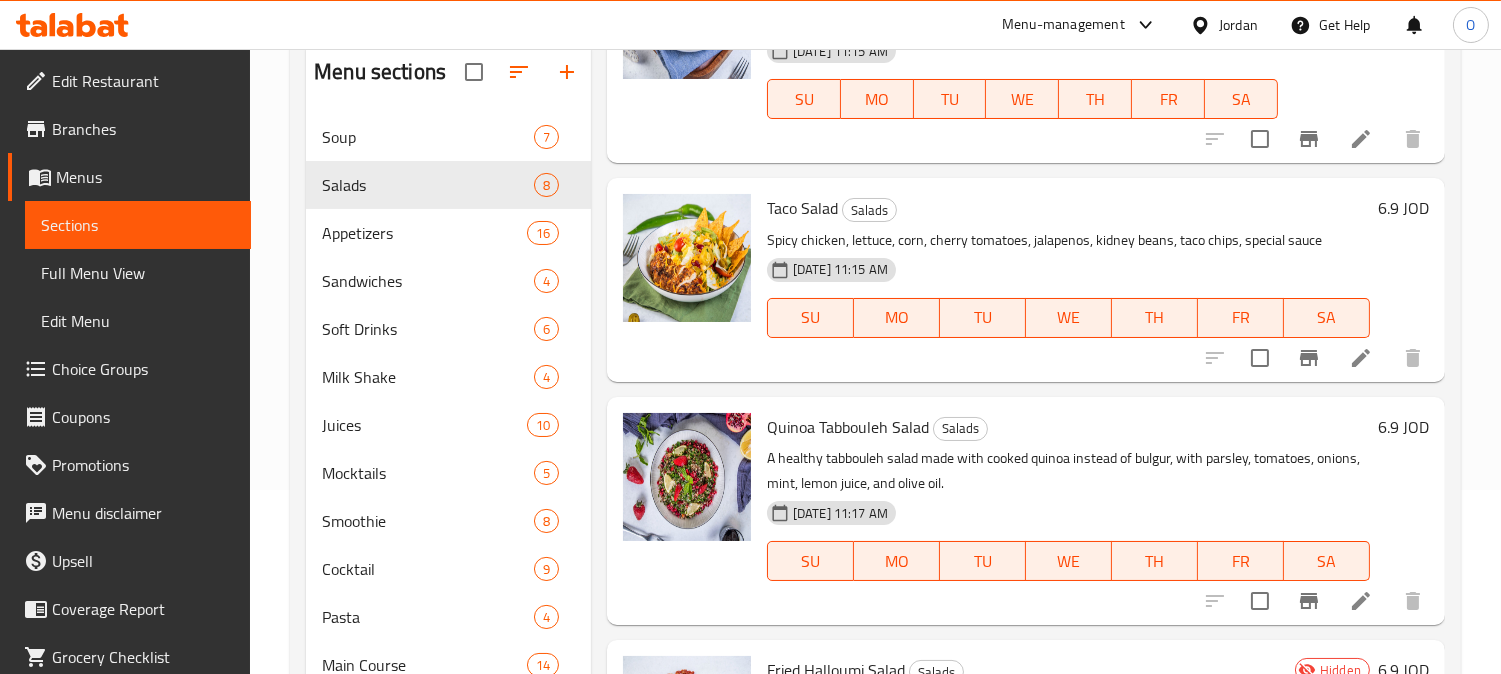 scroll, scrollTop: 1146, scrollLeft: 0, axis: vertical 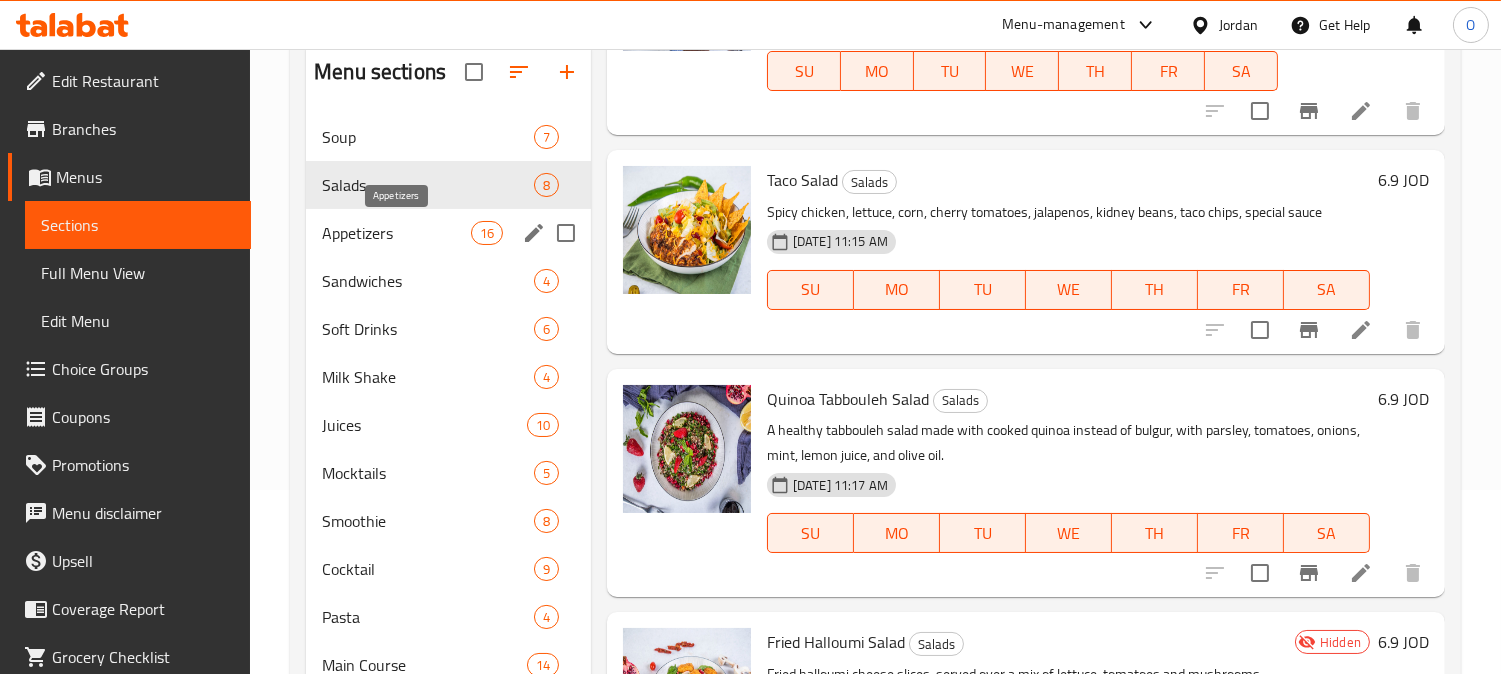 click on "Appetizers" at bounding box center (396, 233) 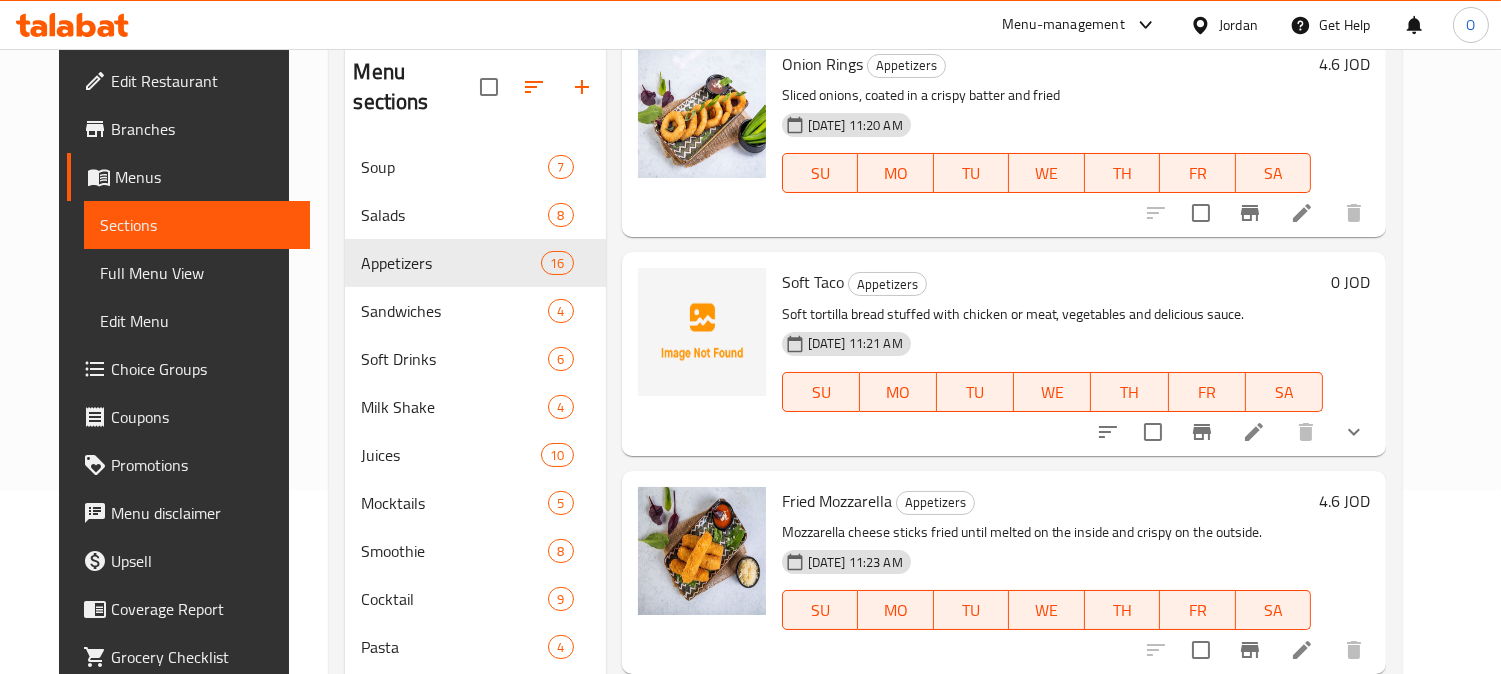 scroll, scrollTop: 0, scrollLeft: 0, axis: both 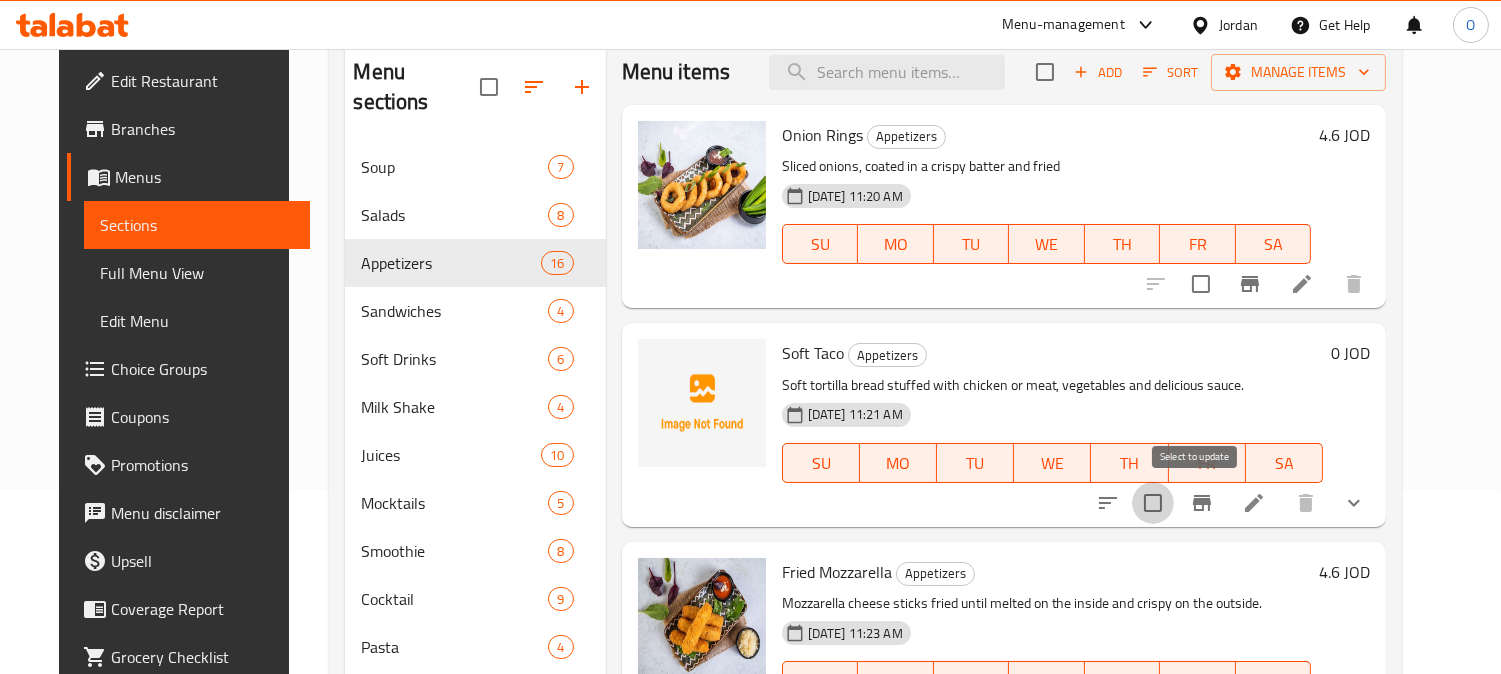 click at bounding box center (1153, 503) 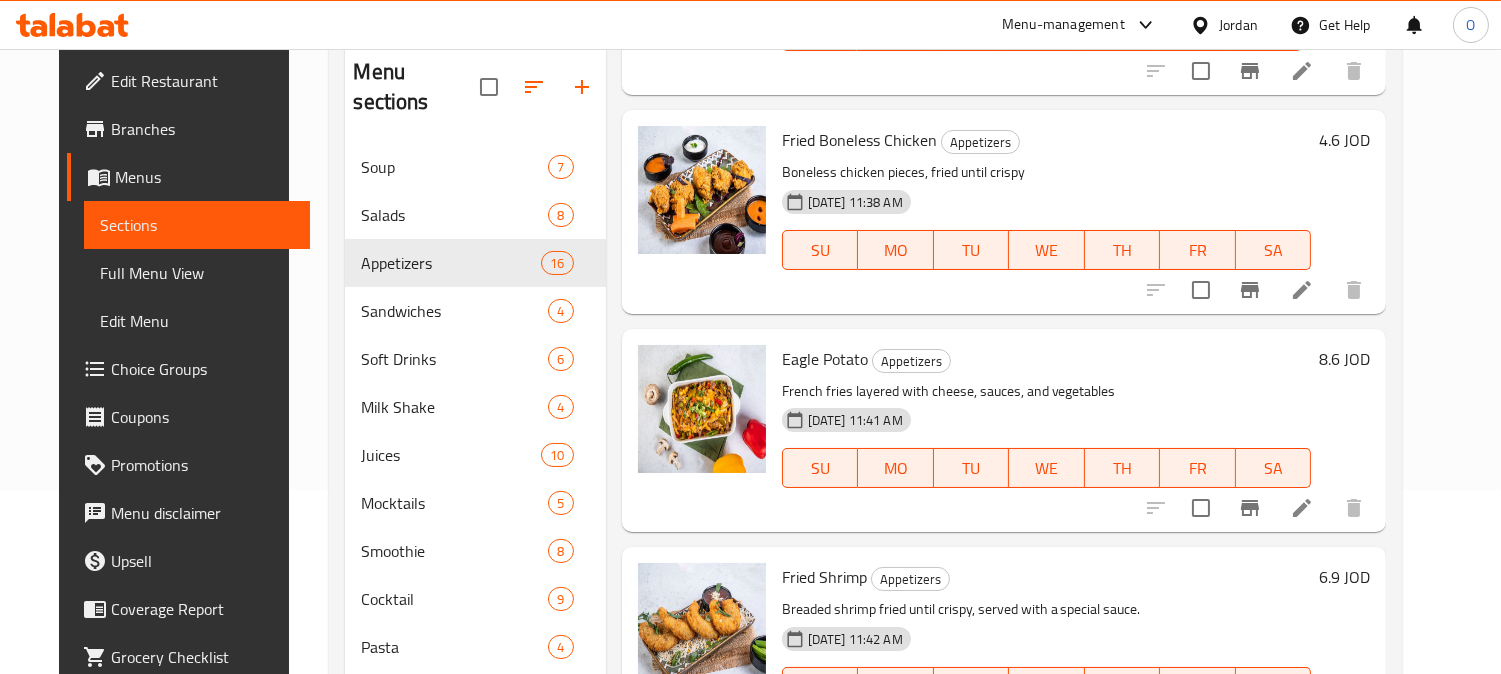 scroll, scrollTop: 2768, scrollLeft: 0, axis: vertical 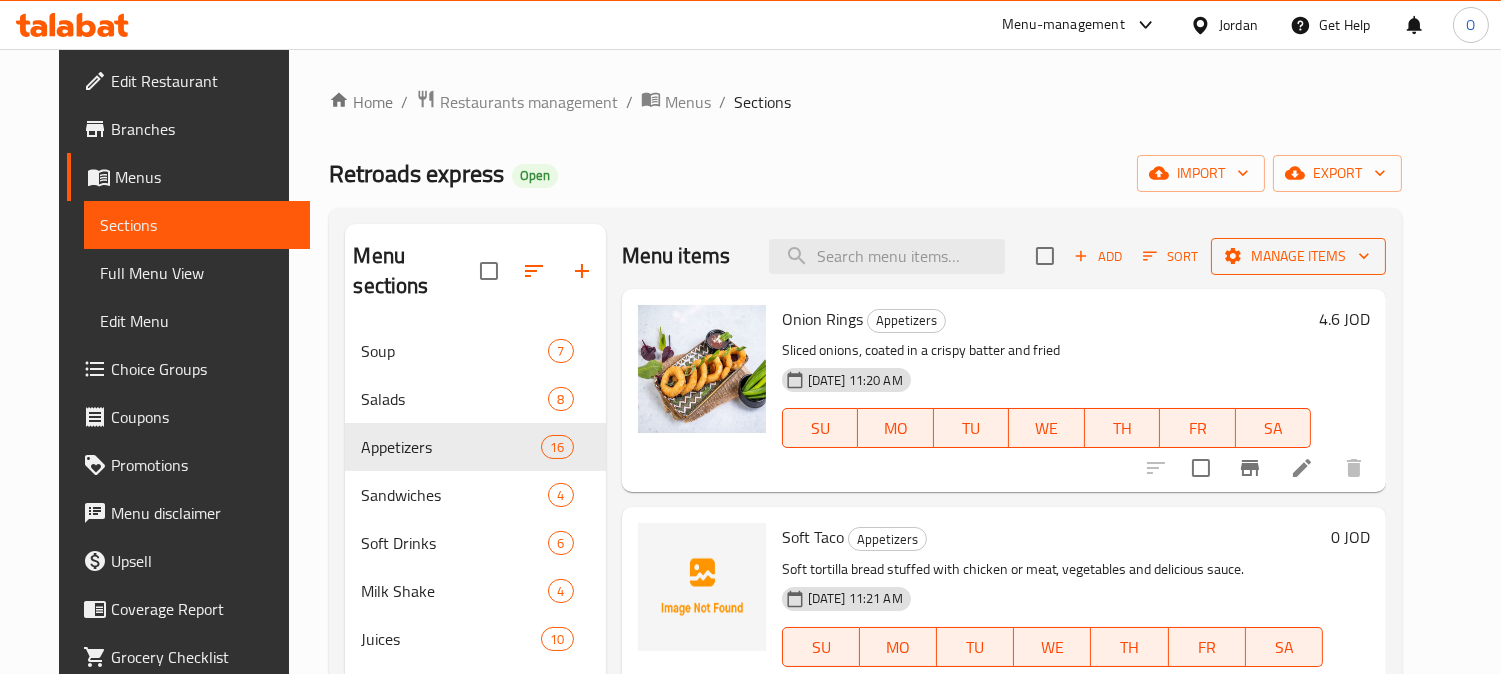 click on "Manage items" at bounding box center [1298, 256] 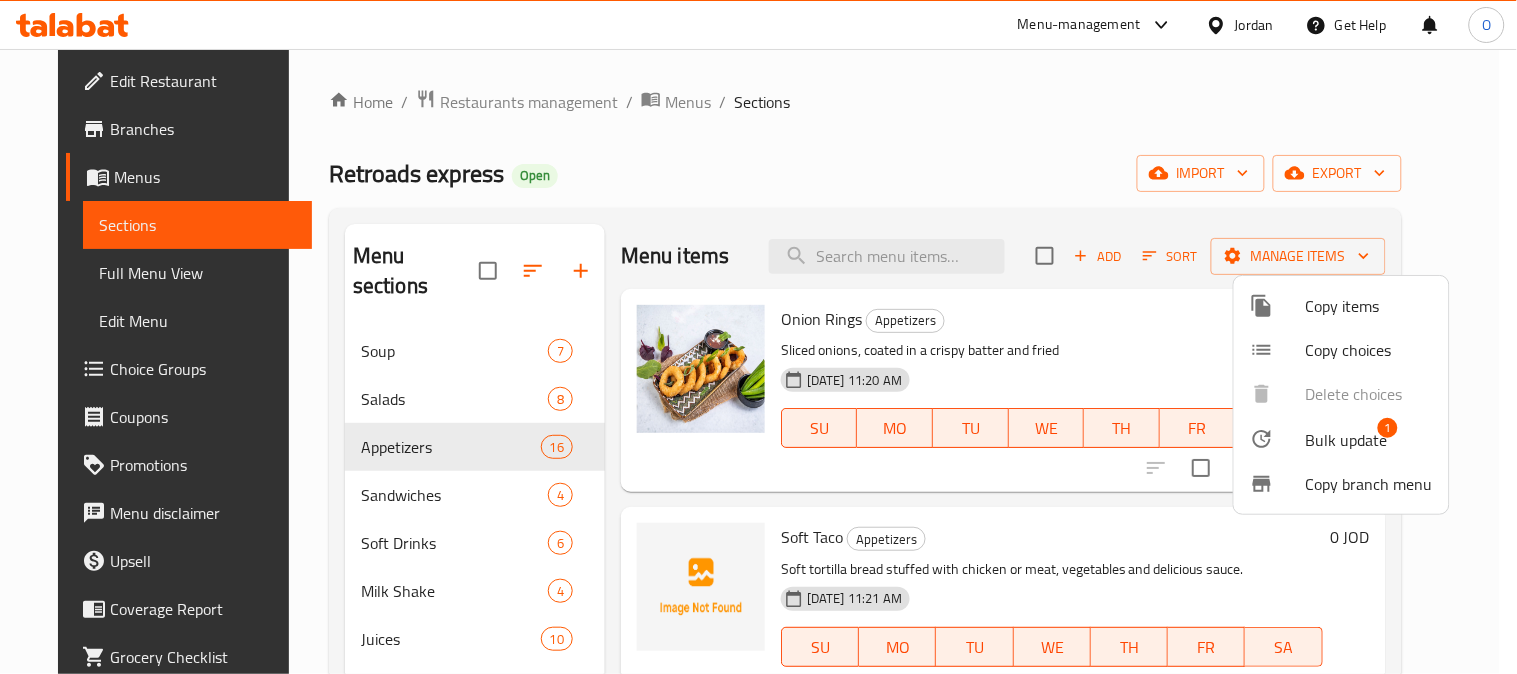 click on "Bulk update" at bounding box center (1347, 440) 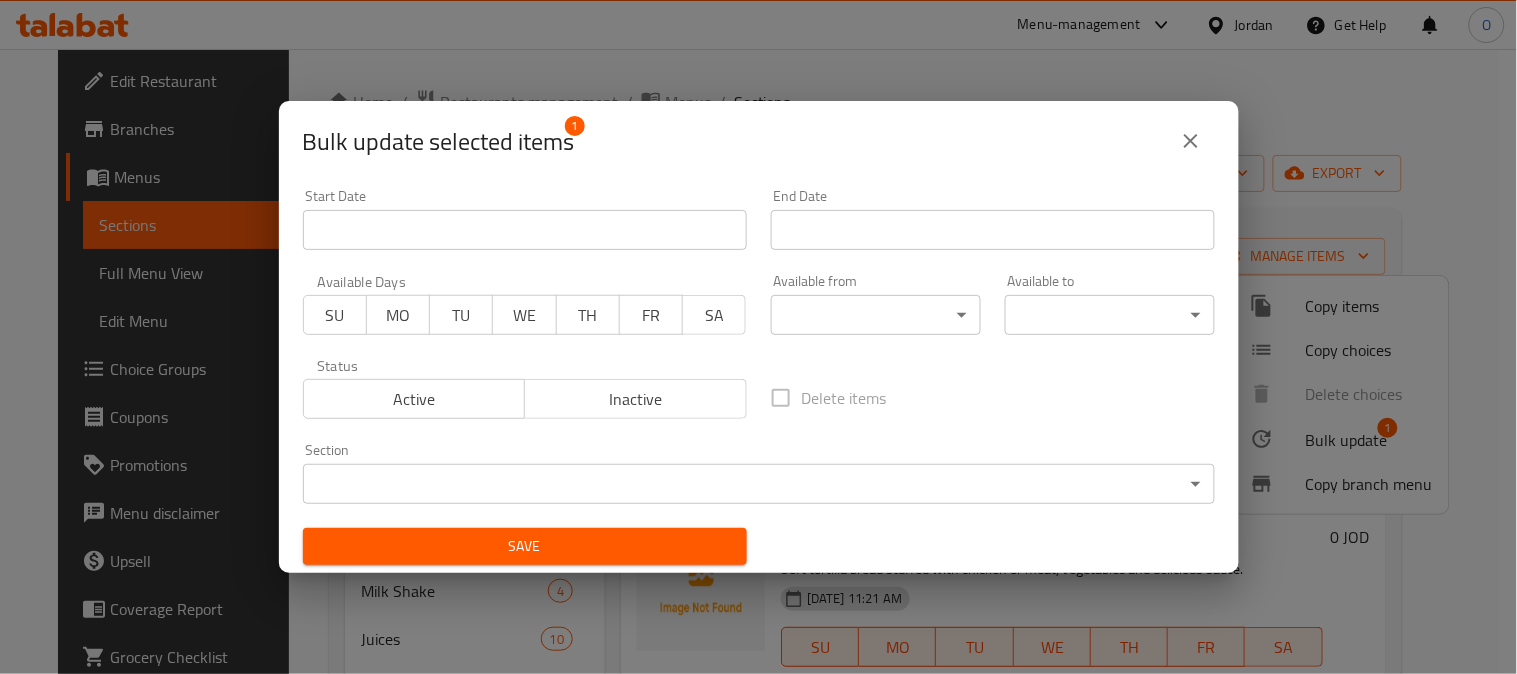 click on "Inactive" at bounding box center [636, 399] 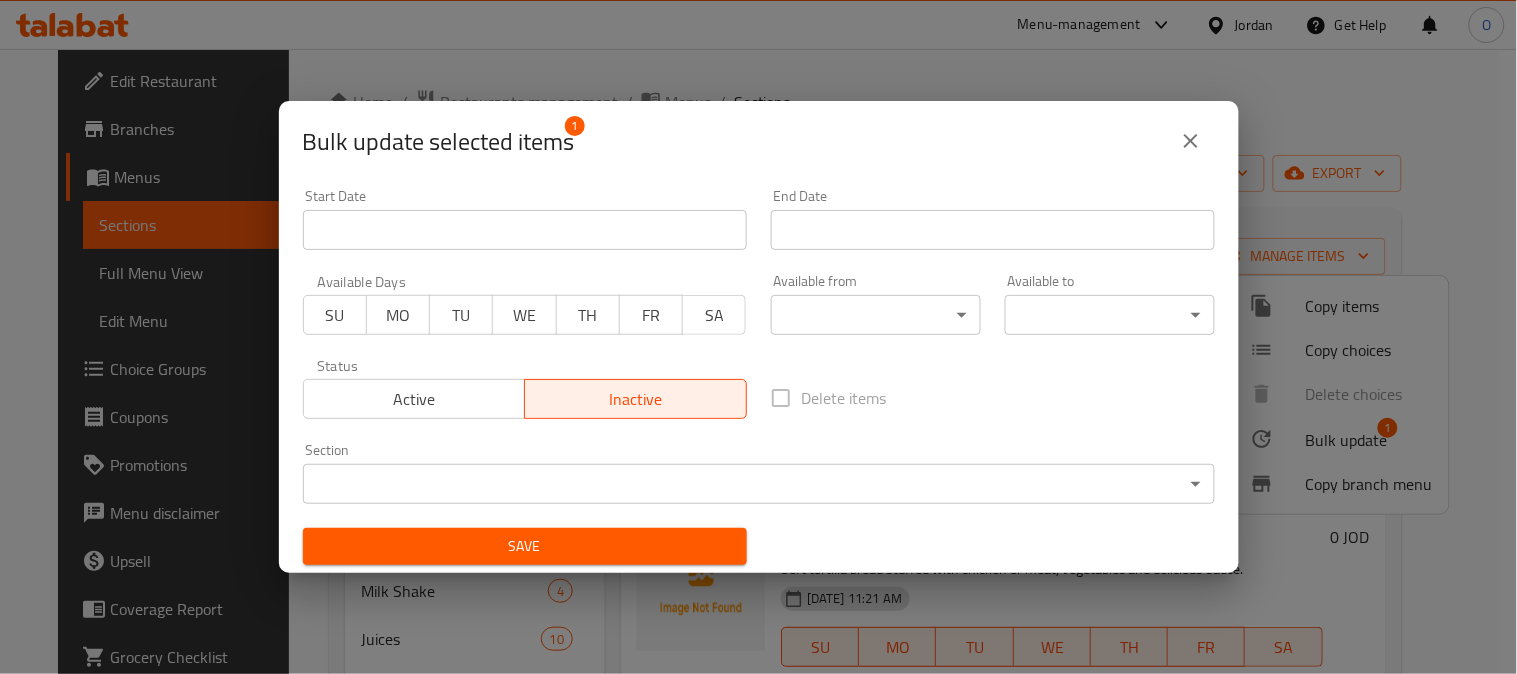 click on "Save" at bounding box center (525, 546) 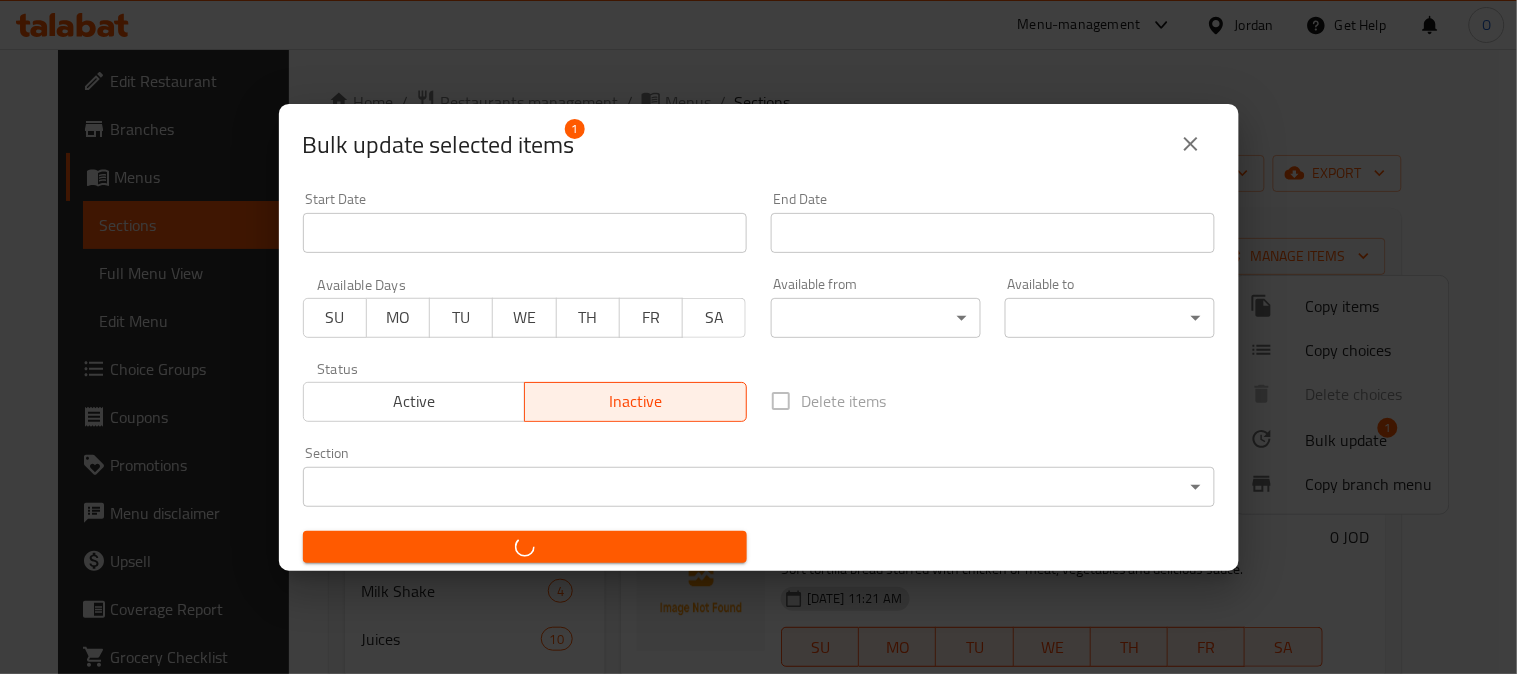 checkbox on "false" 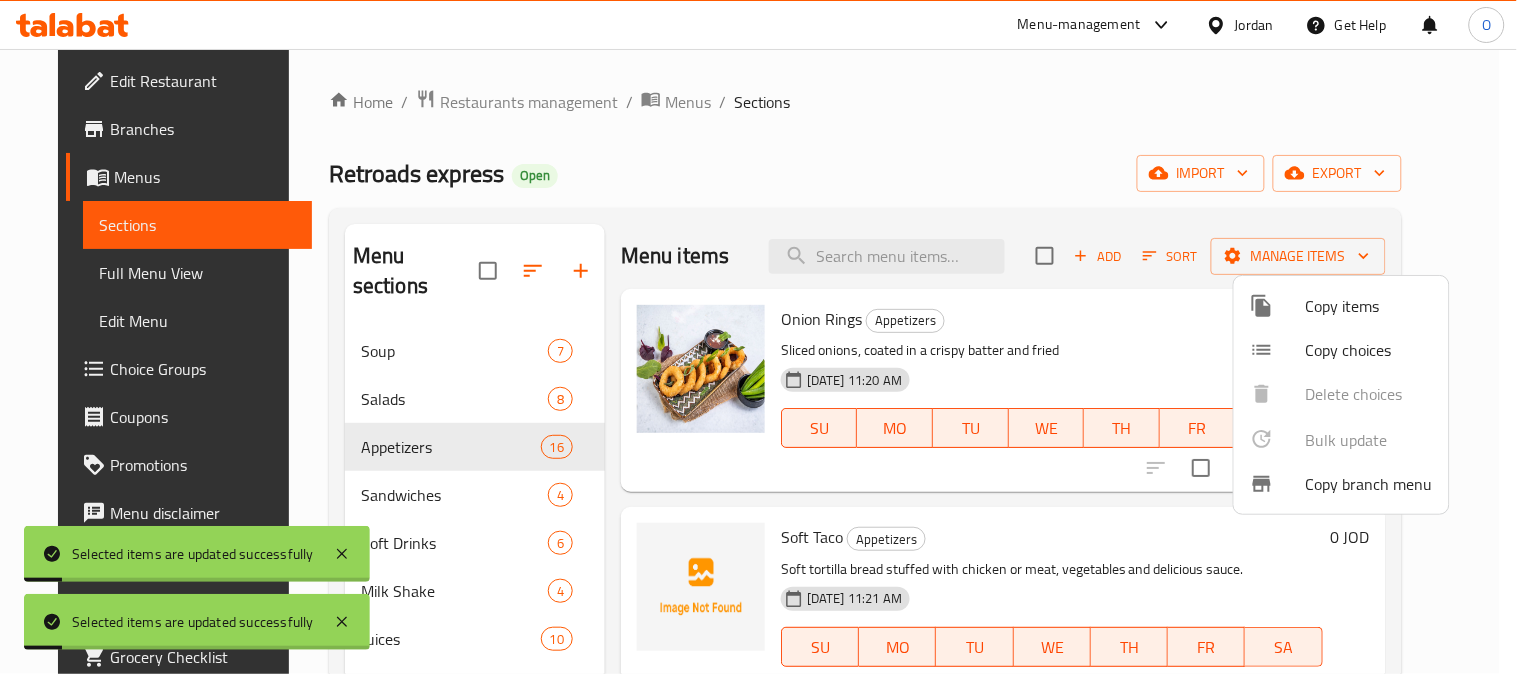 click at bounding box center (758, 337) 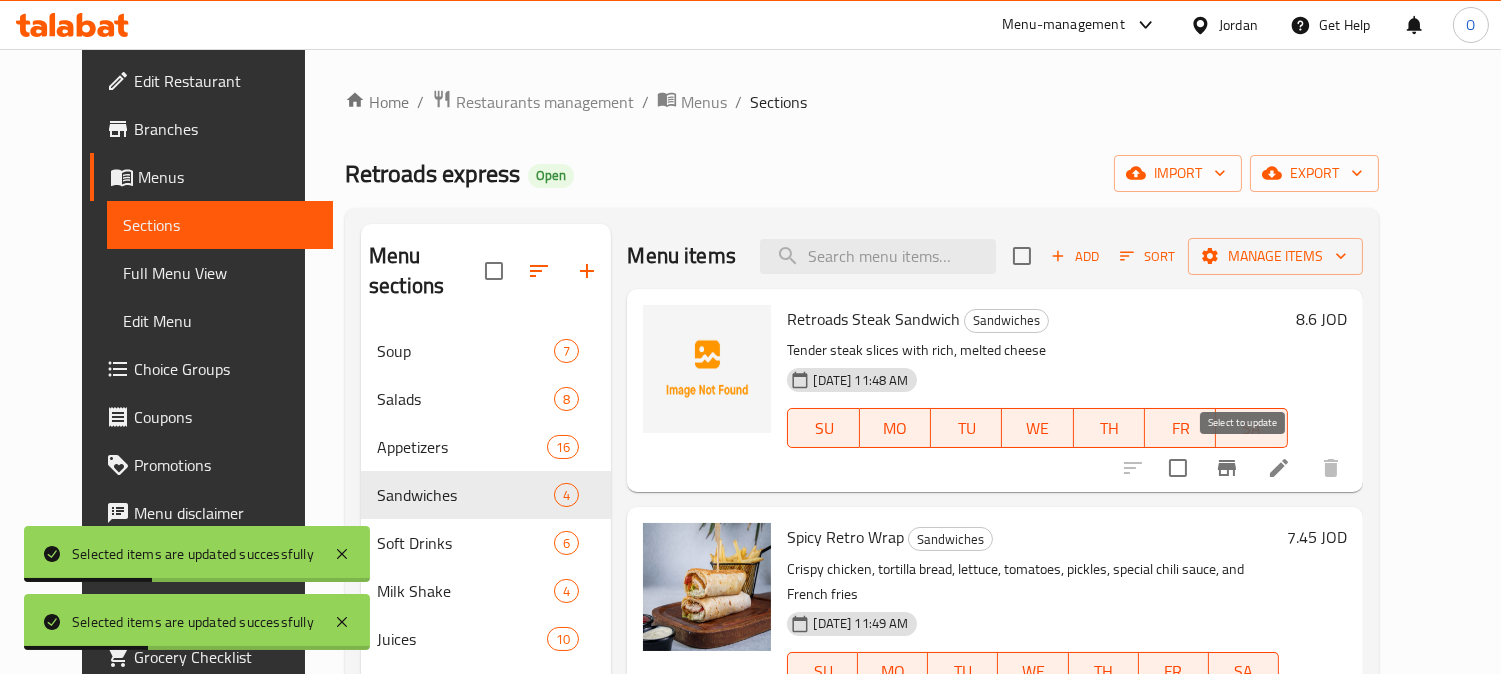 click at bounding box center [1178, 468] 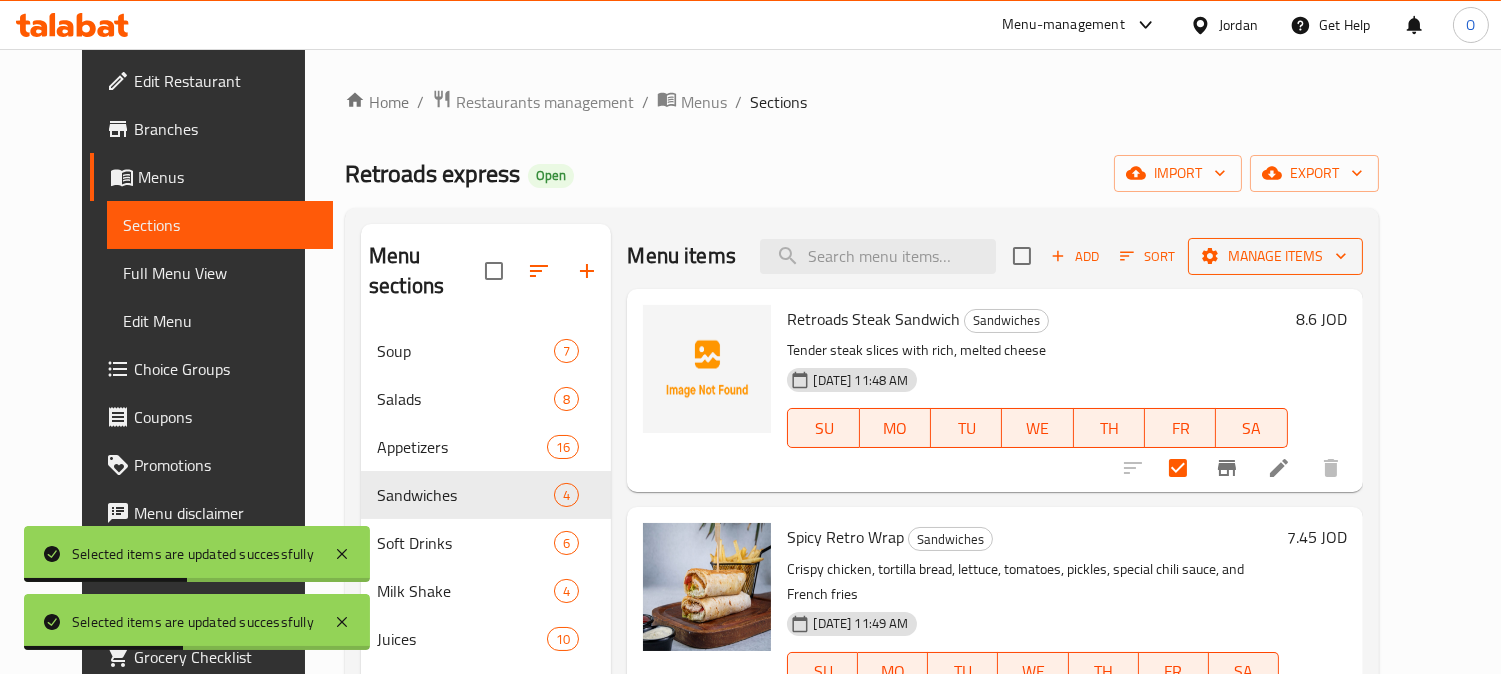 click on "Manage items" at bounding box center (1275, 256) 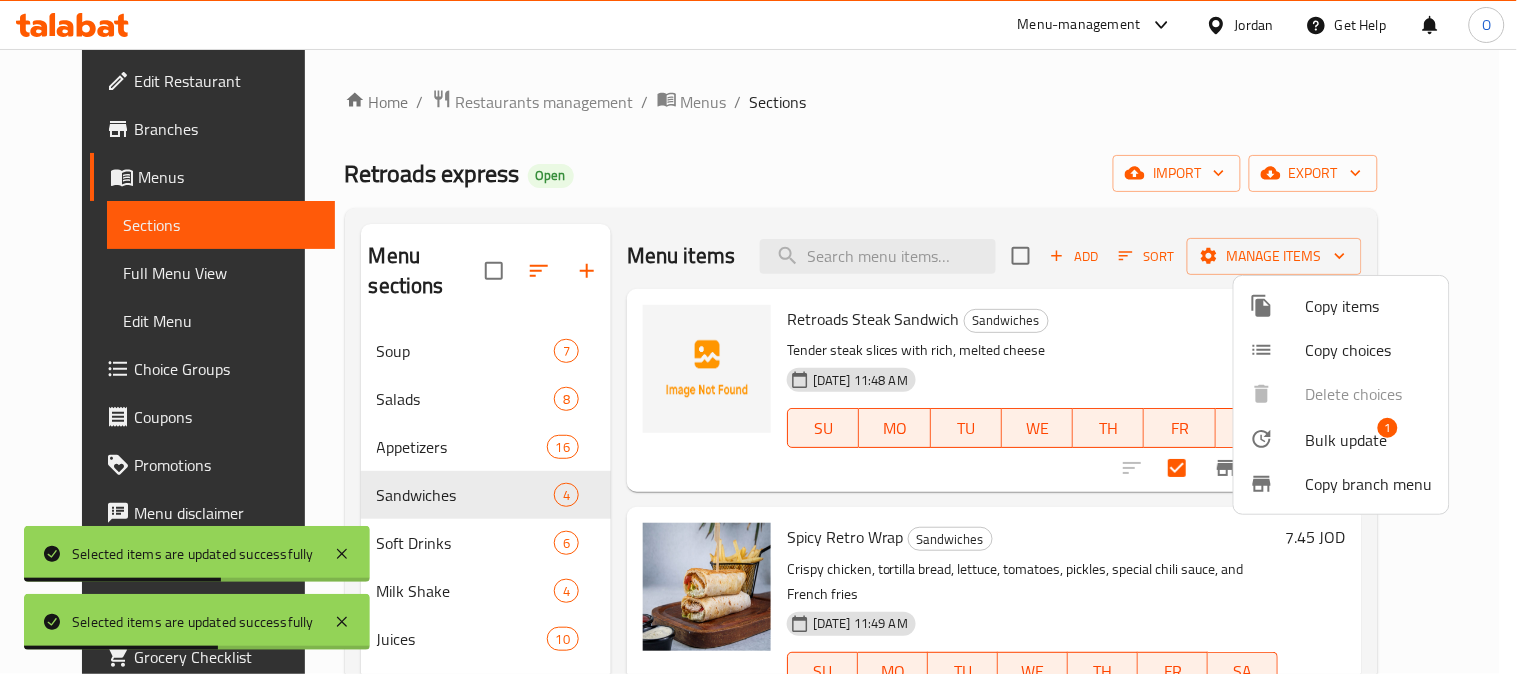 click at bounding box center (1278, 439) 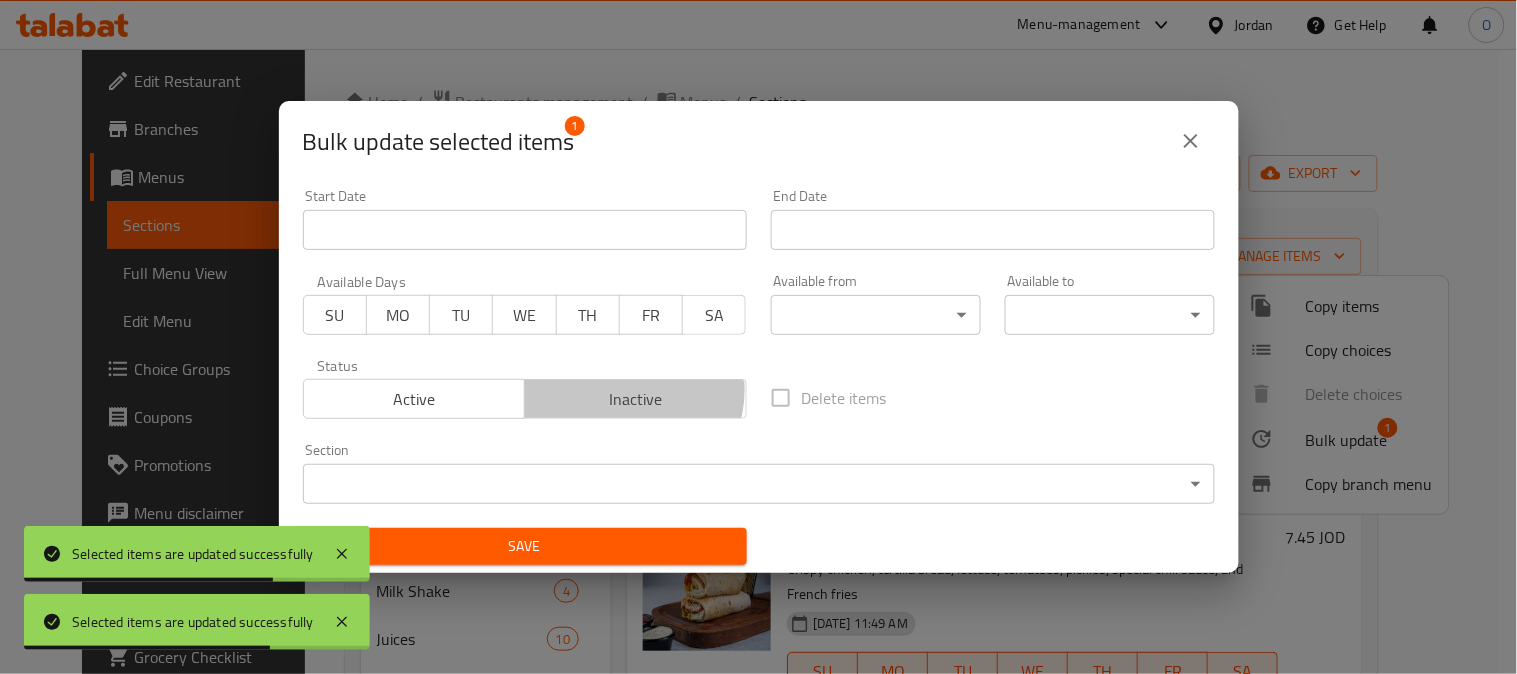 click on "Inactive" at bounding box center [636, 399] 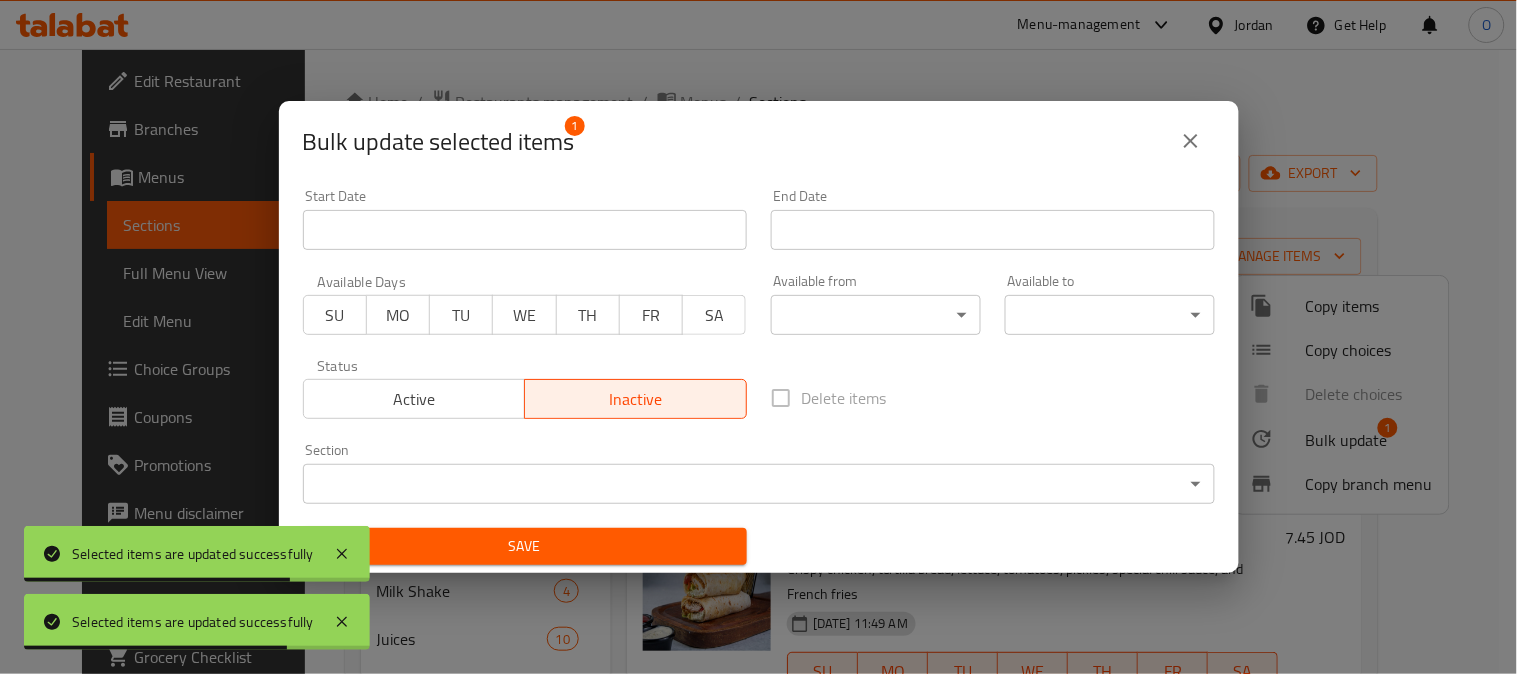click on "Save" at bounding box center (525, 546) 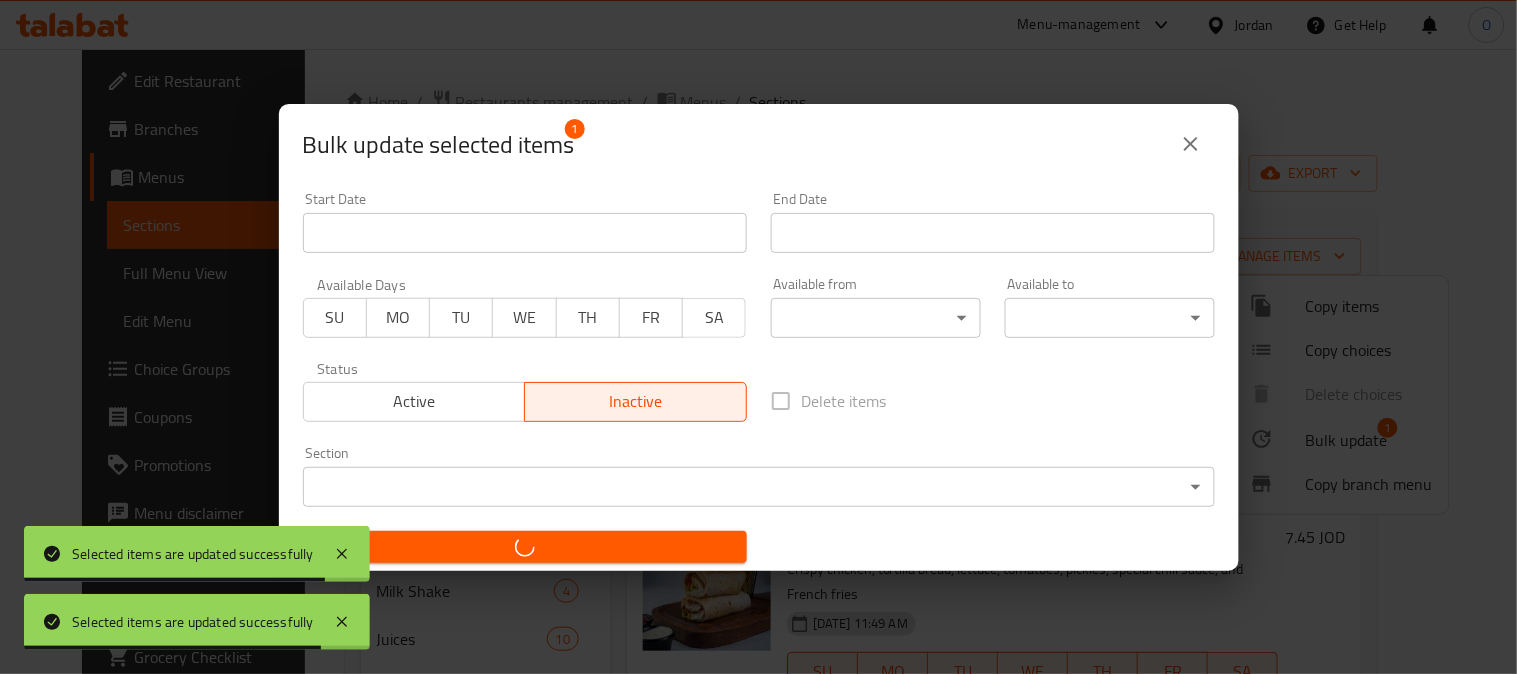 checkbox on "false" 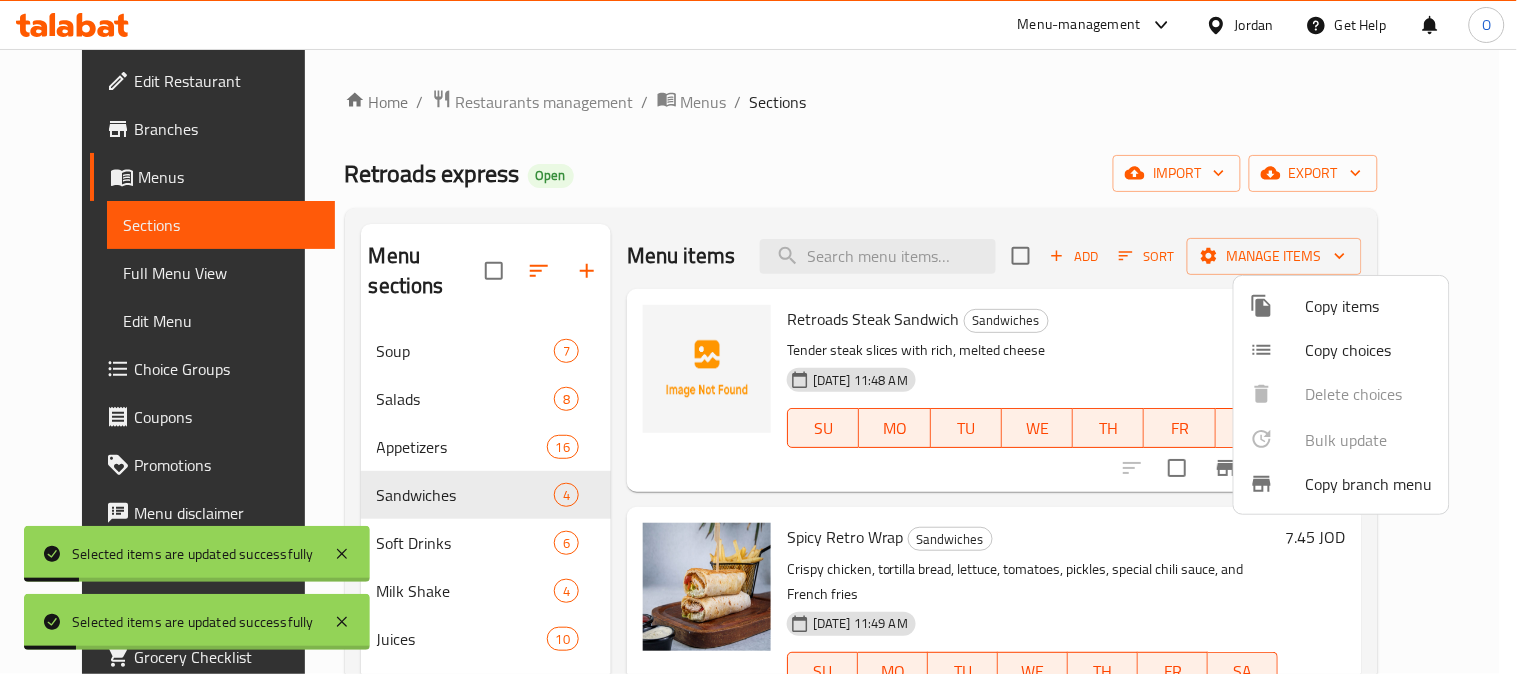click at bounding box center (758, 337) 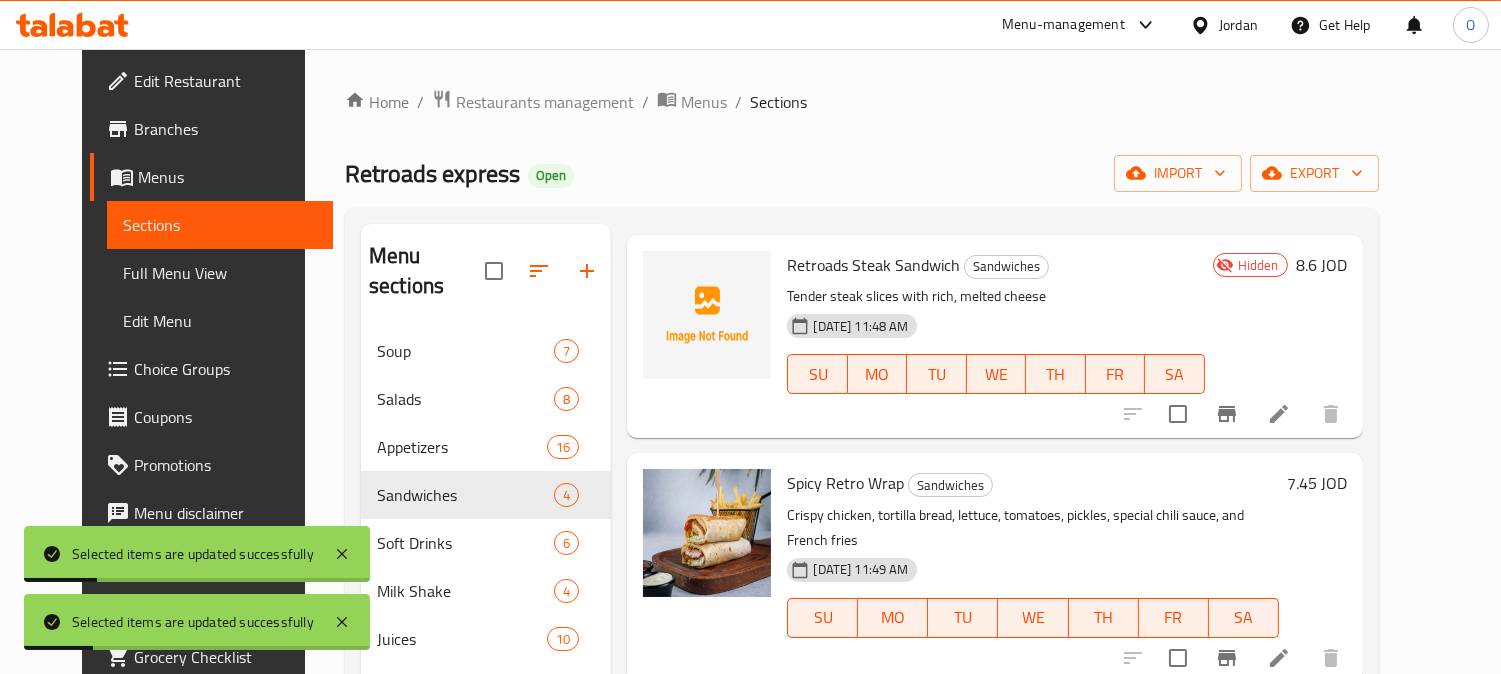 scroll, scrollTop: 147, scrollLeft: 0, axis: vertical 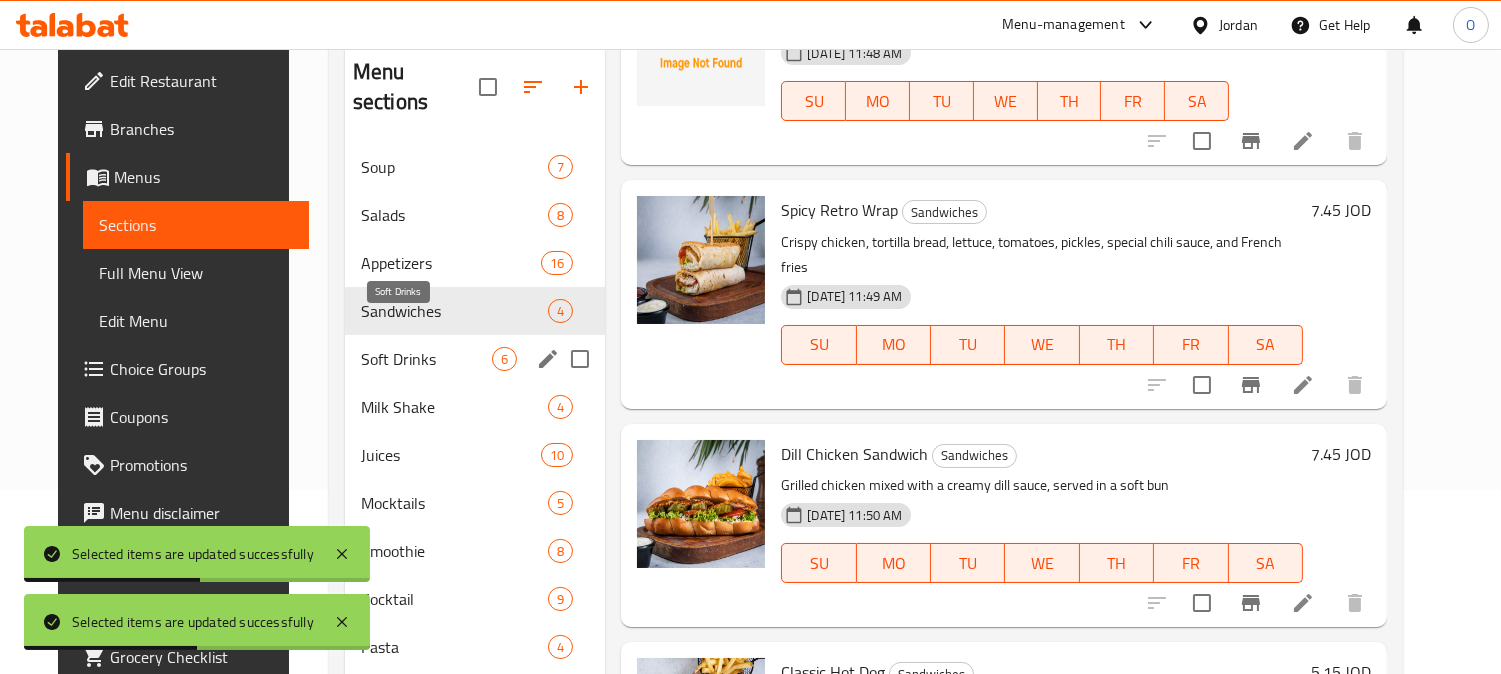click on "Soft Drinks" at bounding box center (426, 359) 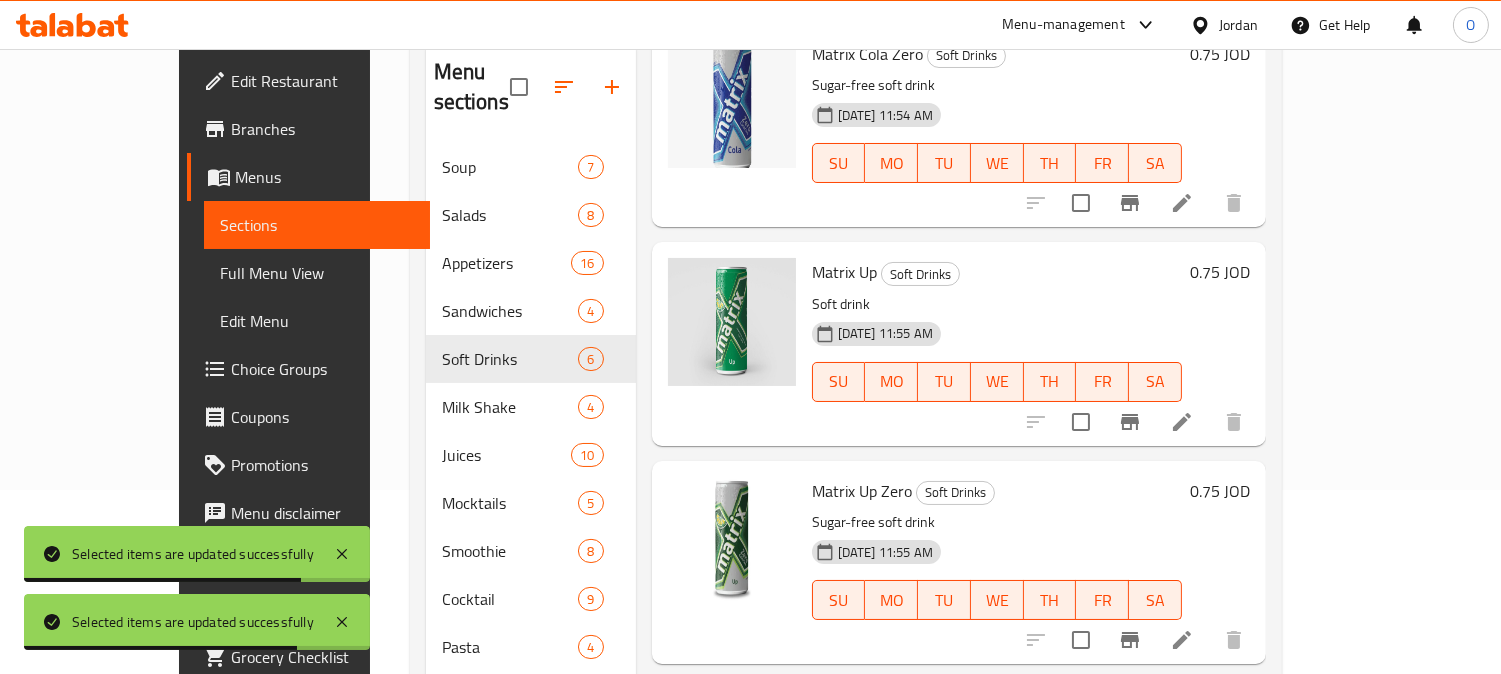 scroll, scrollTop: 560, scrollLeft: 0, axis: vertical 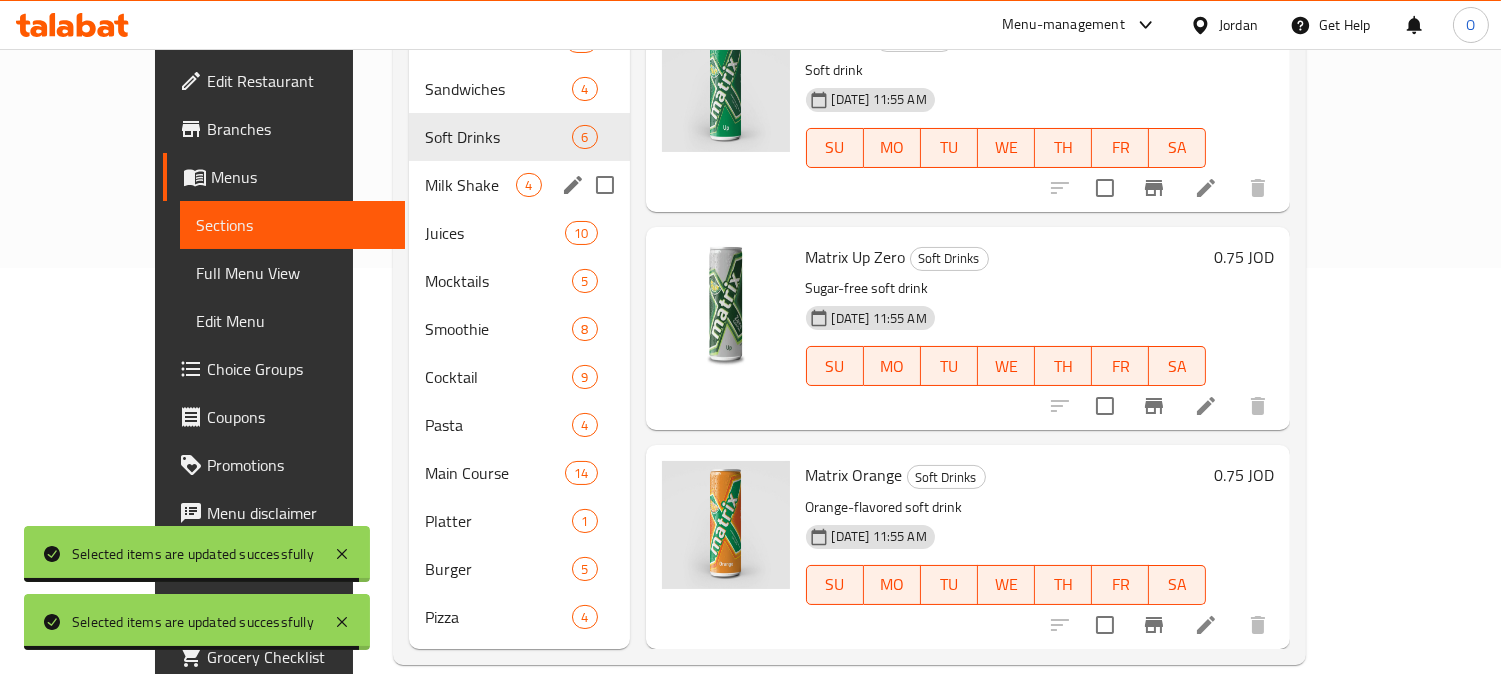 click on "Milk Shake 4" at bounding box center [519, 185] 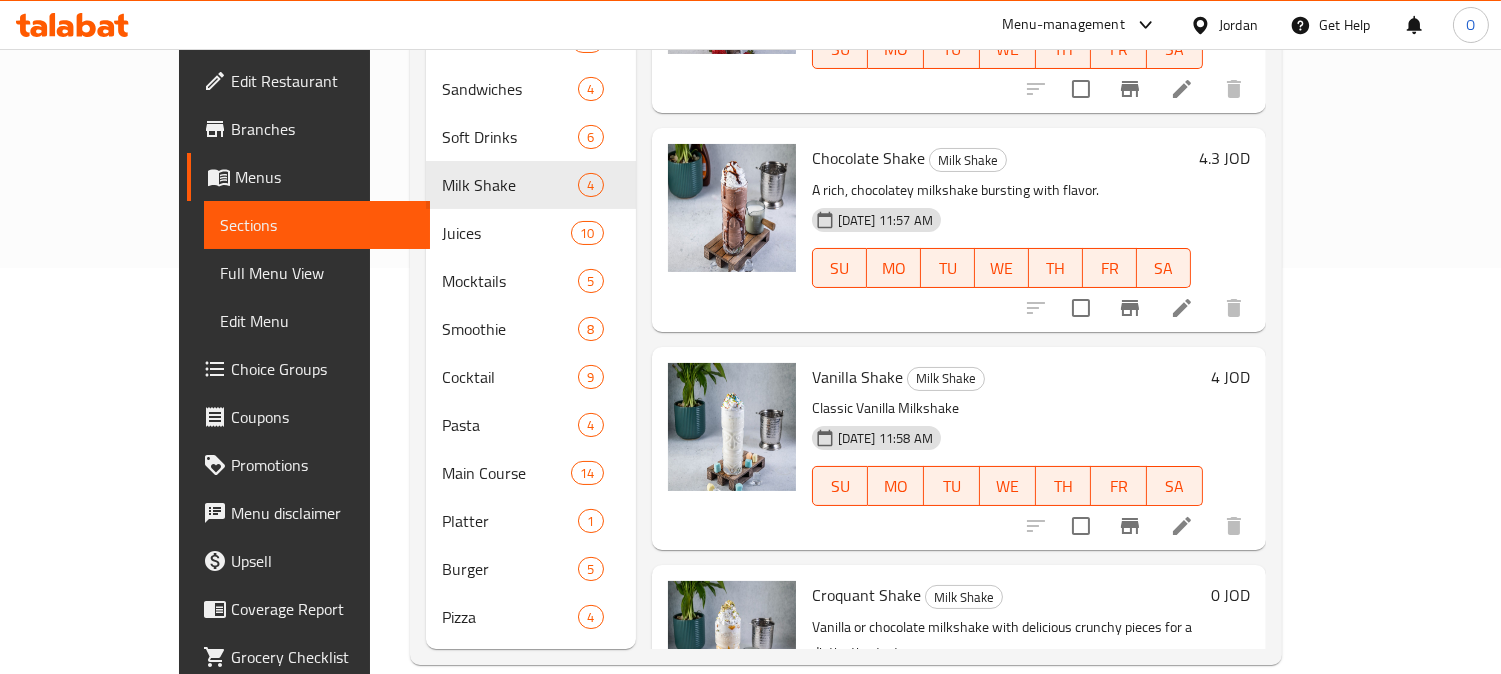 scroll, scrollTop: 0, scrollLeft: 0, axis: both 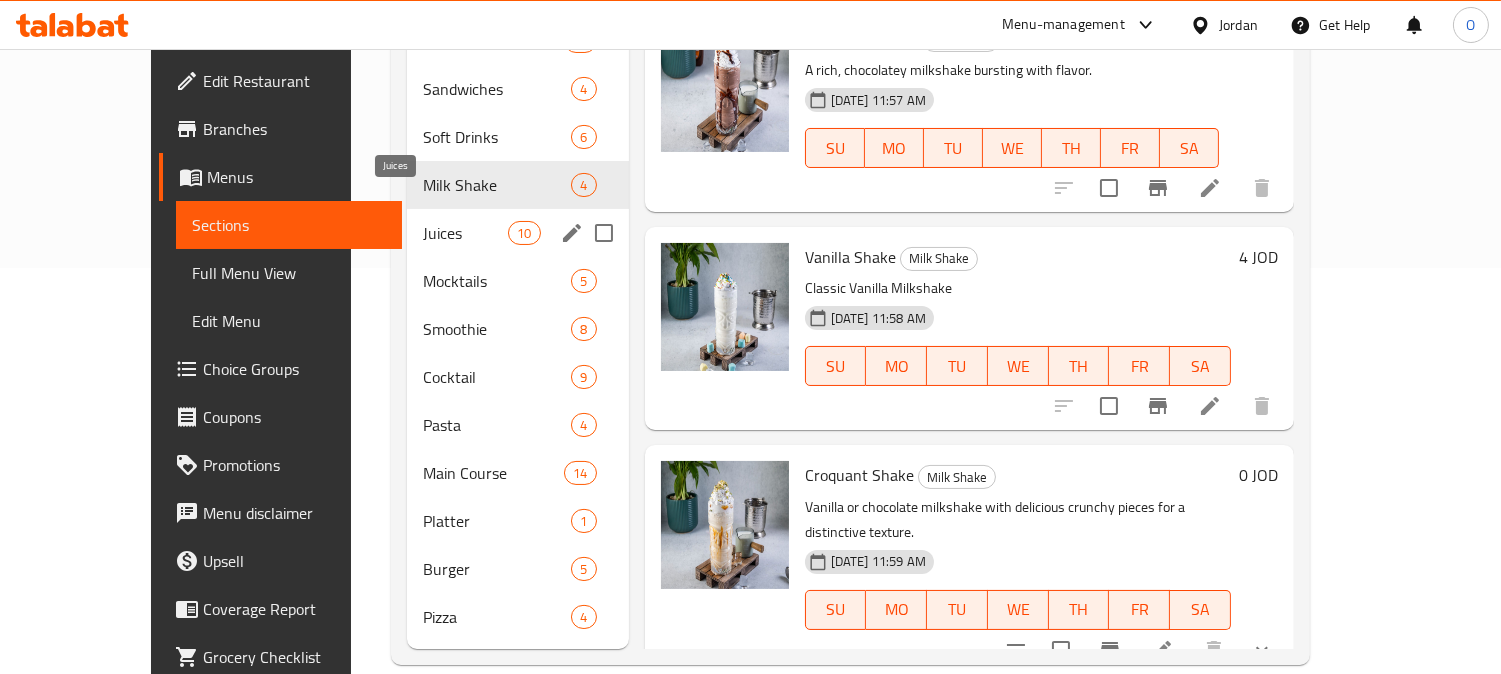 click on "Juices" at bounding box center [465, 233] 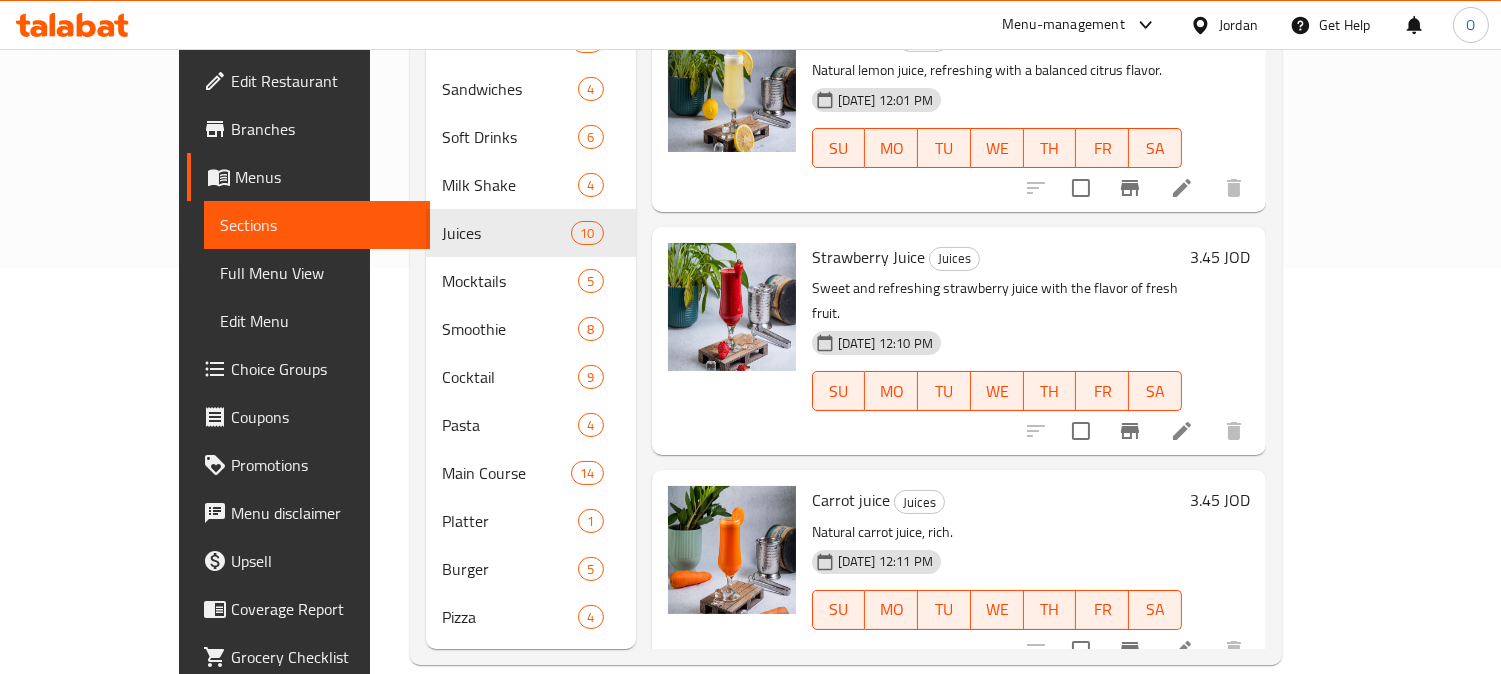 scroll, scrollTop: 0, scrollLeft: 0, axis: both 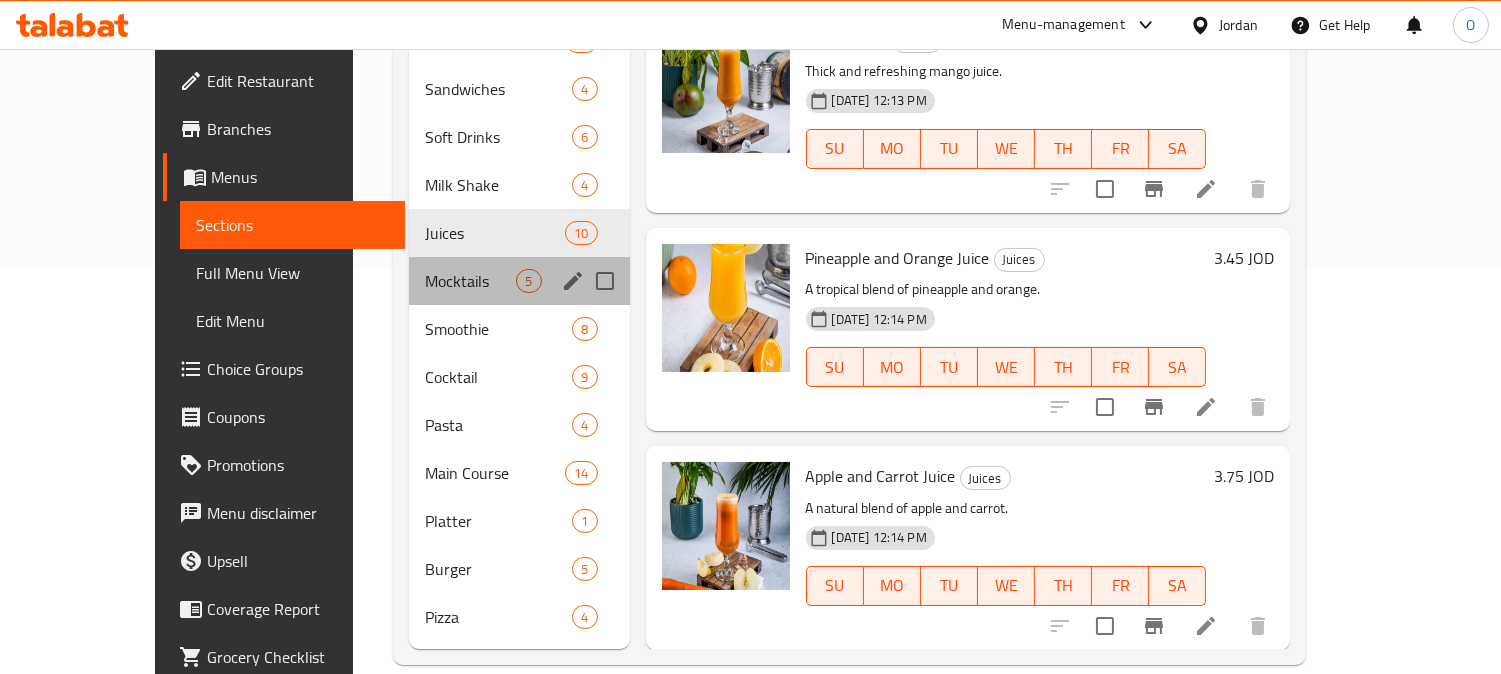 click on "Mocktails 5" at bounding box center (519, 281) 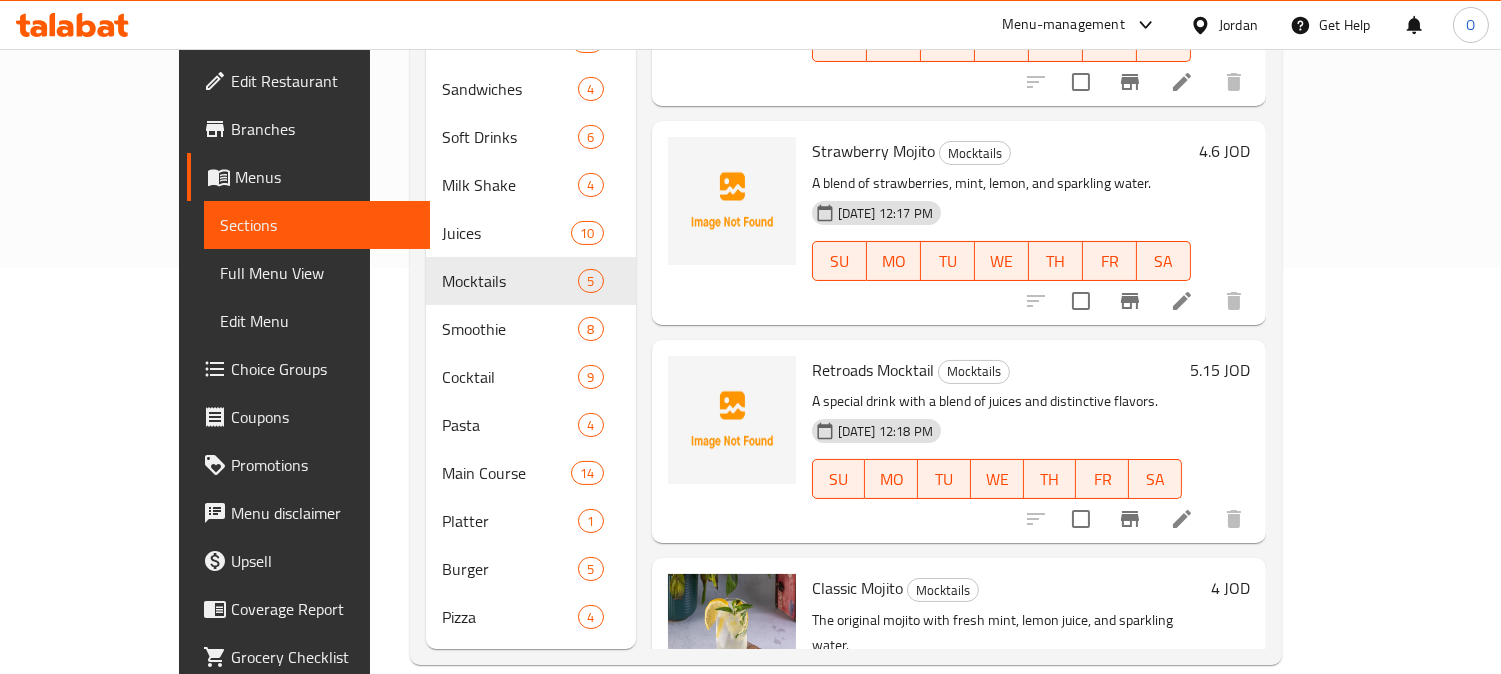 scroll, scrollTop: 0, scrollLeft: 0, axis: both 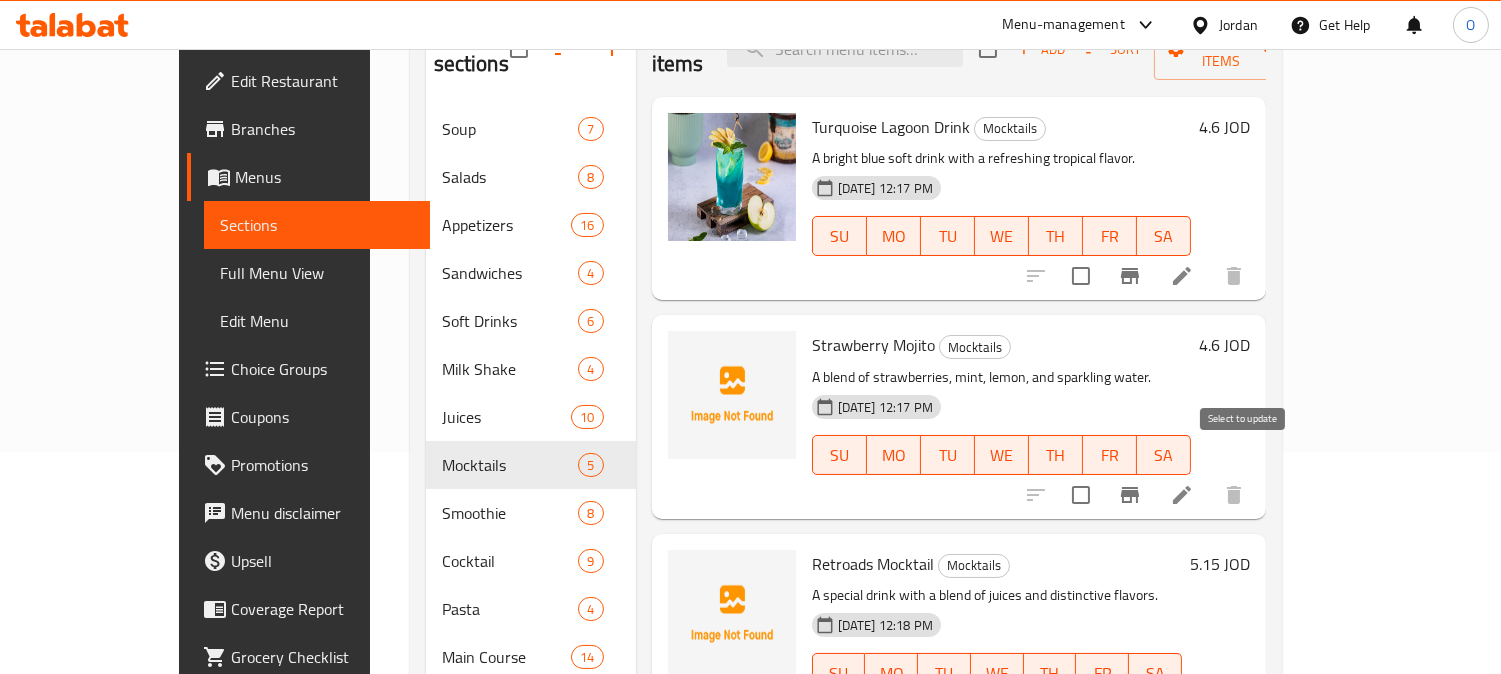 click at bounding box center (1081, 495) 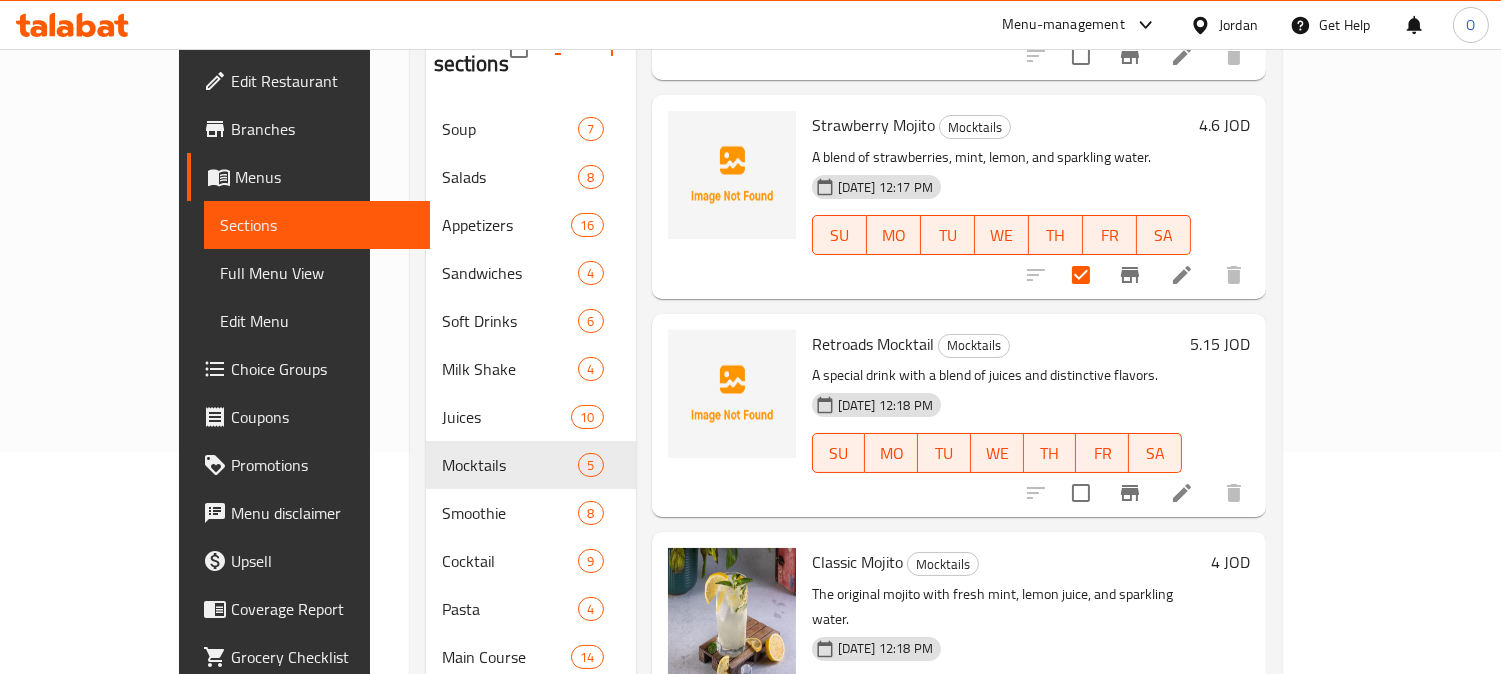 scroll, scrollTop: 222, scrollLeft: 0, axis: vertical 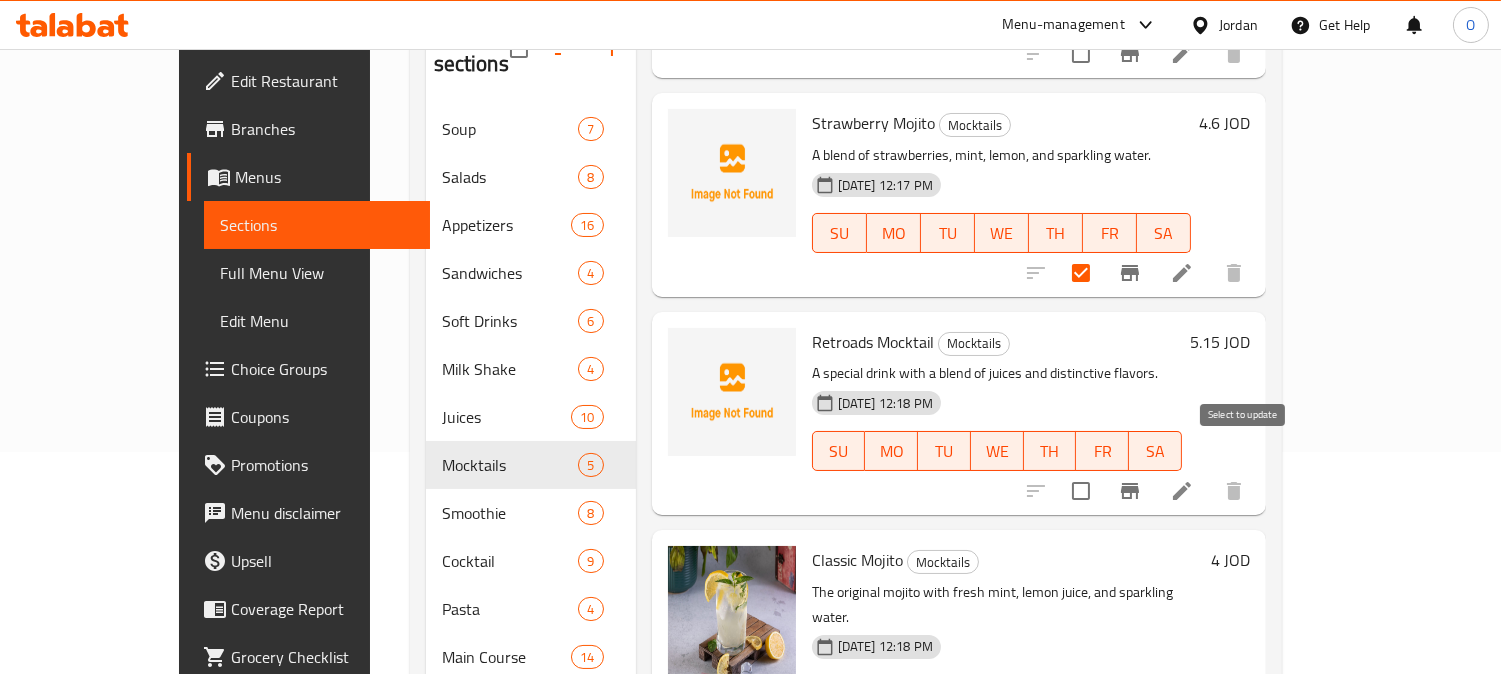 click at bounding box center [1081, 491] 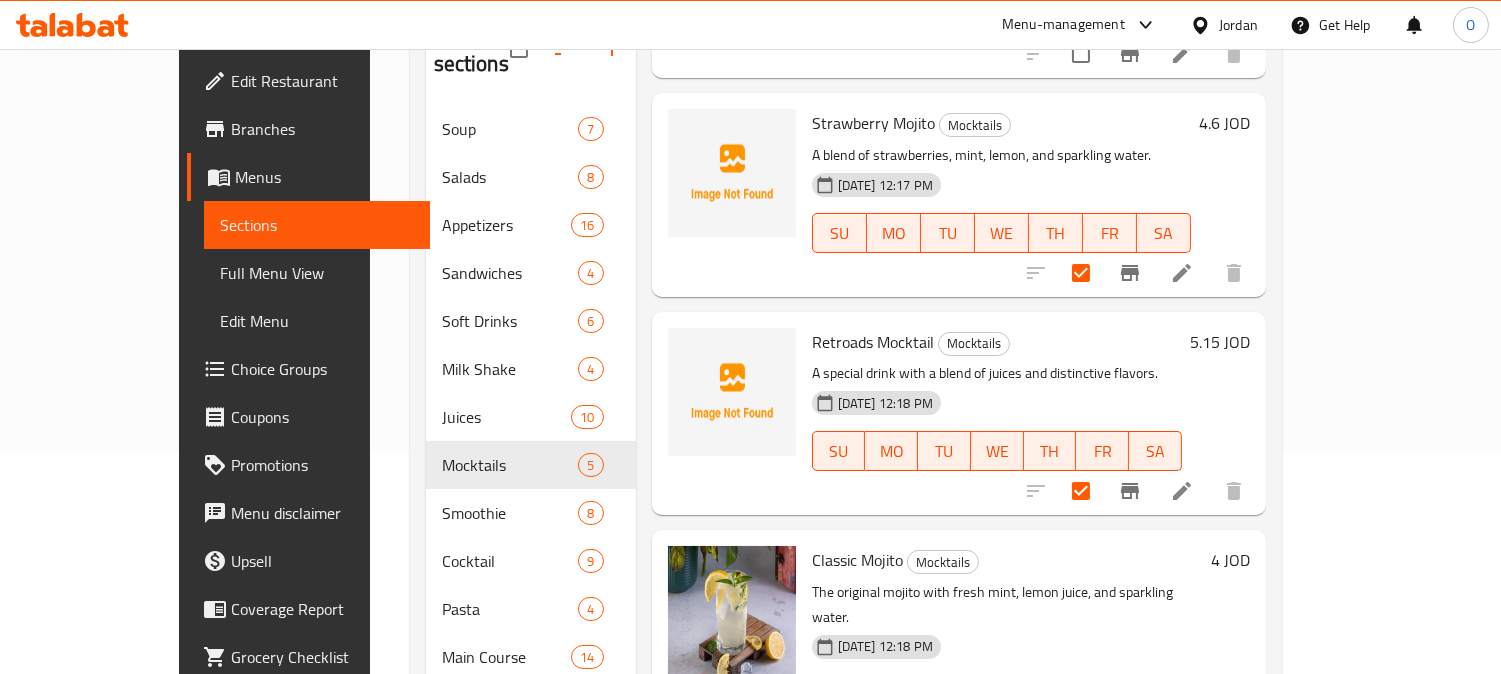 scroll 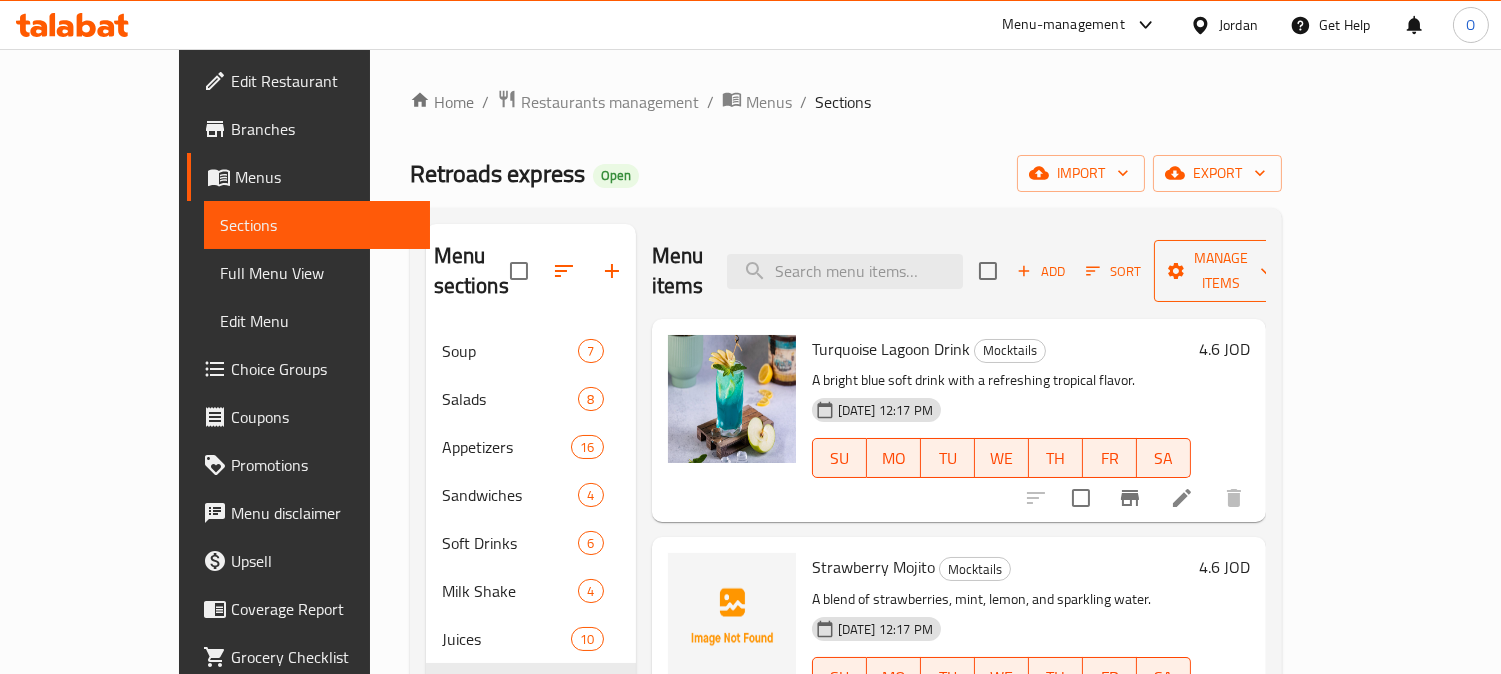 click on "Manage items" at bounding box center [1221, 271] 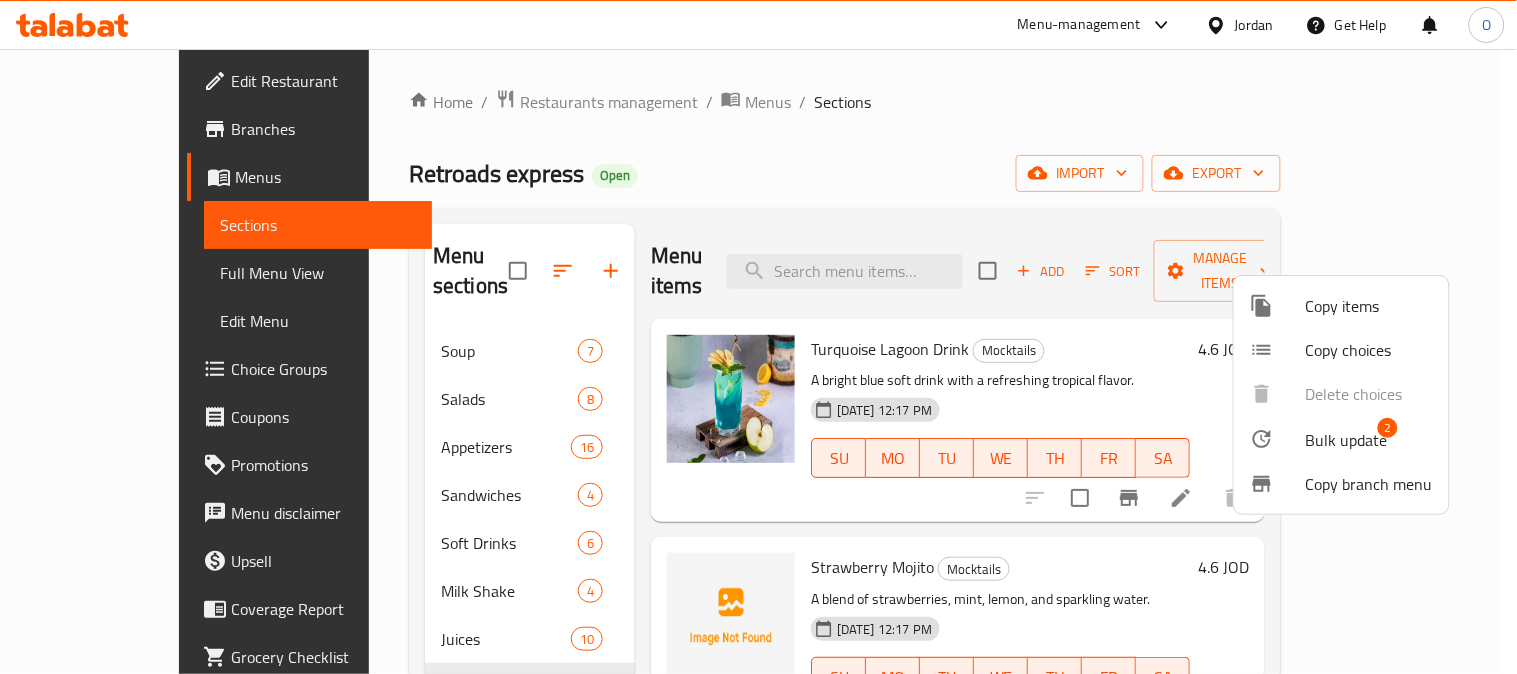 click on "Bulk update" at bounding box center [1347, 440] 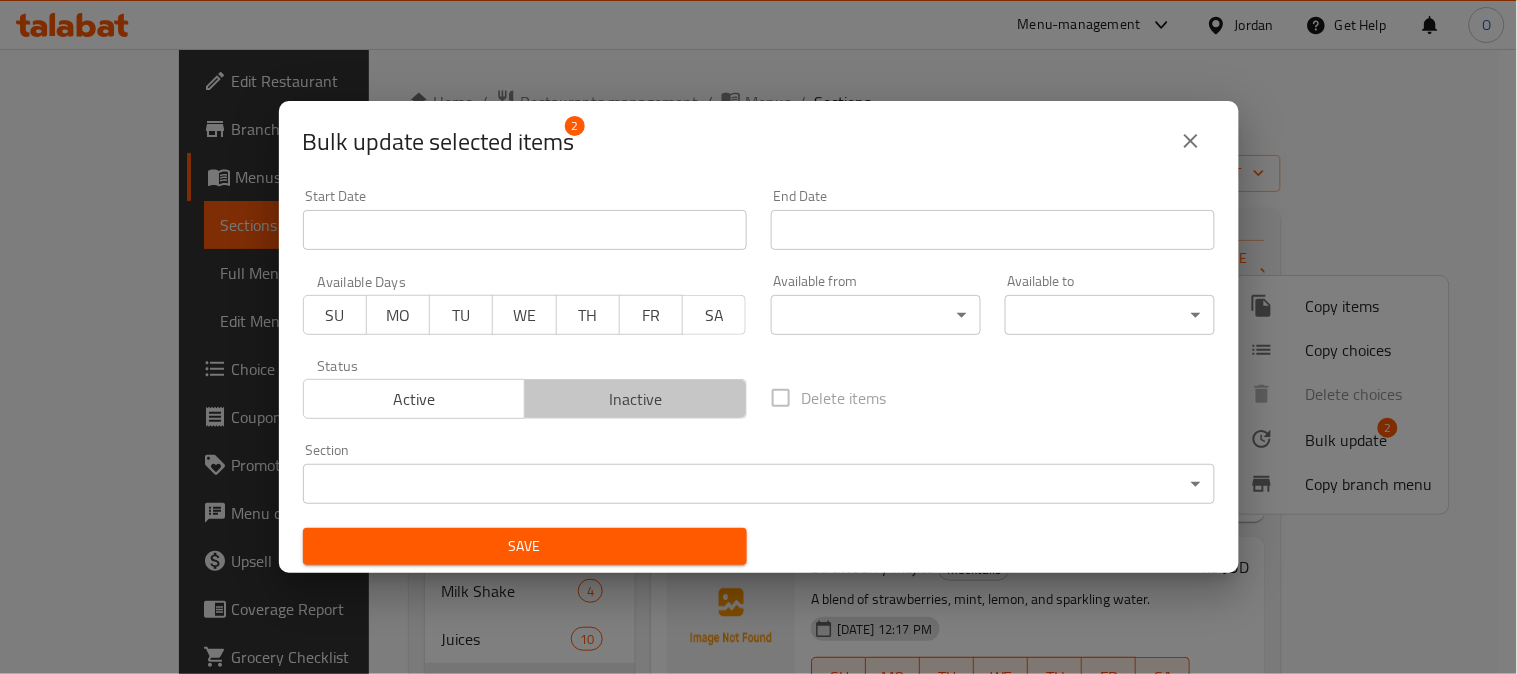 click on "Inactive" at bounding box center (636, 399) 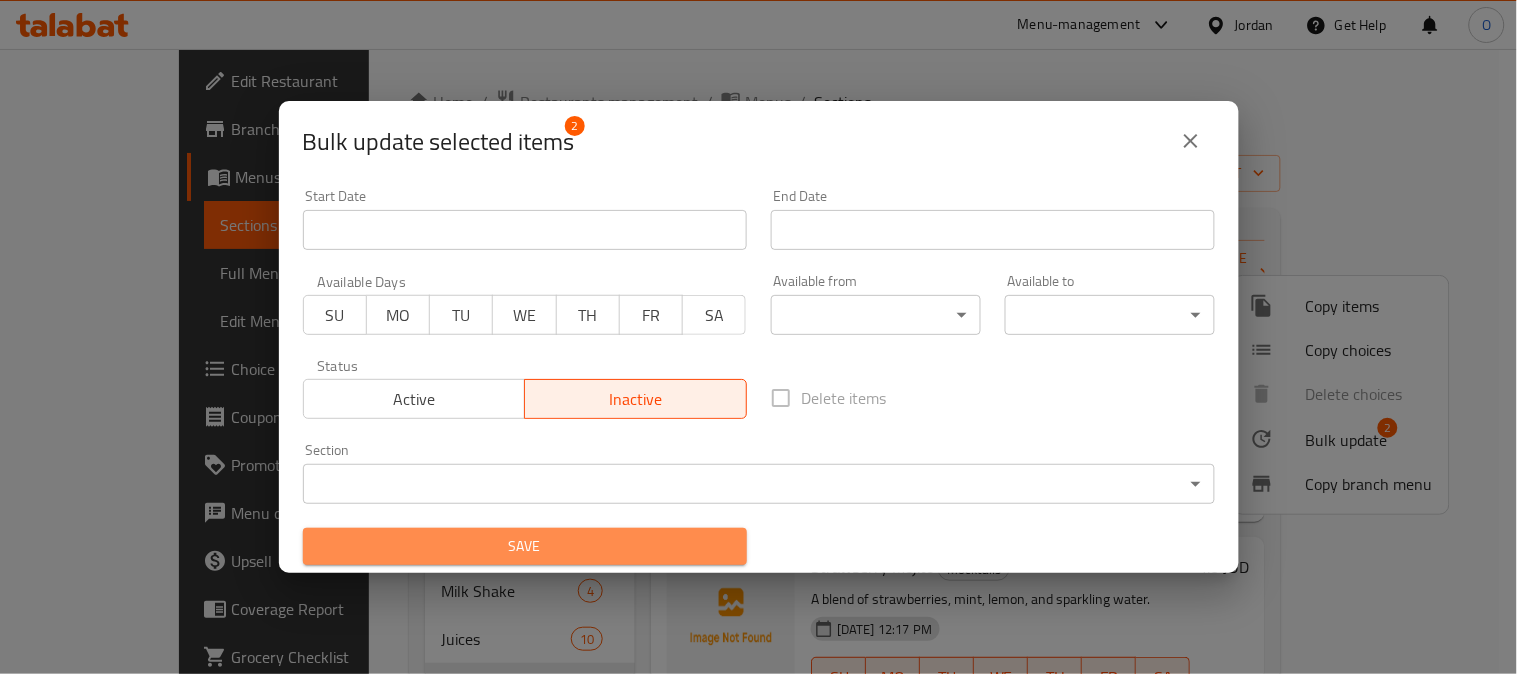 click on "Save" at bounding box center (525, 546) 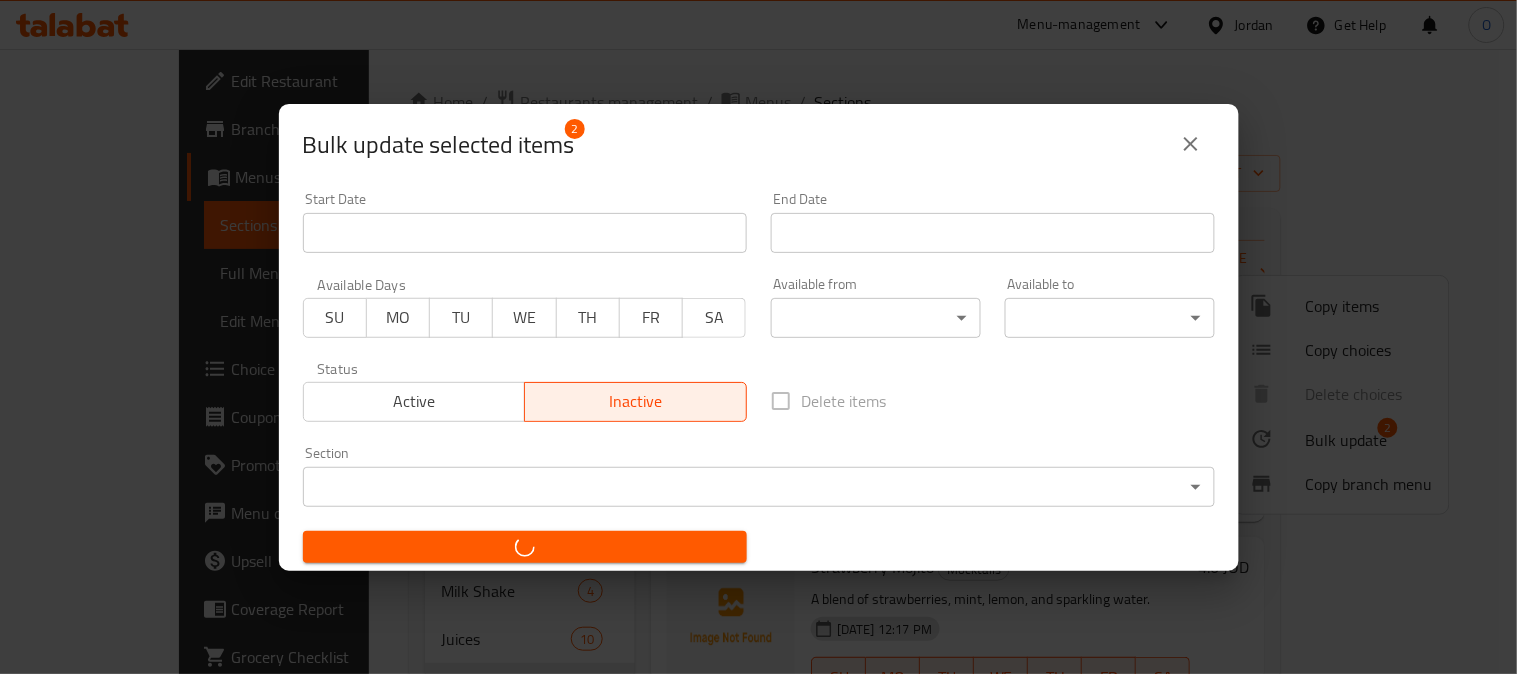checkbox on "false" 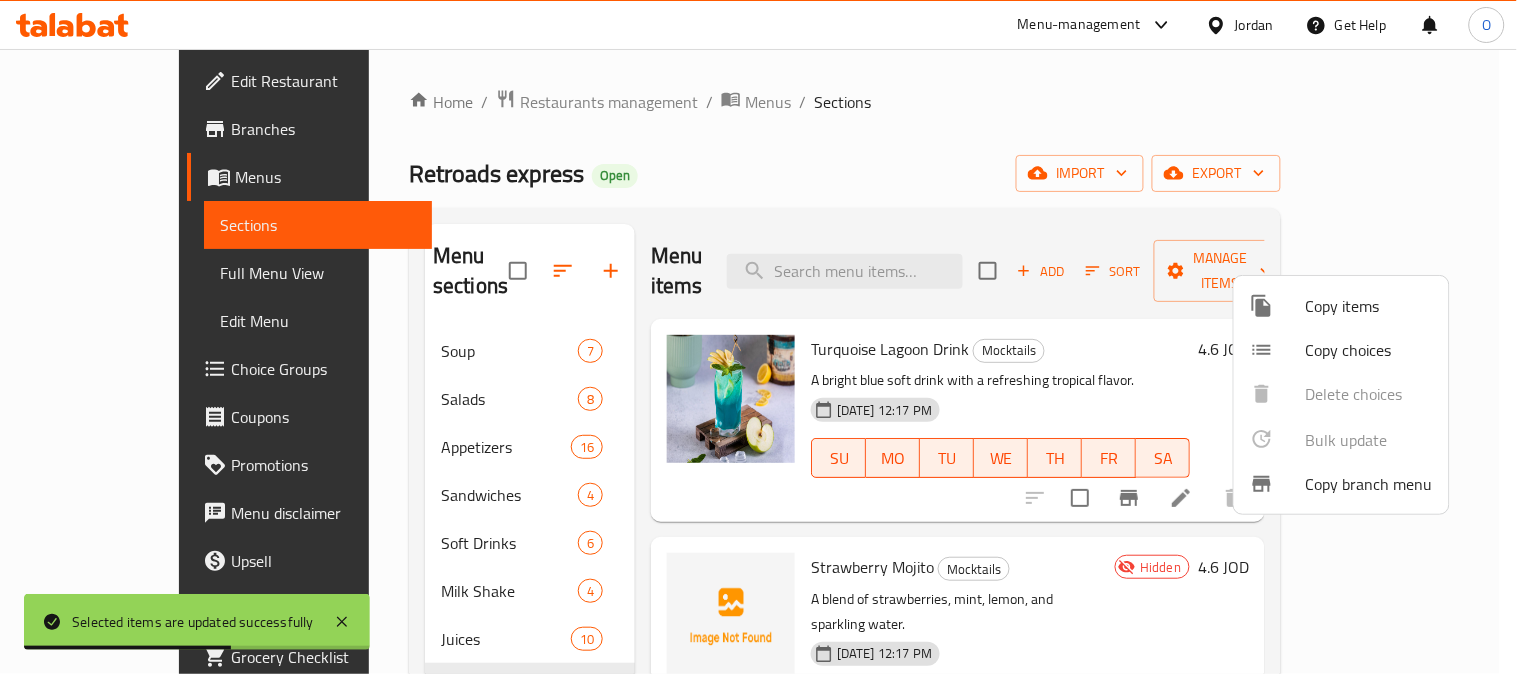 click at bounding box center (758, 337) 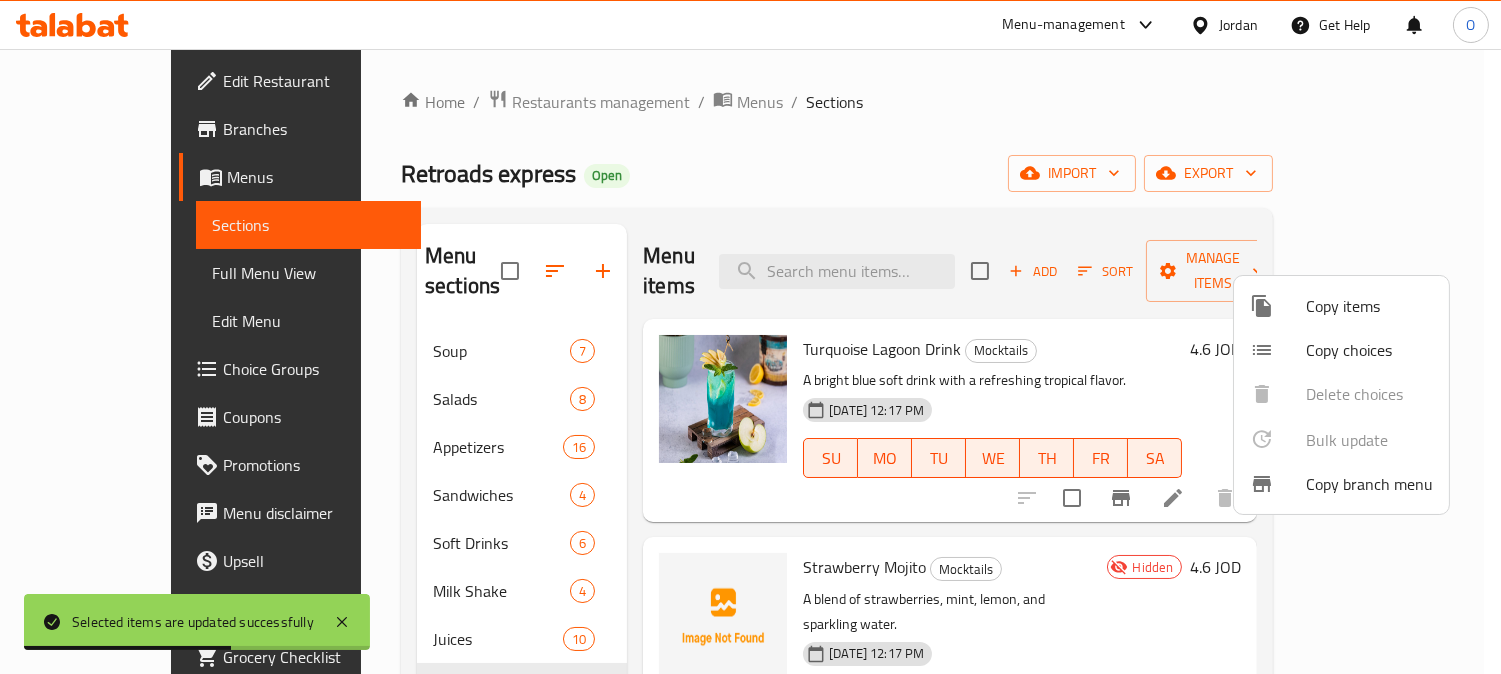 click on "Strawberry Mojito   Mocktails" at bounding box center (951, 567) 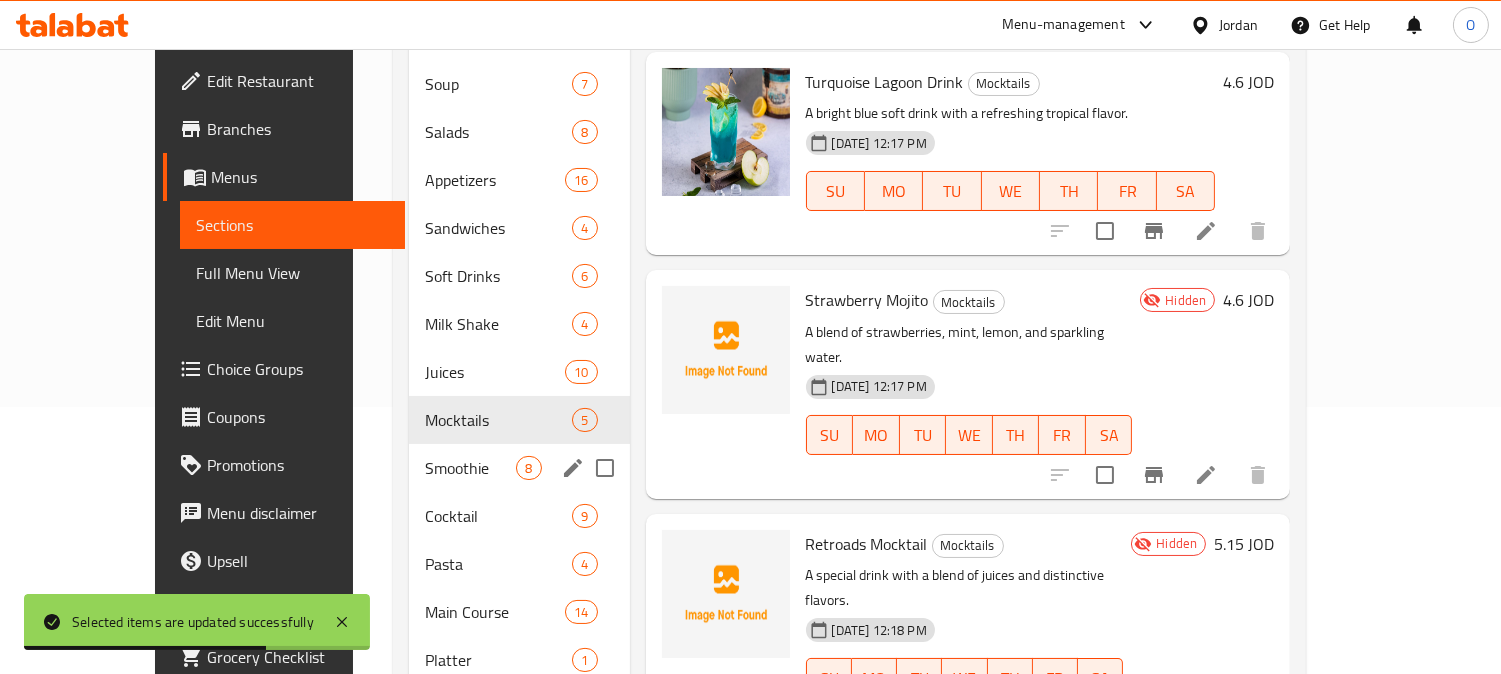 scroll, scrollTop: 333, scrollLeft: 0, axis: vertical 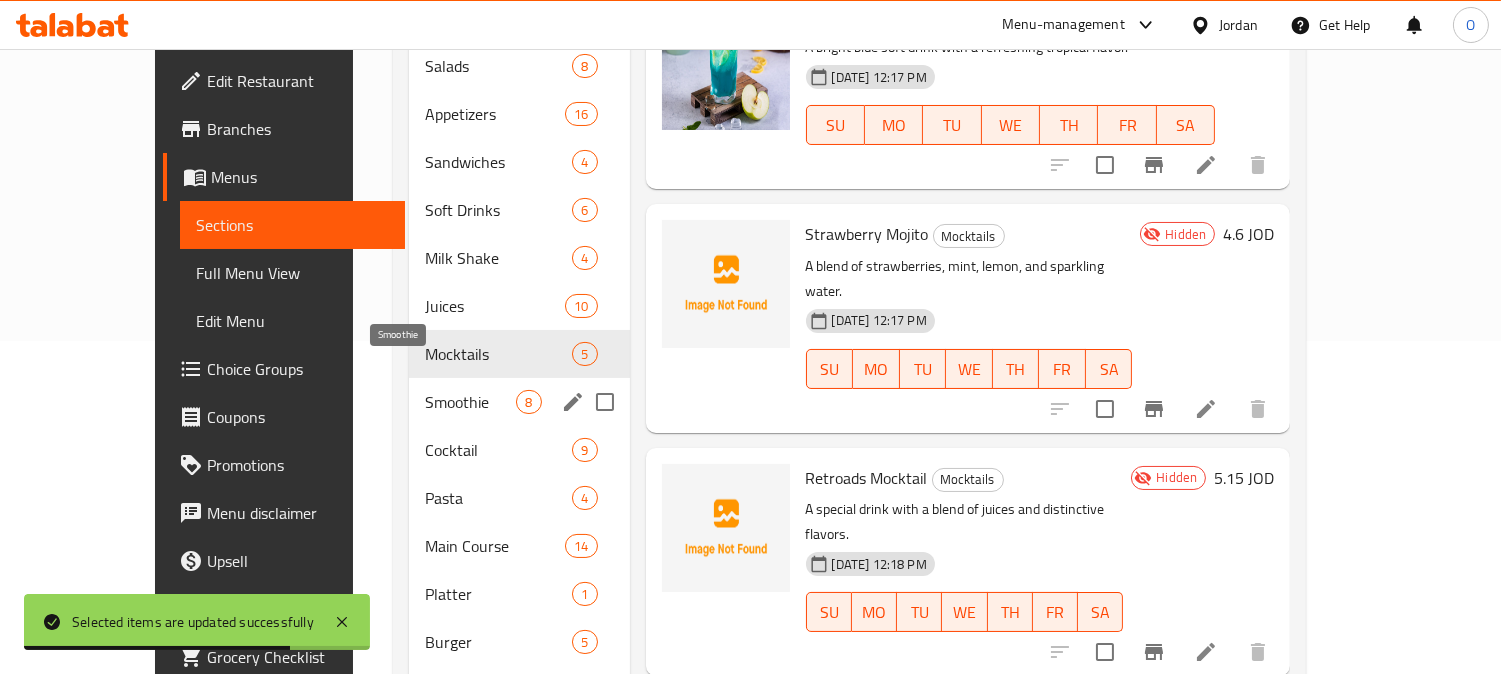 click on "Smoothie" at bounding box center (470, 402) 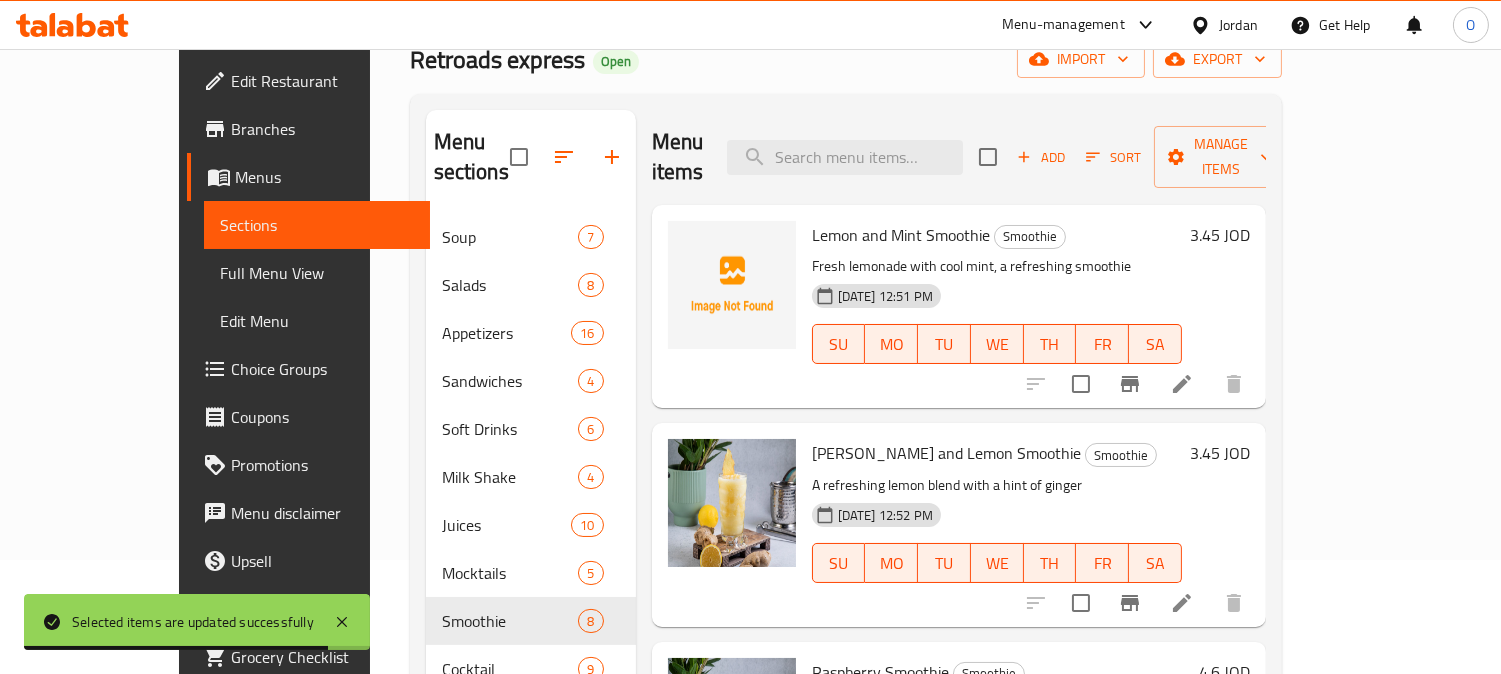 scroll, scrollTop: 0, scrollLeft: 0, axis: both 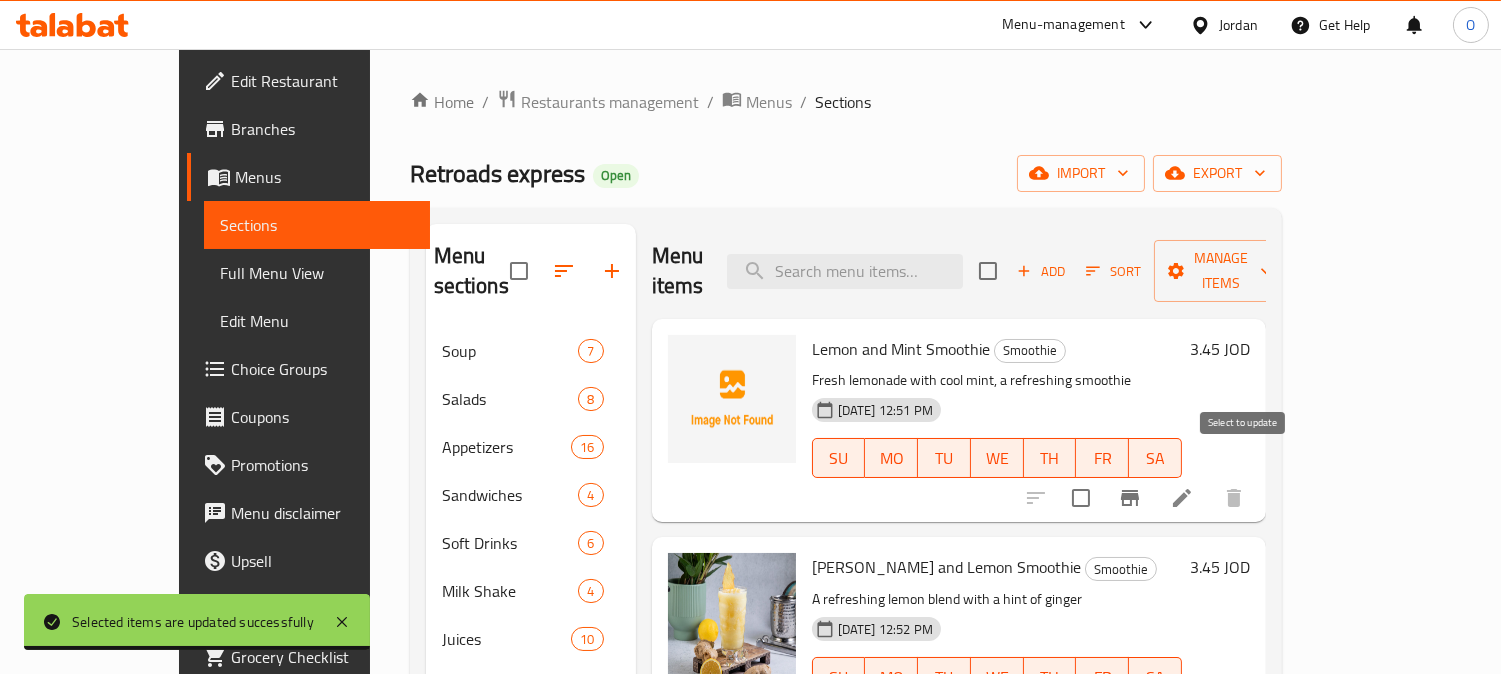click at bounding box center (1081, 498) 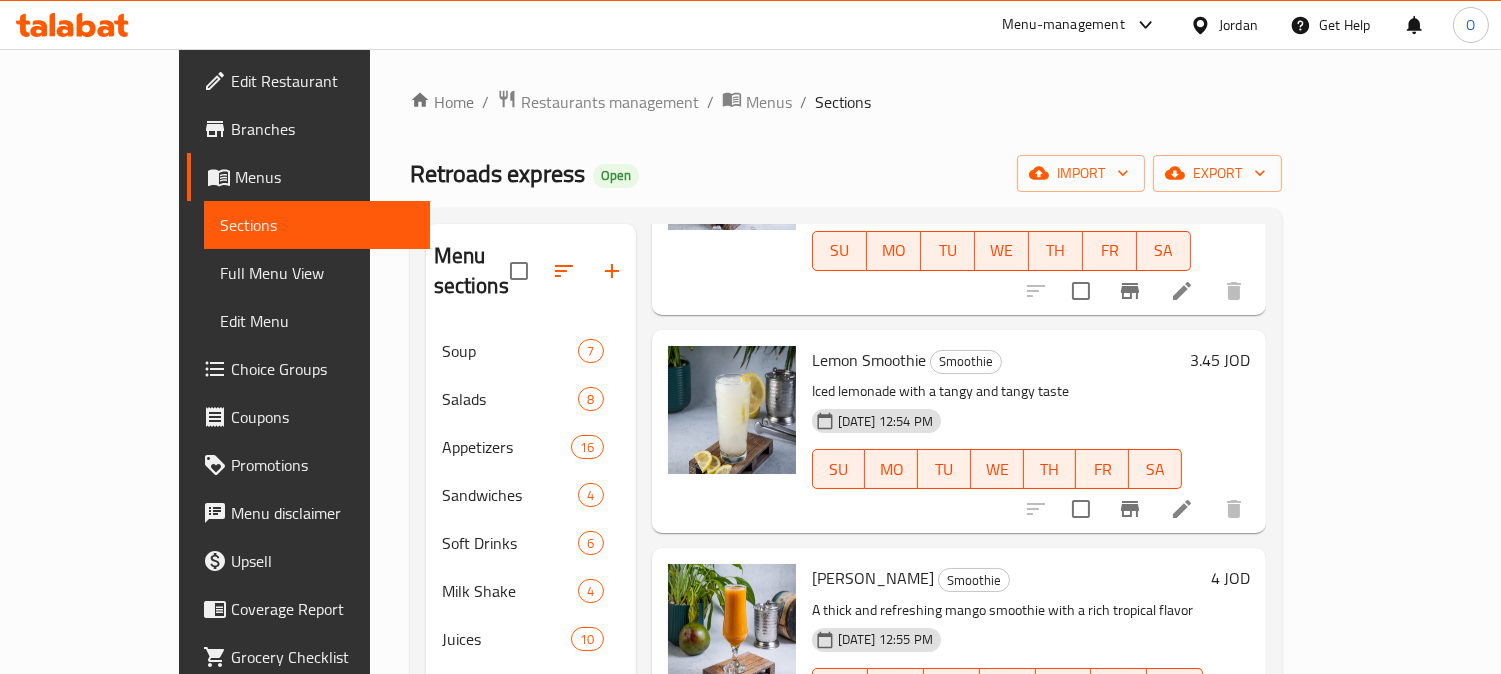 scroll, scrollTop: 996, scrollLeft: 0, axis: vertical 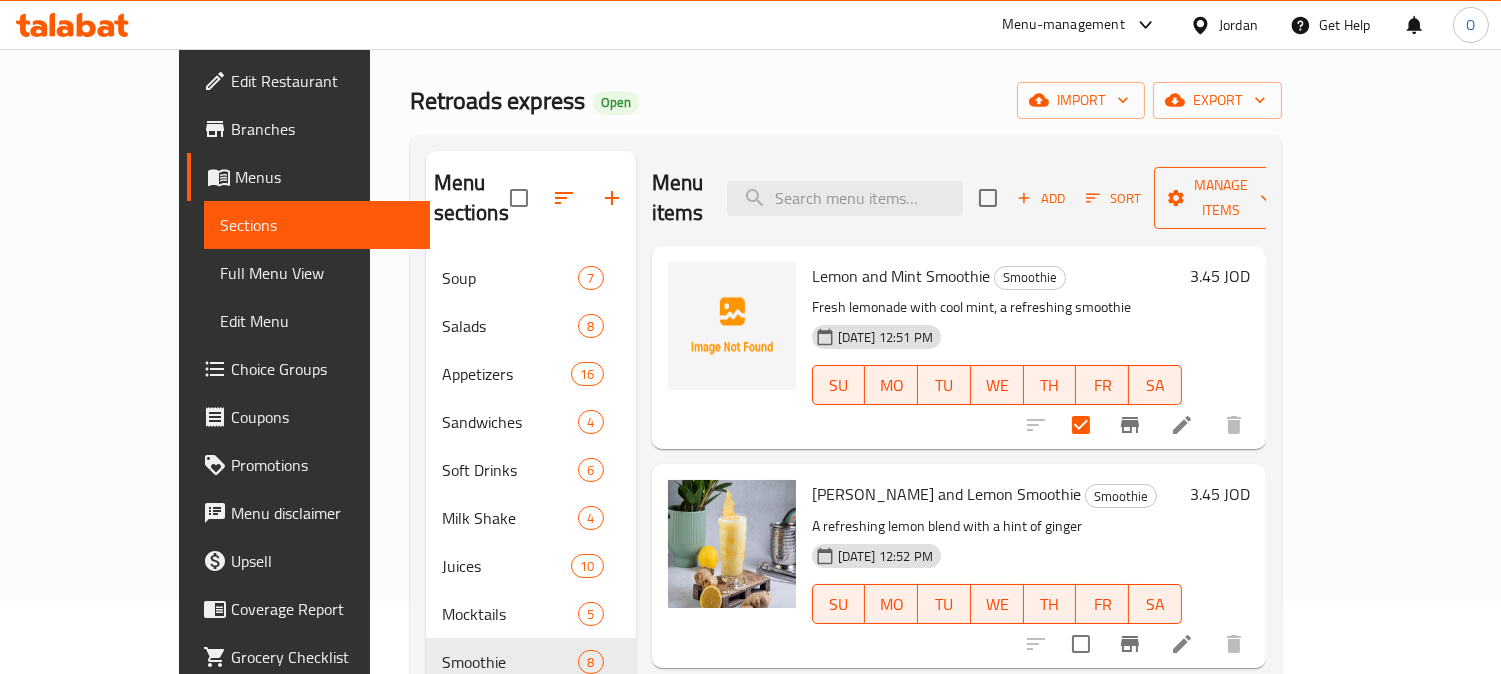 click on "Manage items" at bounding box center (1221, 198) 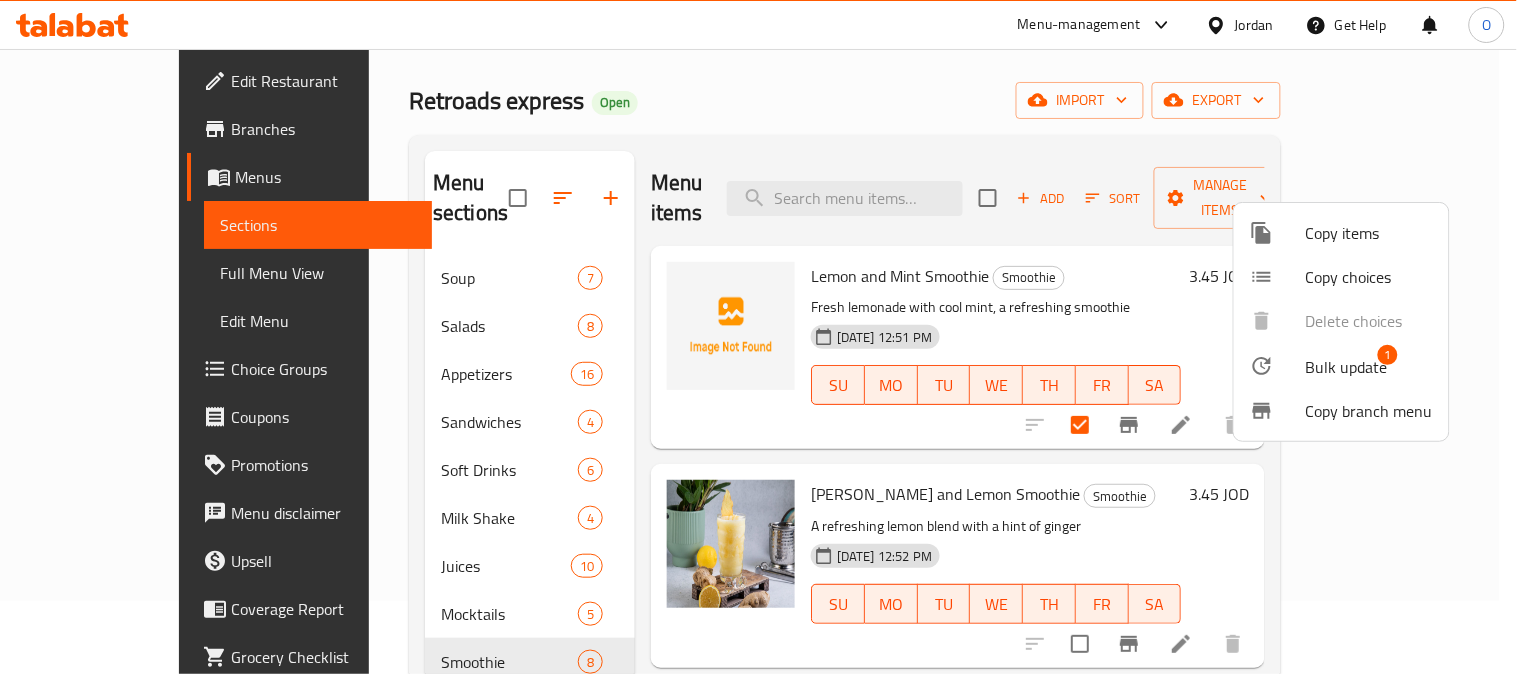 click at bounding box center [1278, 366] 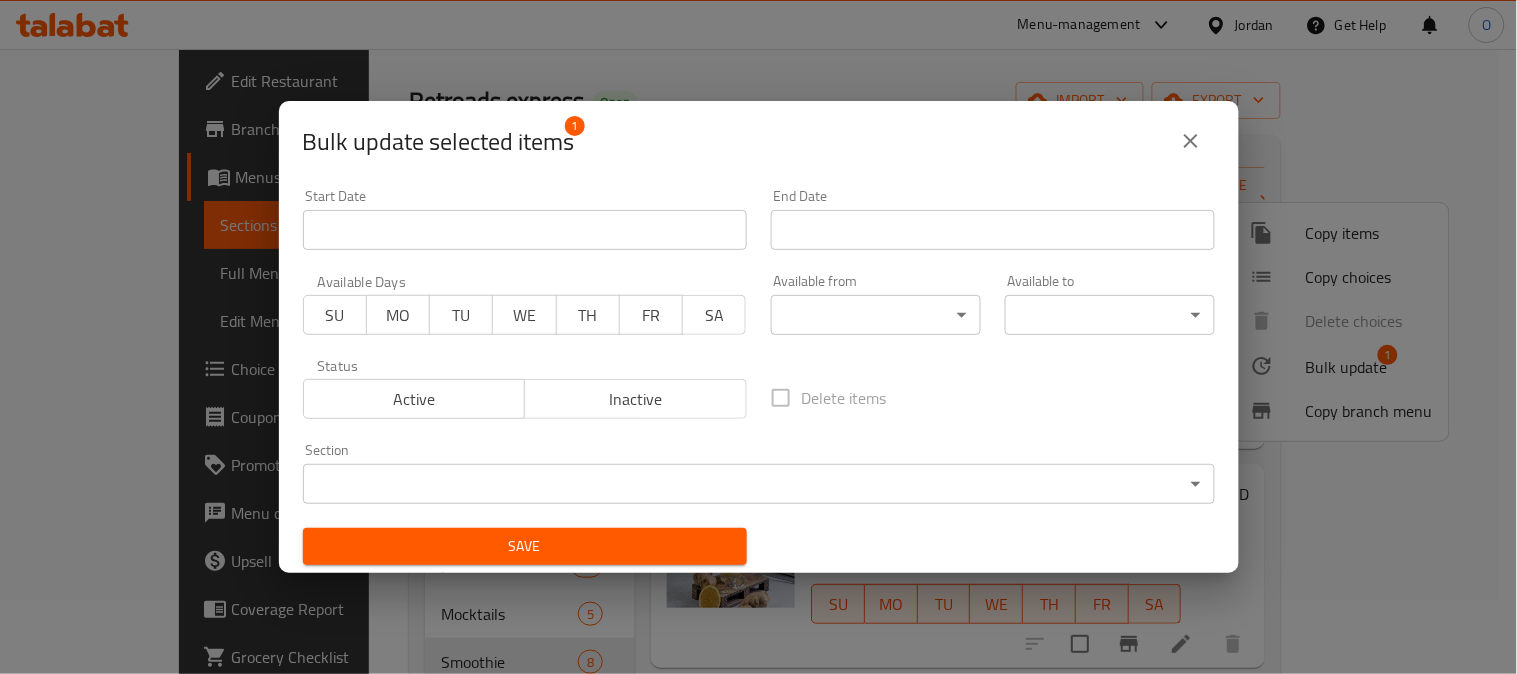 click on "Inactive" at bounding box center [636, 399] 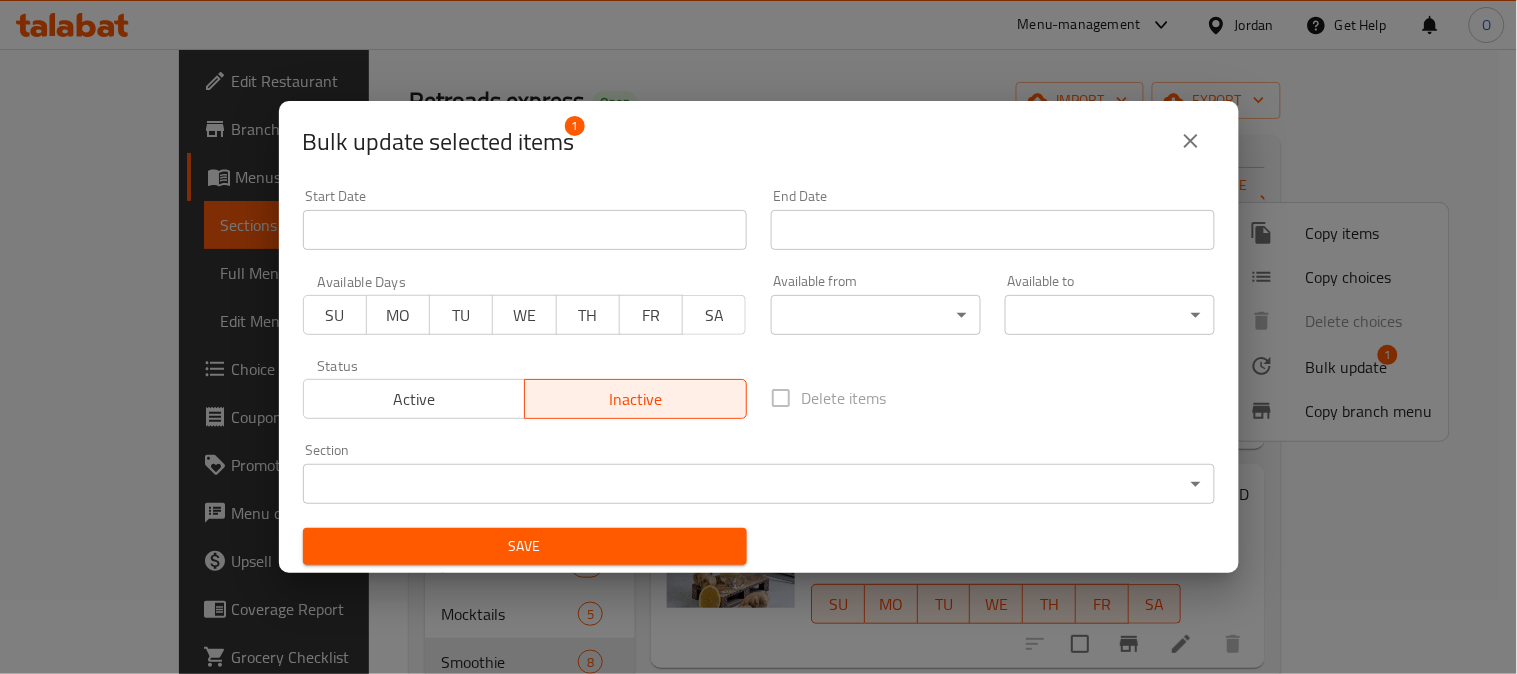 click on "Save" at bounding box center (525, 546) 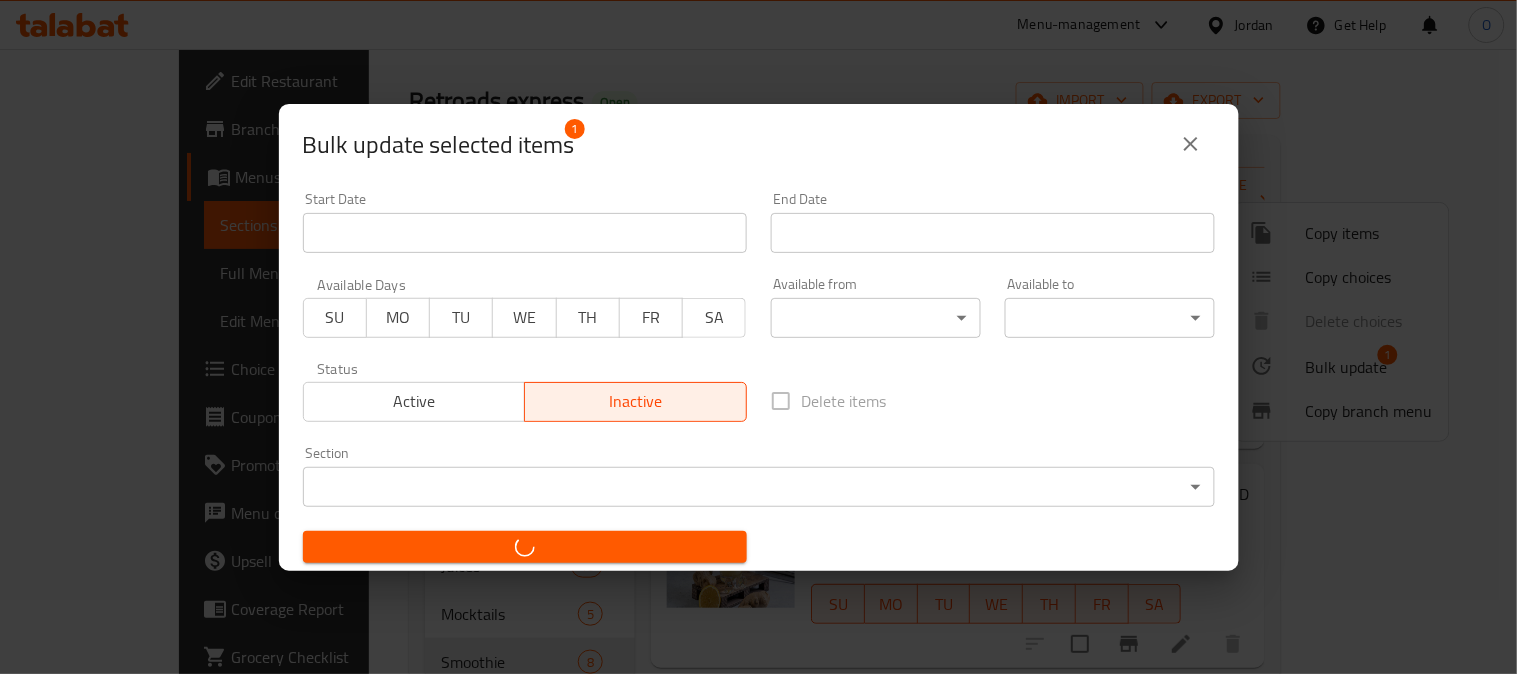 checkbox on "false" 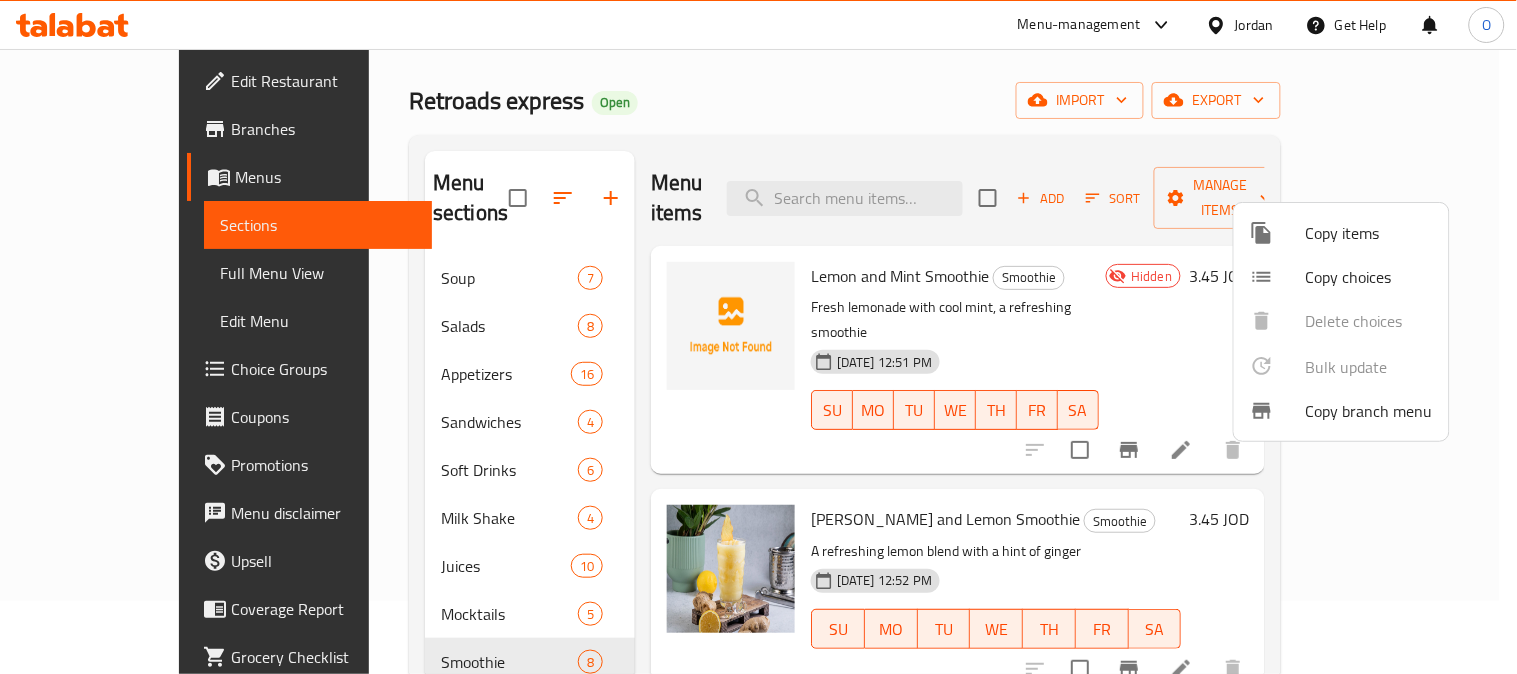 click at bounding box center (758, 337) 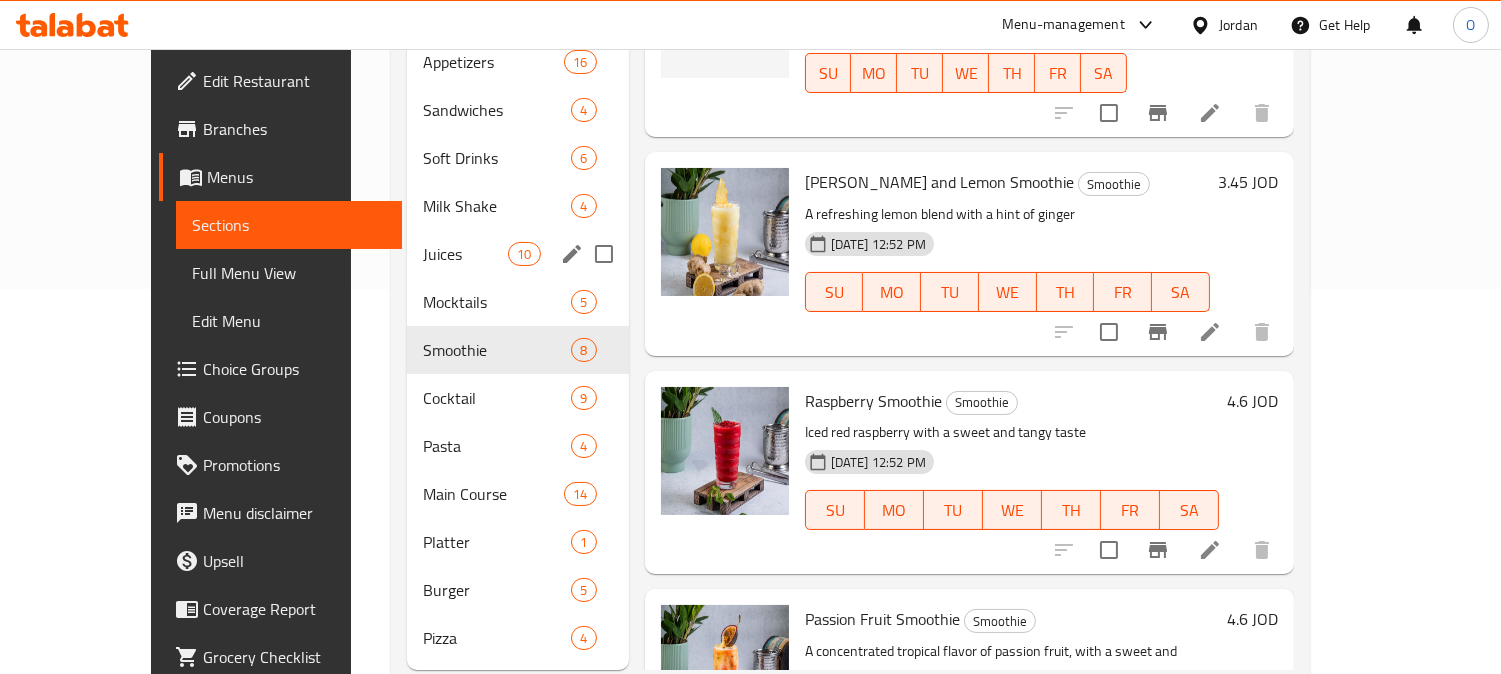 scroll, scrollTop: 406, scrollLeft: 0, axis: vertical 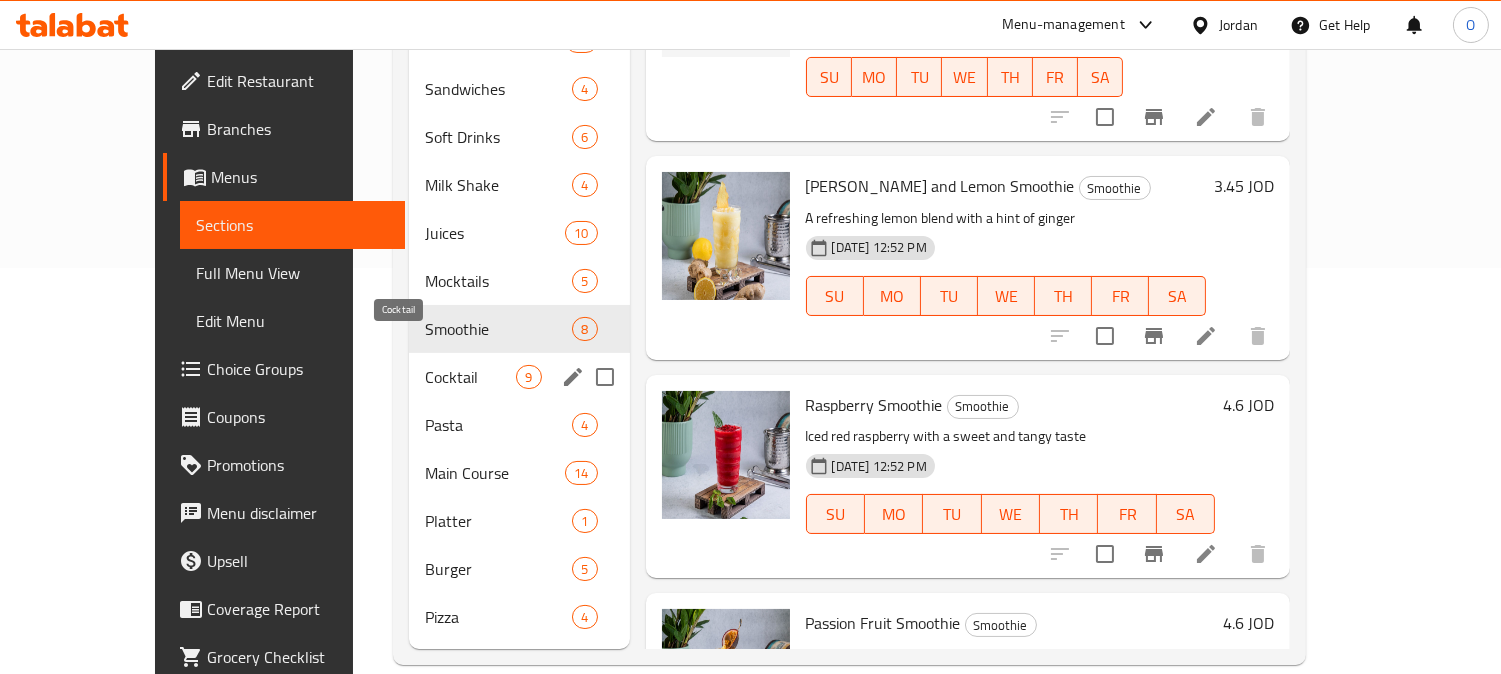 click on "Cocktail" at bounding box center (470, 377) 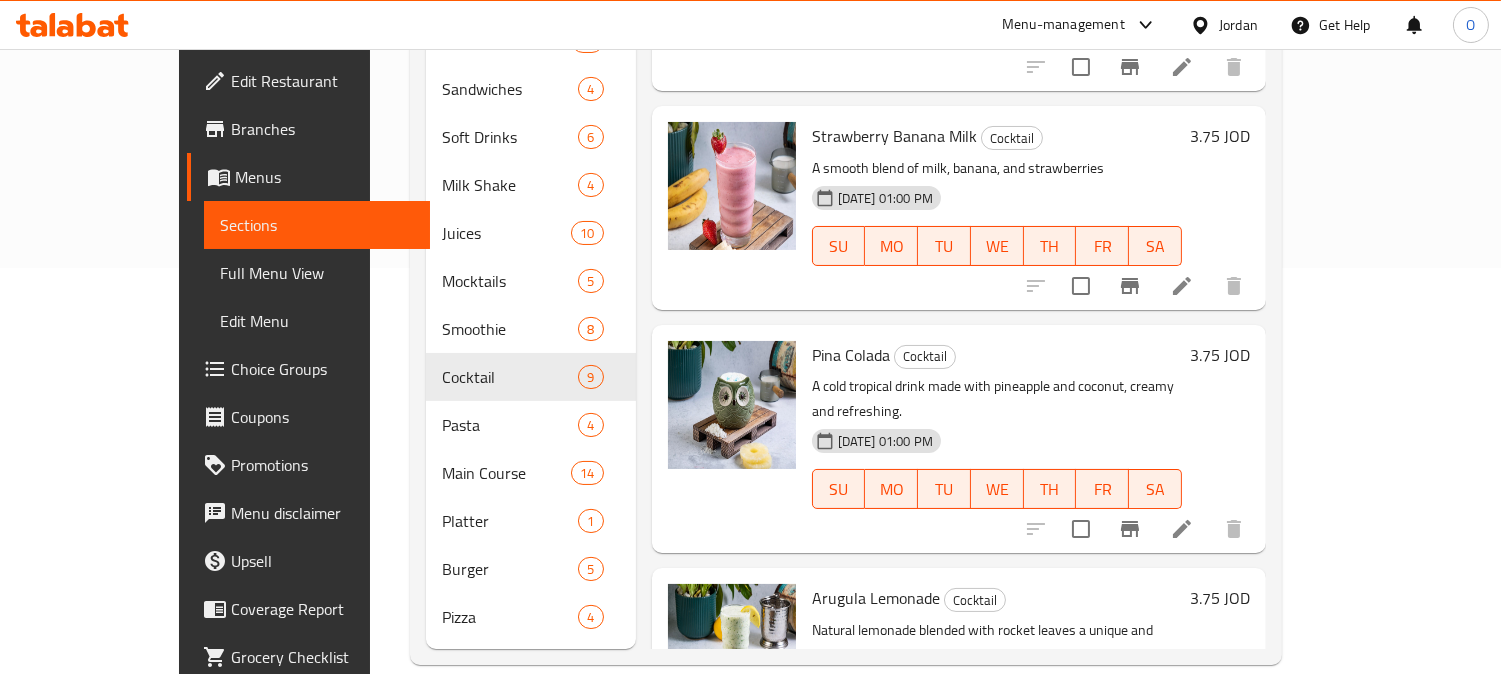 scroll, scrollTop: 0, scrollLeft: 0, axis: both 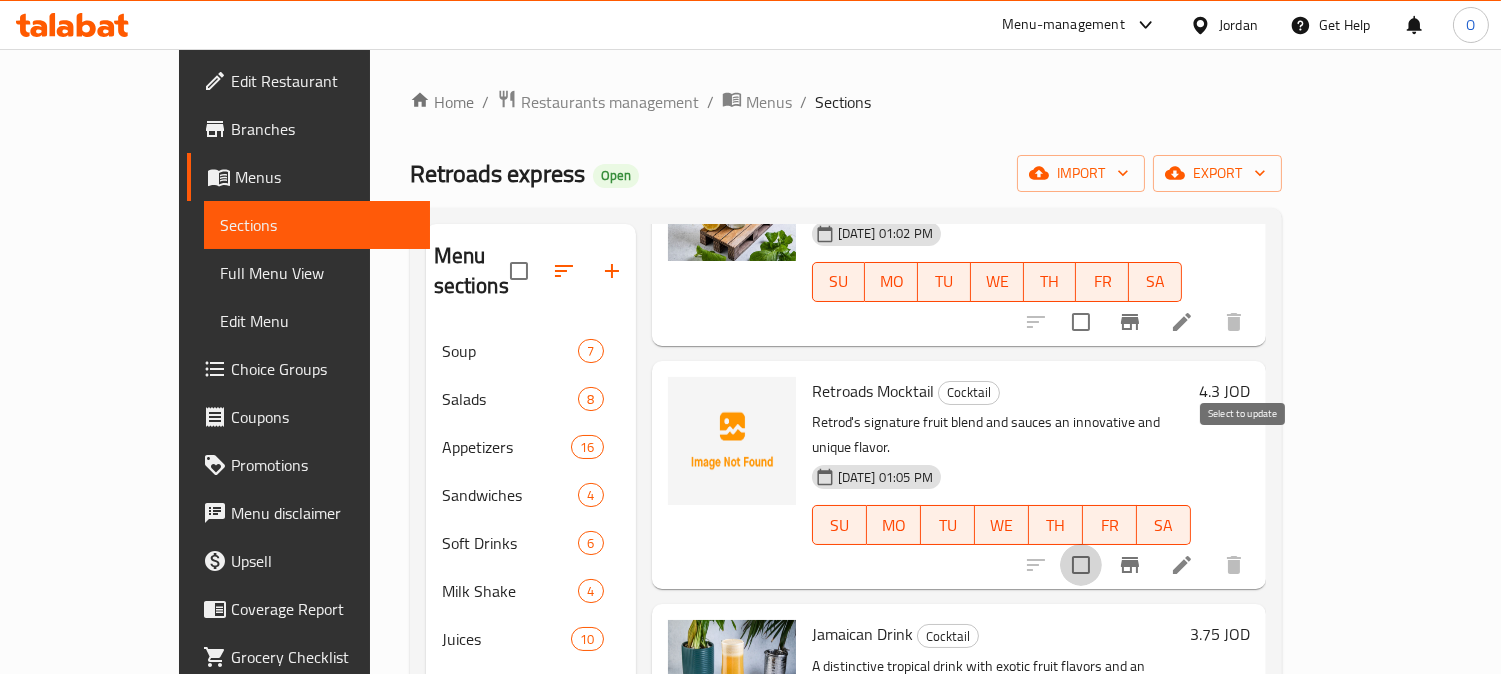 click at bounding box center [1081, 565] 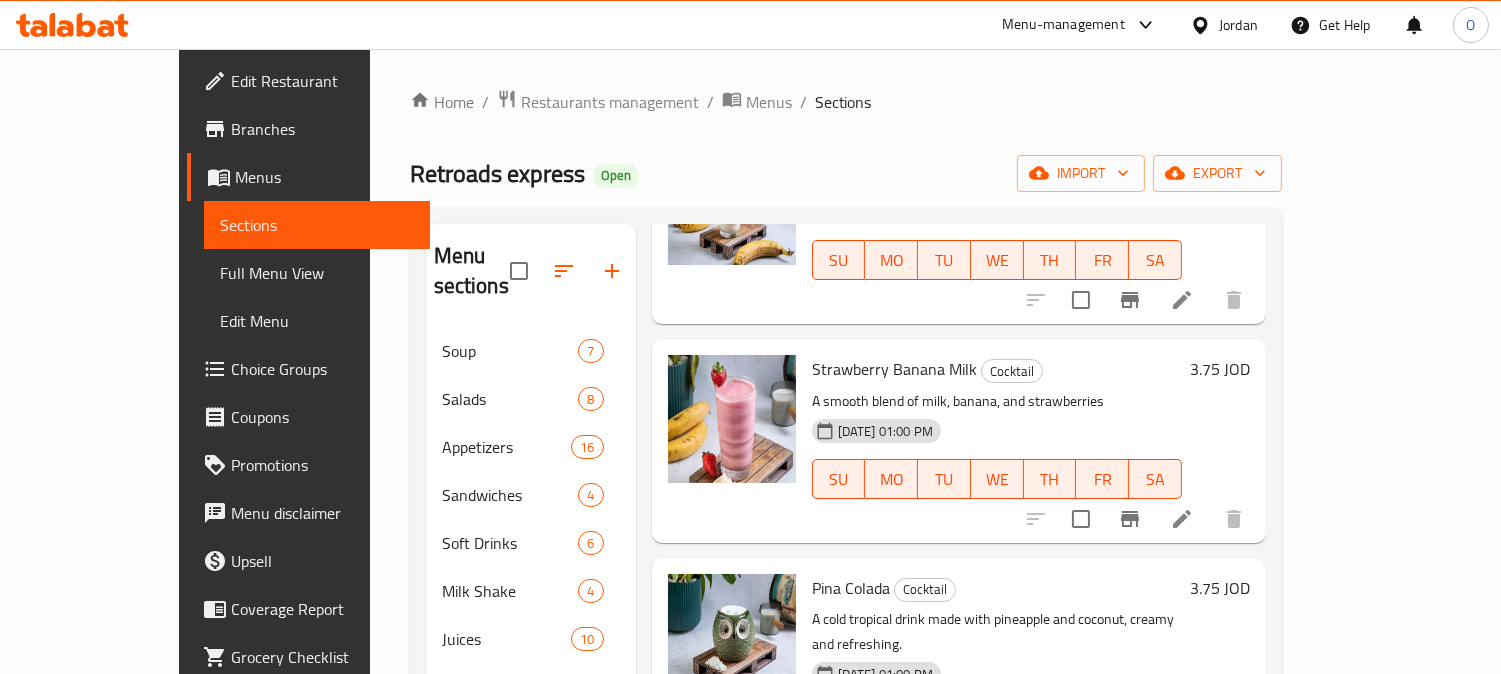 scroll, scrollTop: 0, scrollLeft: 0, axis: both 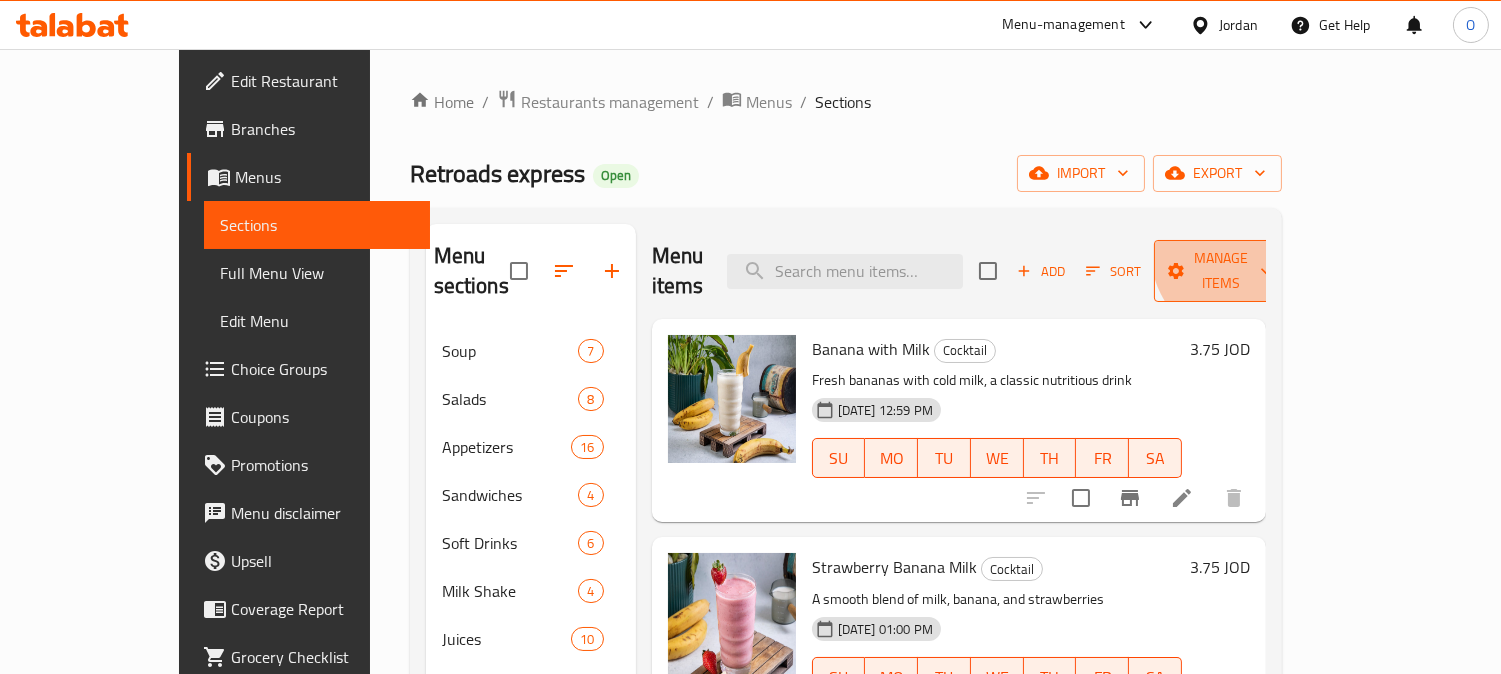click on "Manage items" at bounding box center [1221, 271] 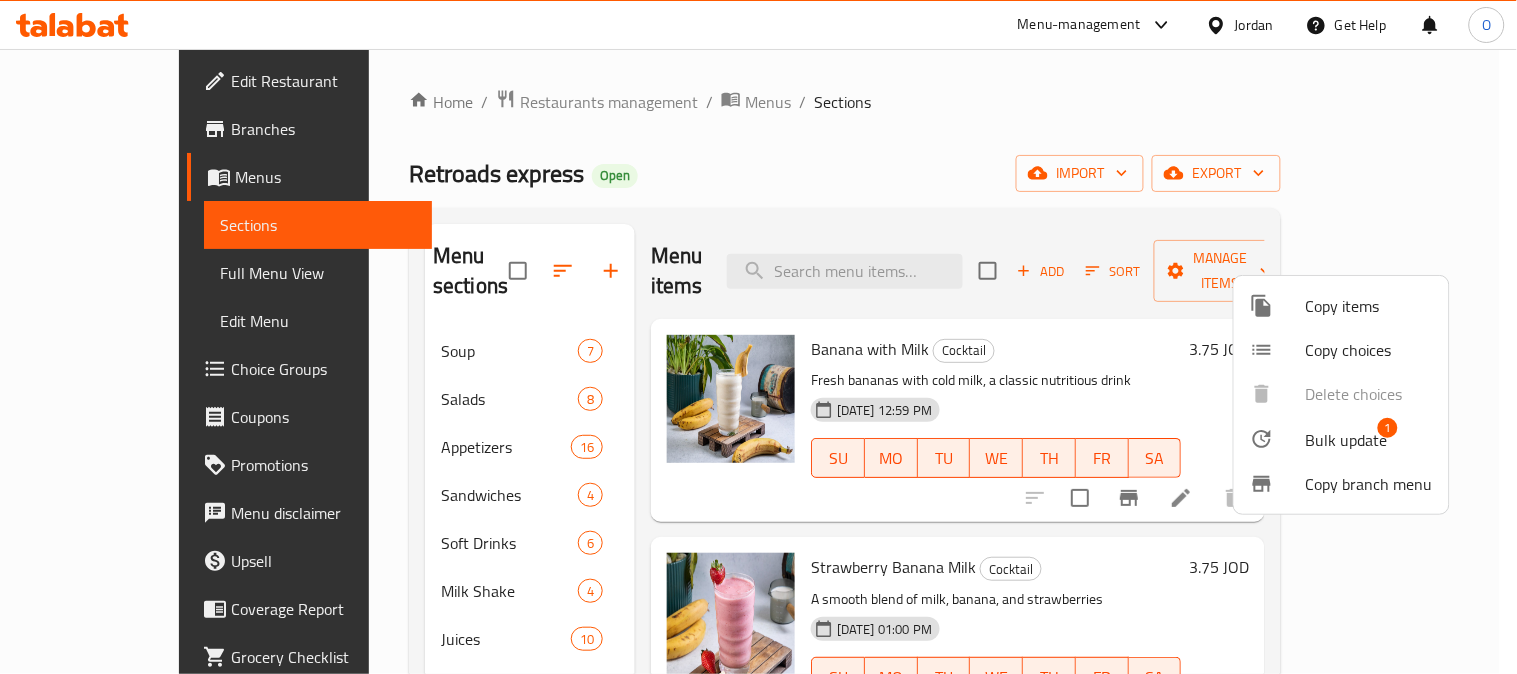 click on "Bulk update 1" at bounding box center (1341, 439) 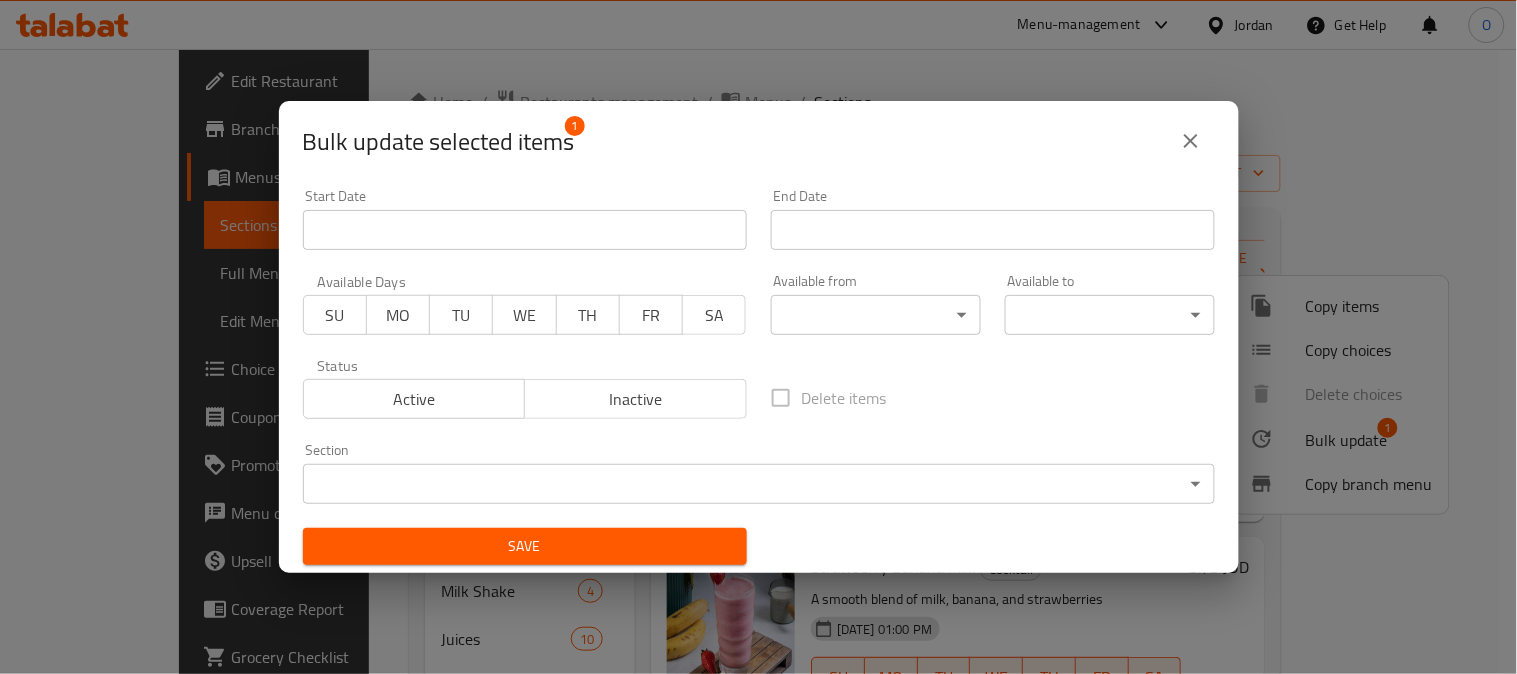 click on "Inactive" at bounding box center (636, 399) 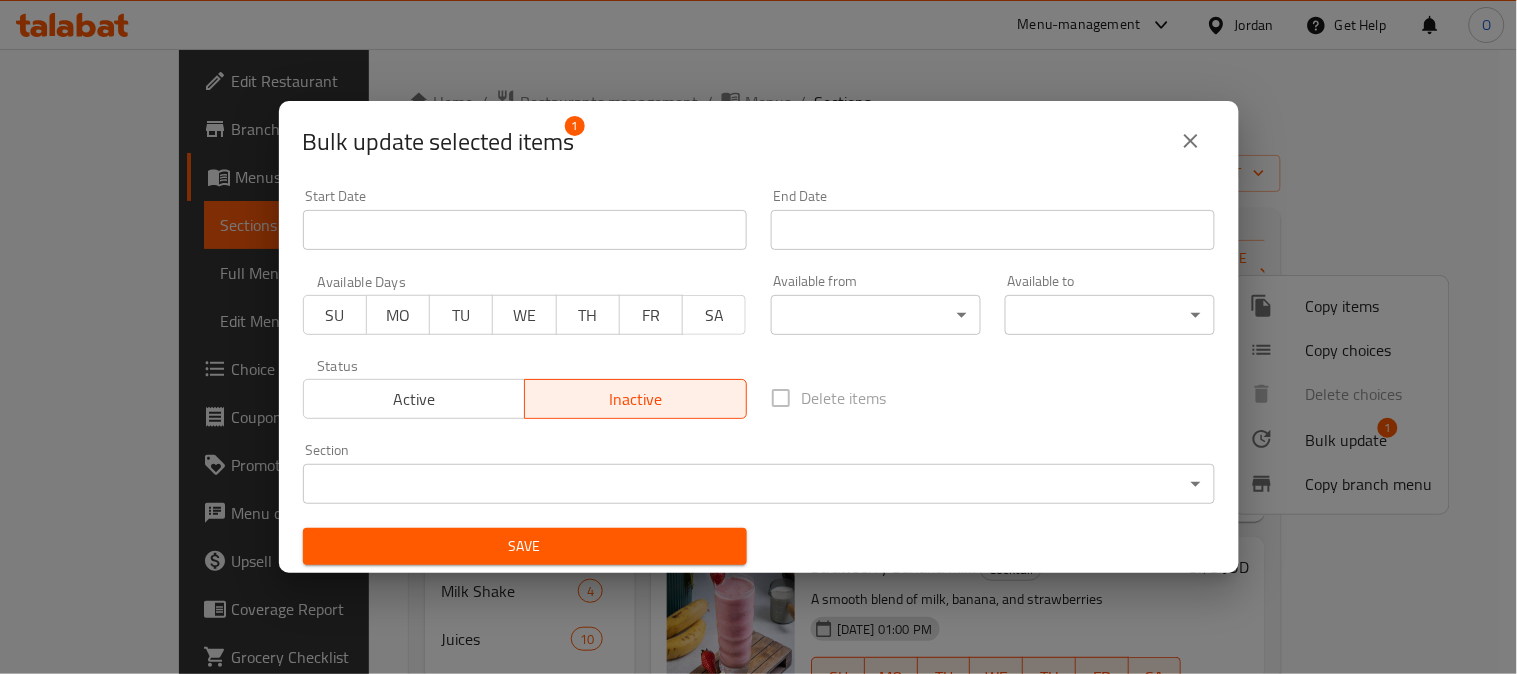 click on "Save" at bounding box center (525, 546) 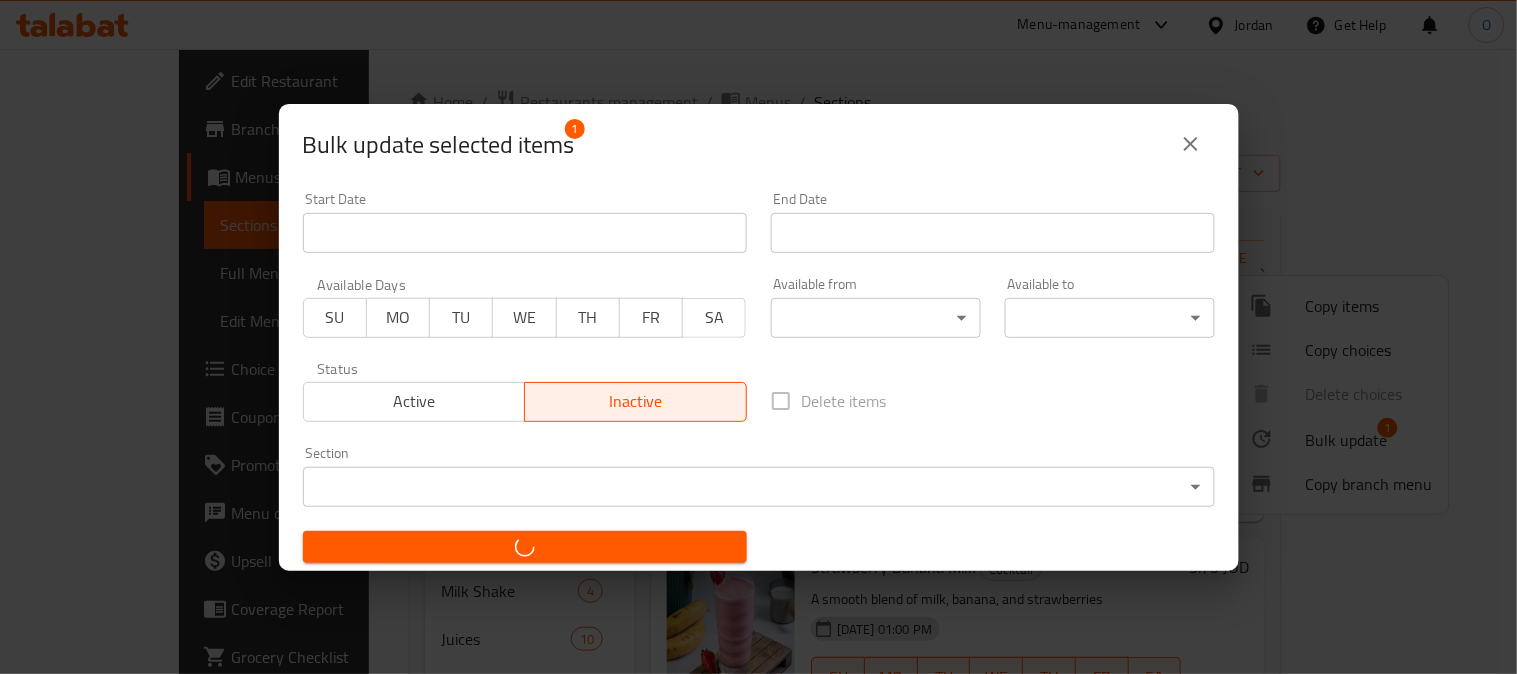 checkbox on "false" 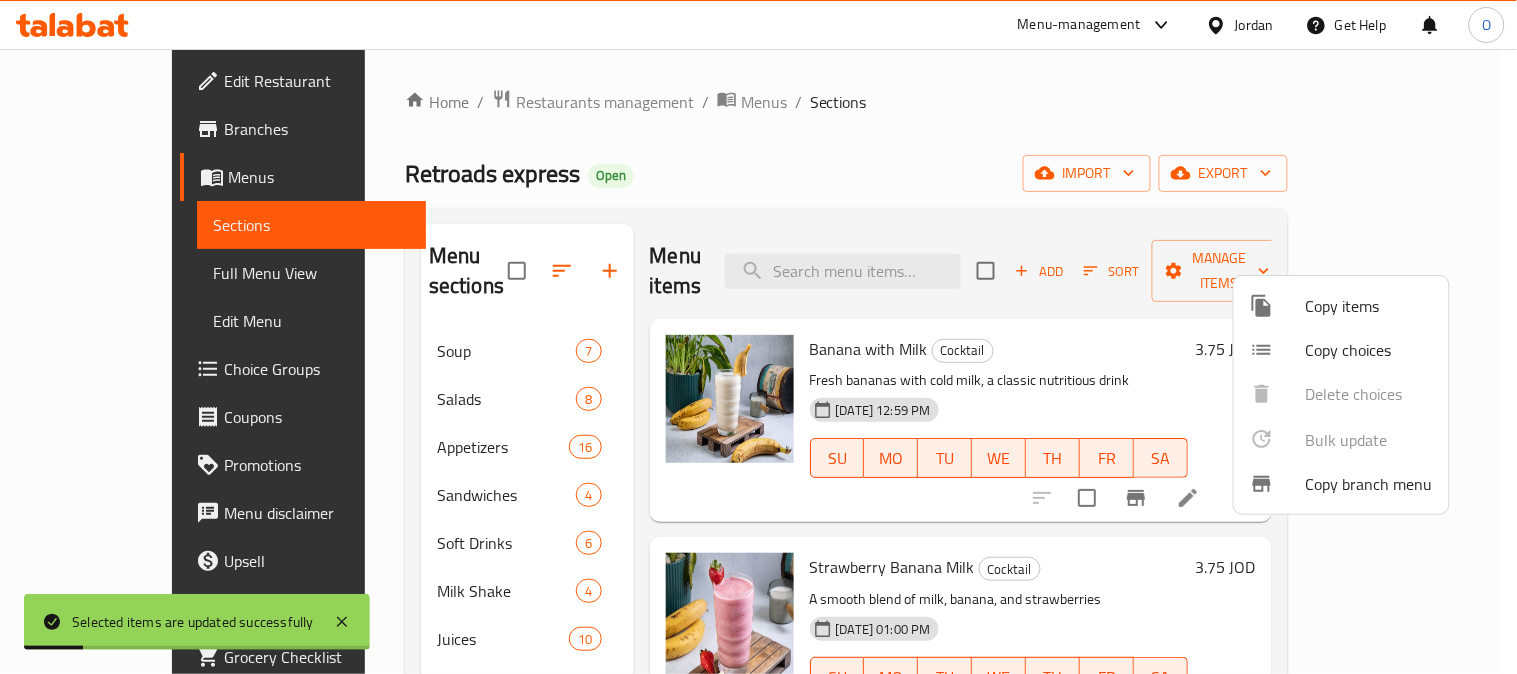click at bounding box center (758, 337) 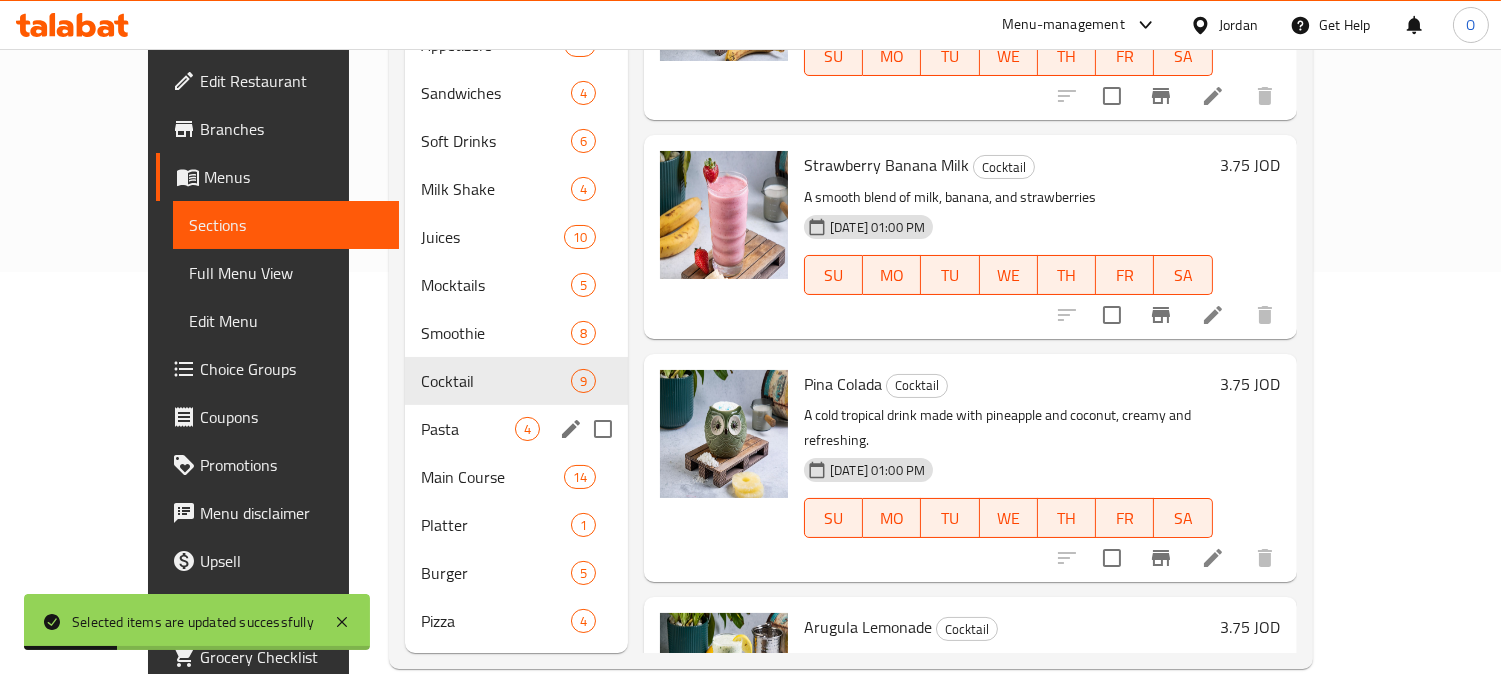 scroll, scrollTop: 406, scrollLeft: 0, axis: vertical 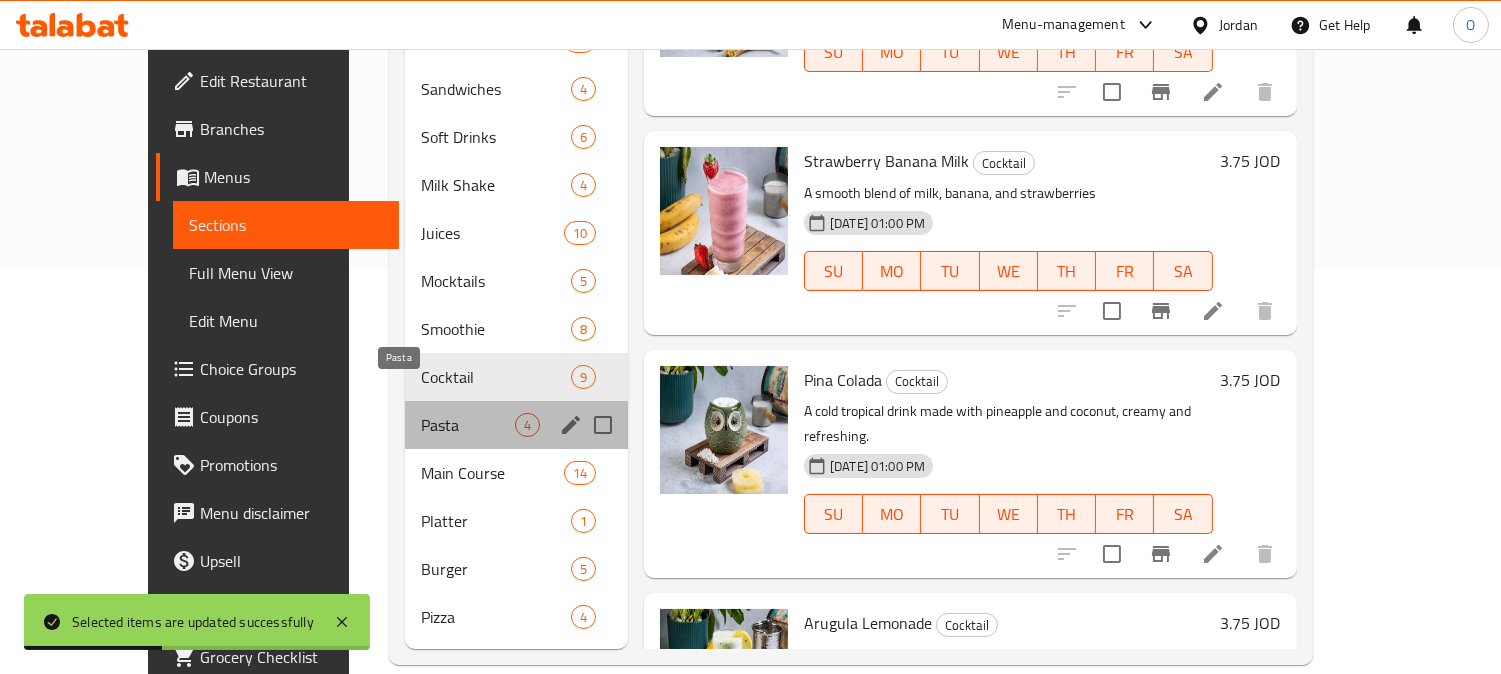 click on "Pasta" at bounding box center (468, 425) 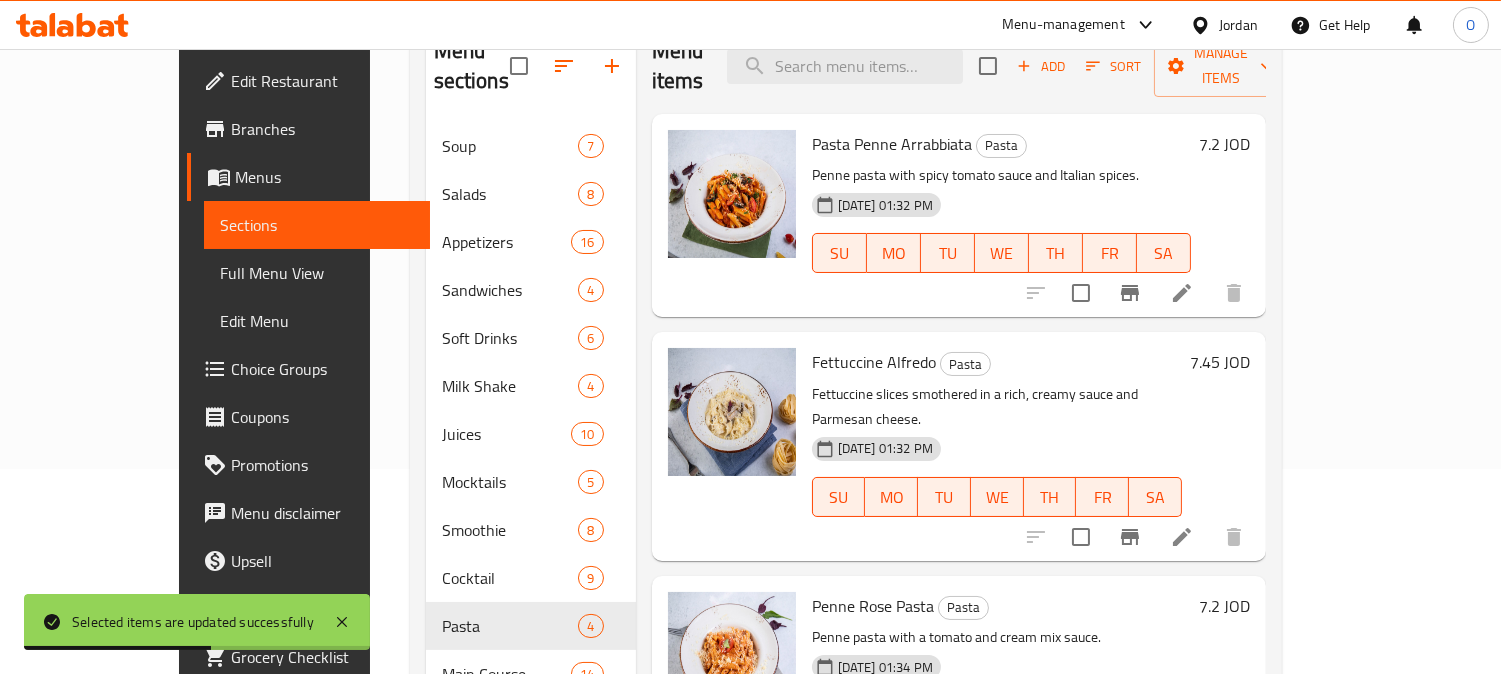 scroll, scrollTop: 0, scrollLeft: 0, axis: both 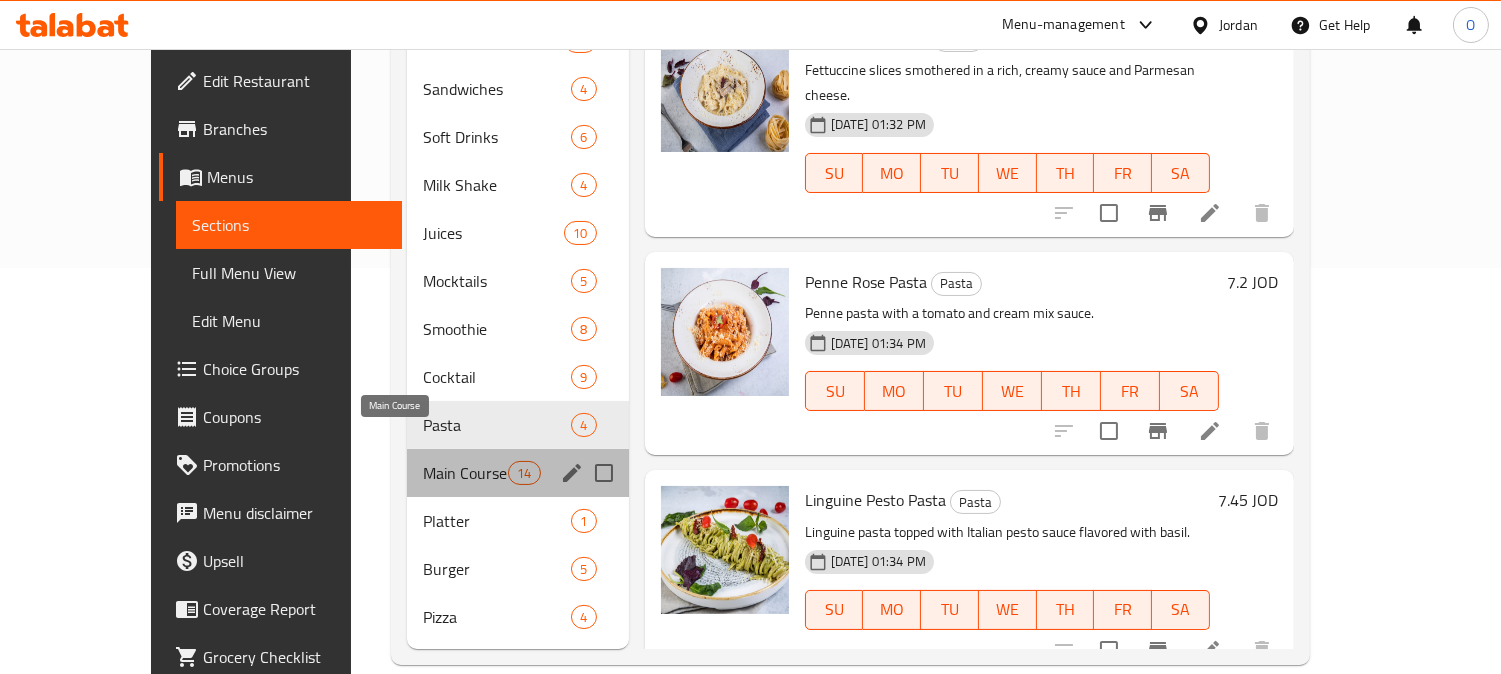 click on "Main Course" at bounding box center (465, 473) 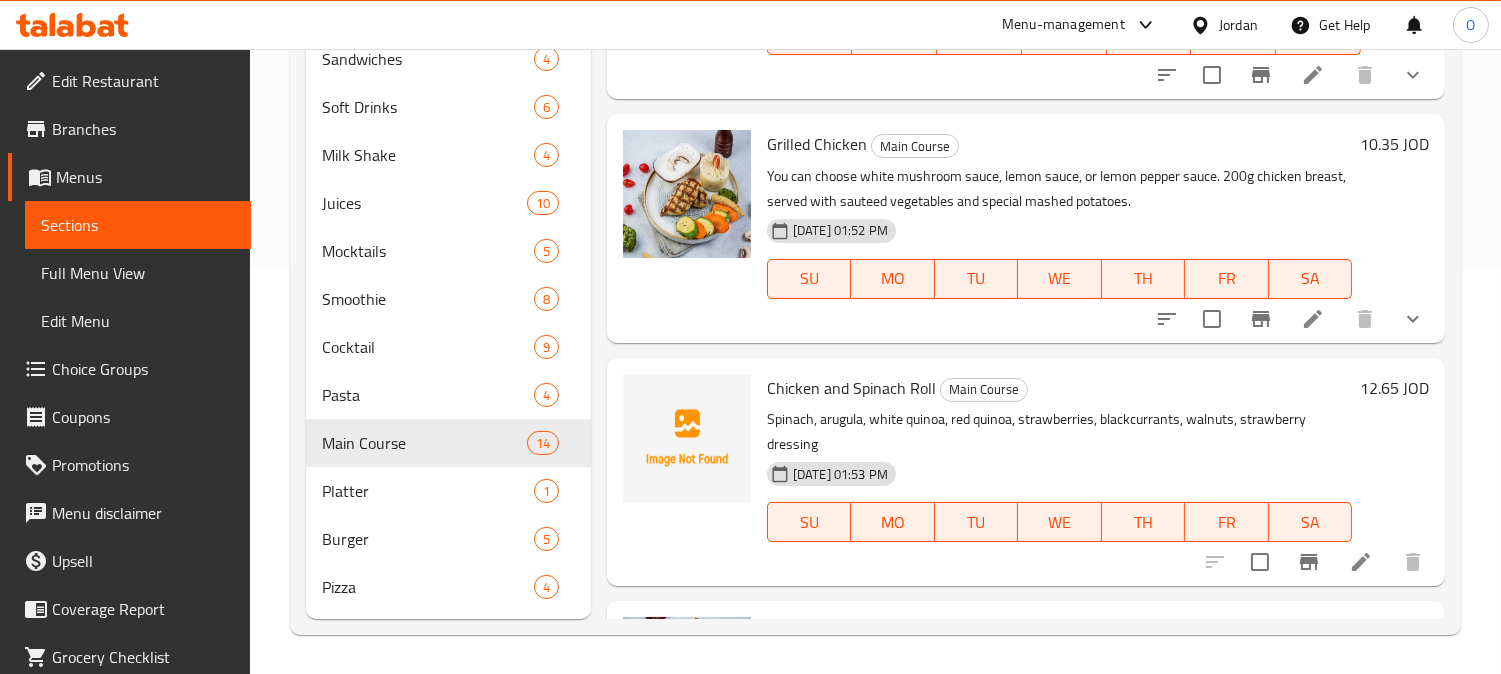 scroll, scrollTop: 0, scrollLeft: 0, axis: both 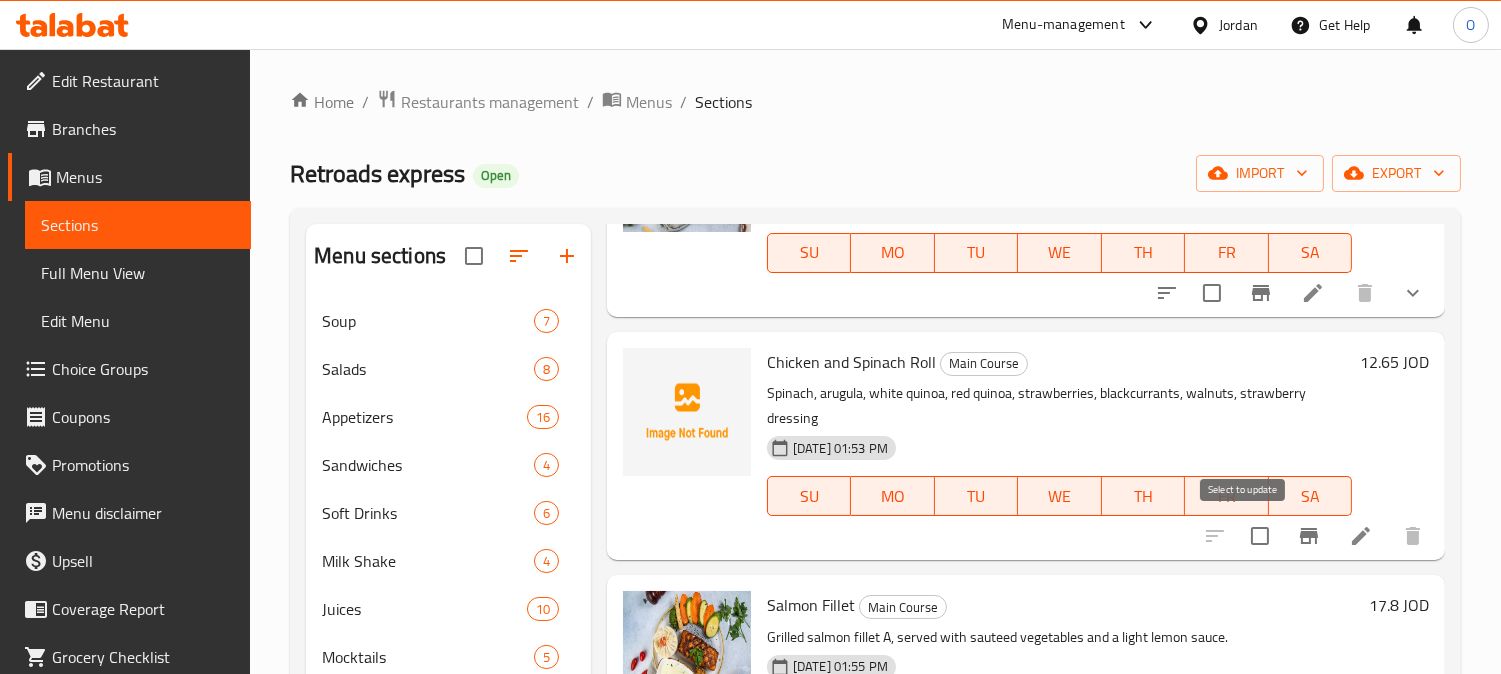 click at bounding box center [1260, 536] 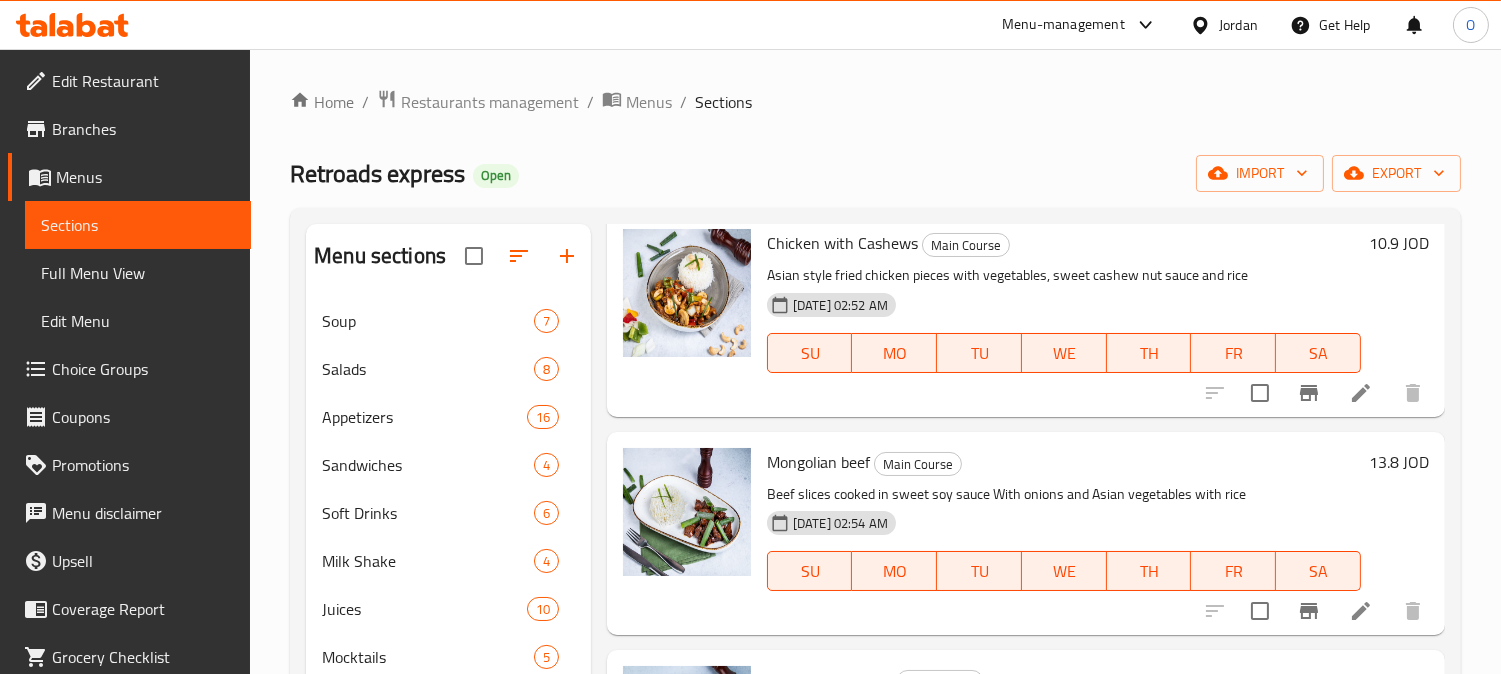 scroll, scrollTop: 2382, scrollLeft: 0, axis: vertical 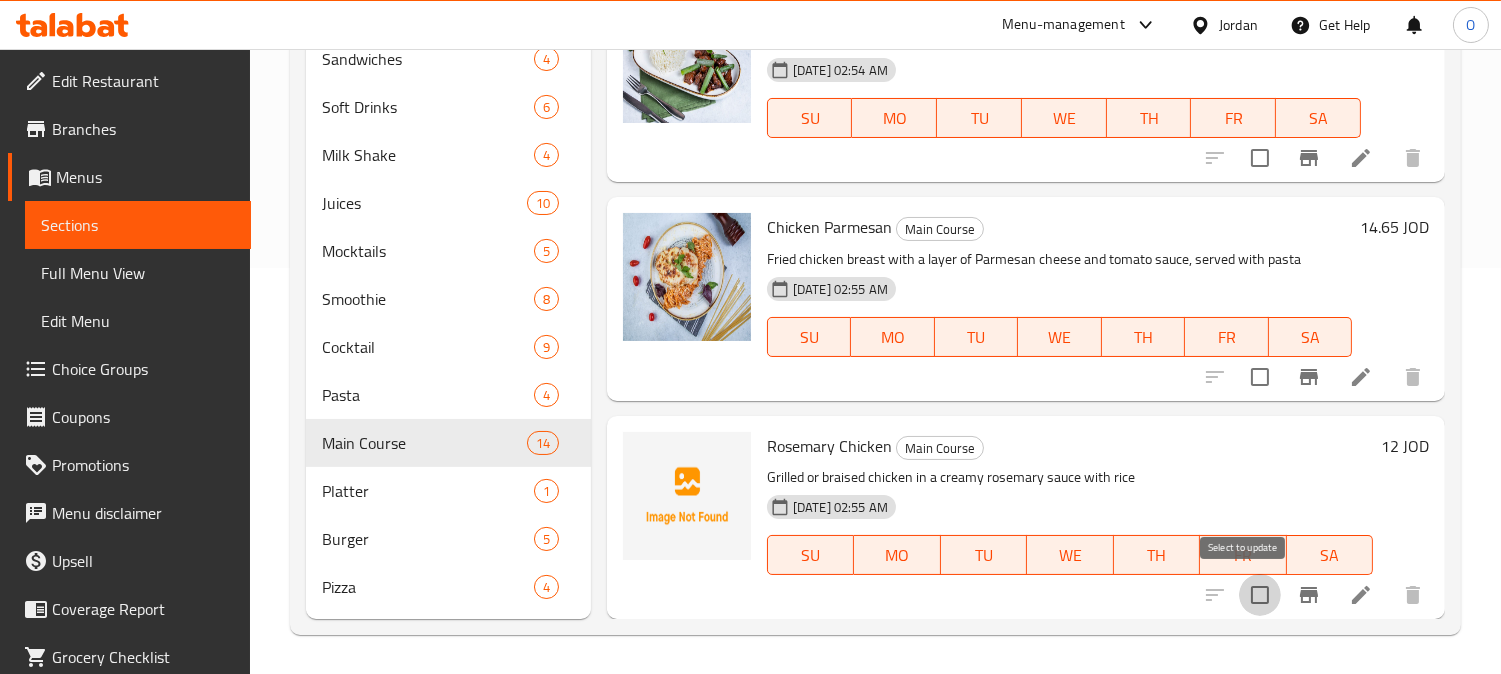 click at bounding box center (1260, 595) 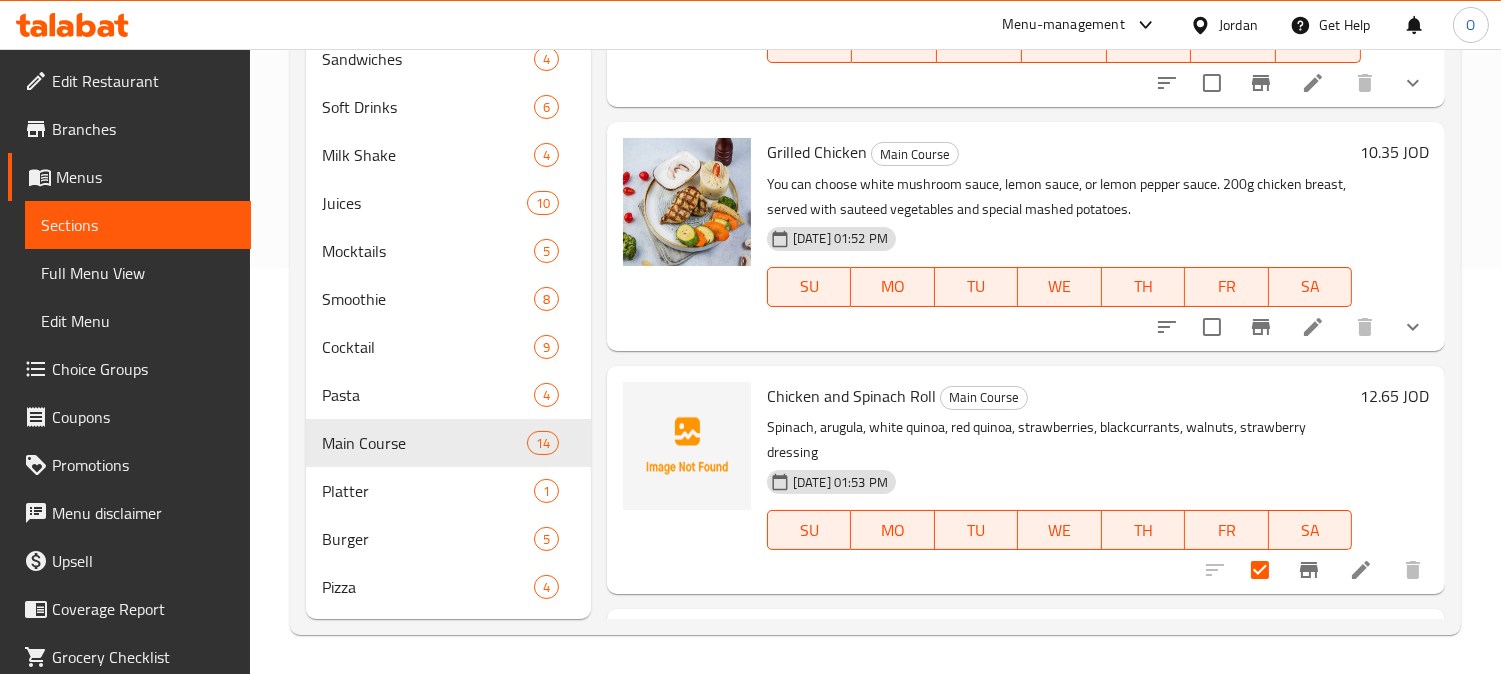 scroll, scrollTop: 0, scrollLeft: 0, axis: both 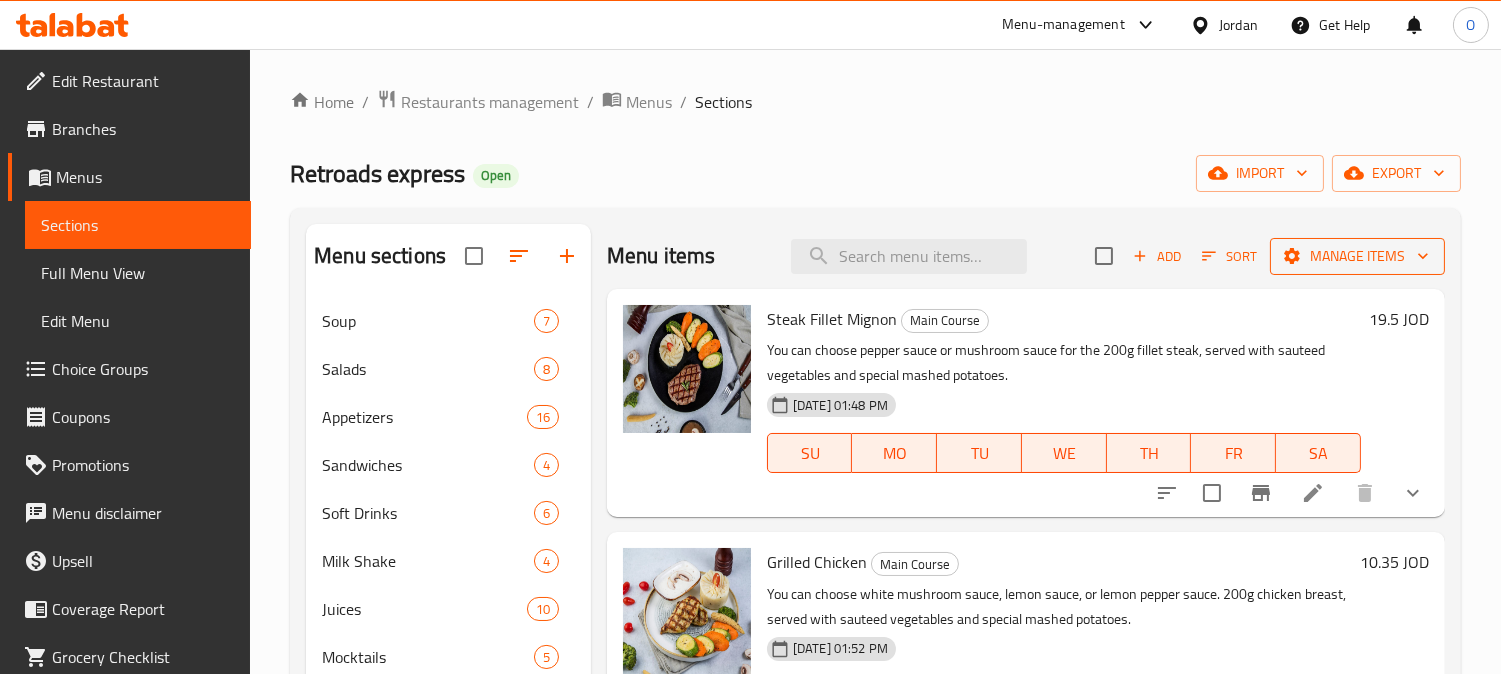 click on "Manage items" at bounding box center [1357, 256] 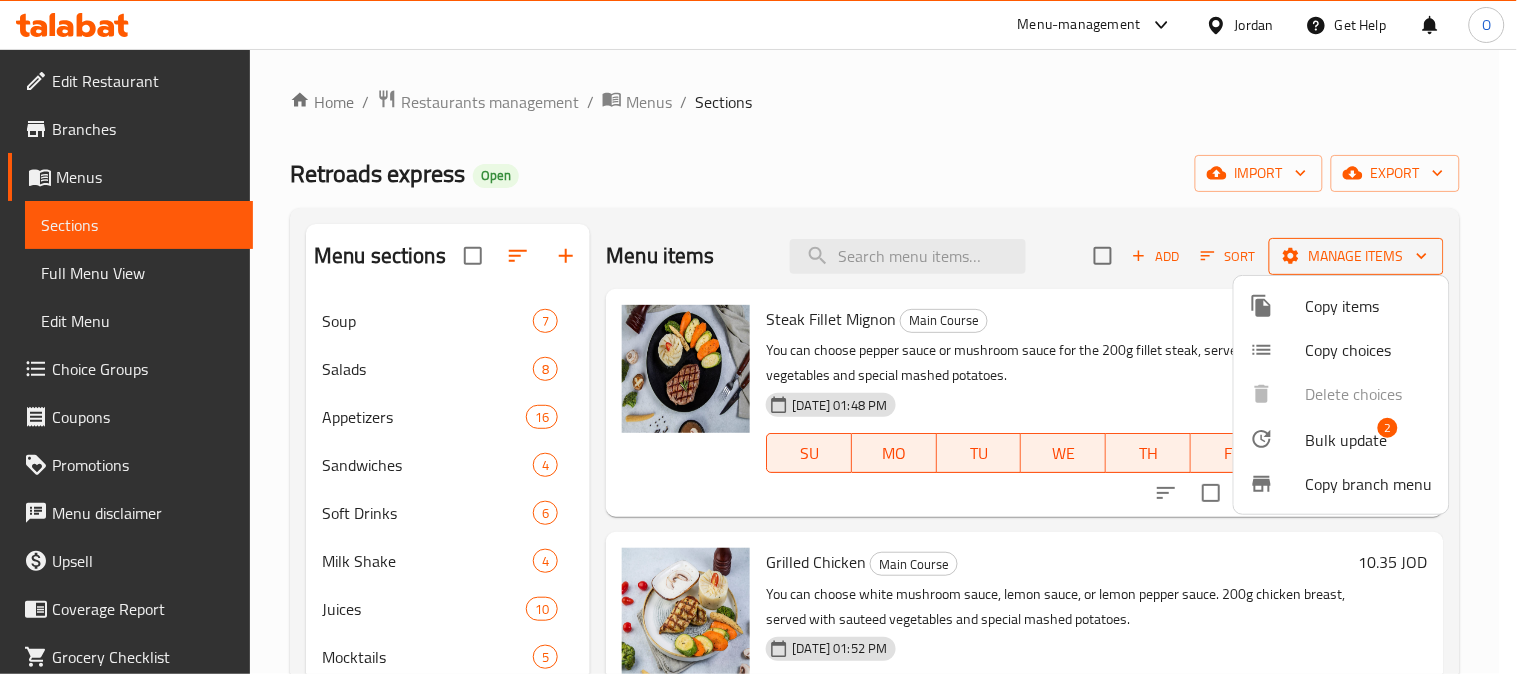 click at bounding box center (758, 337) 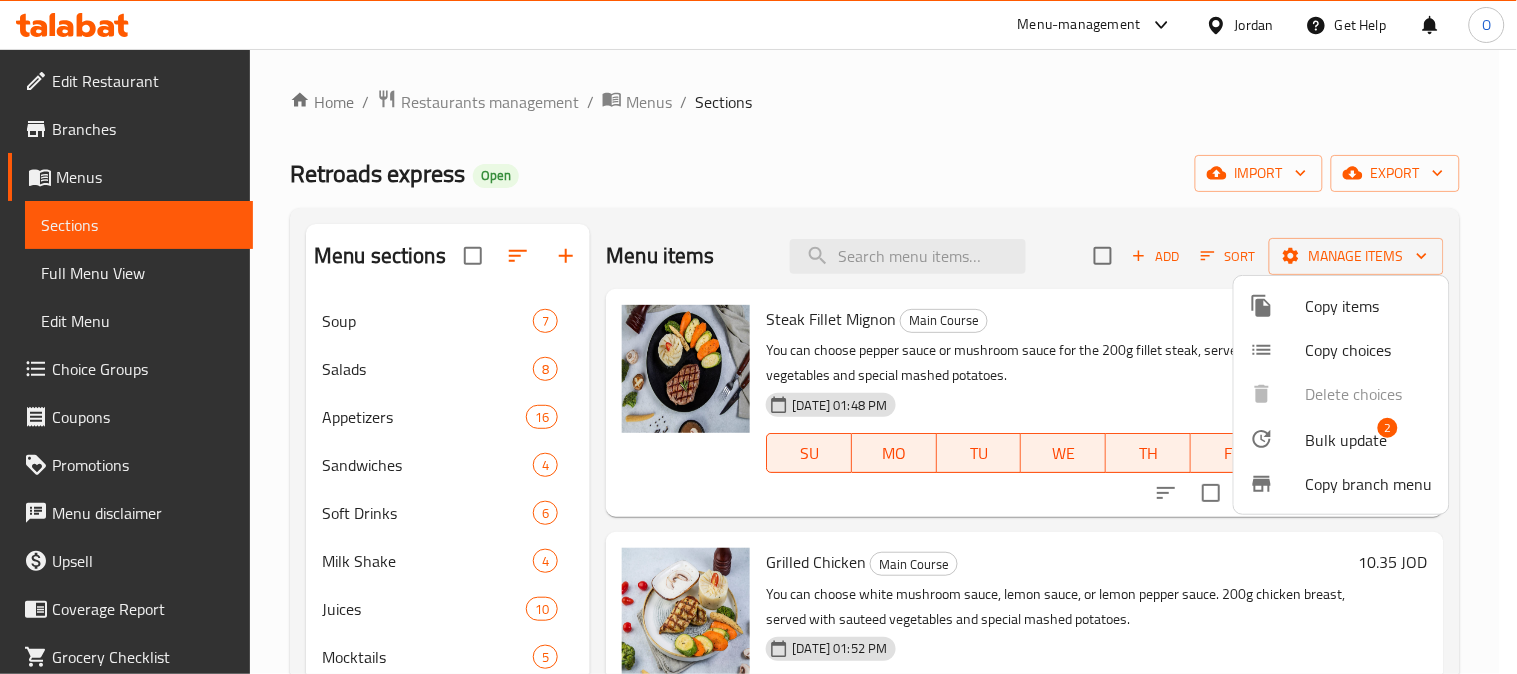 click on "Bulk update" at bounding box center [1347, 440] 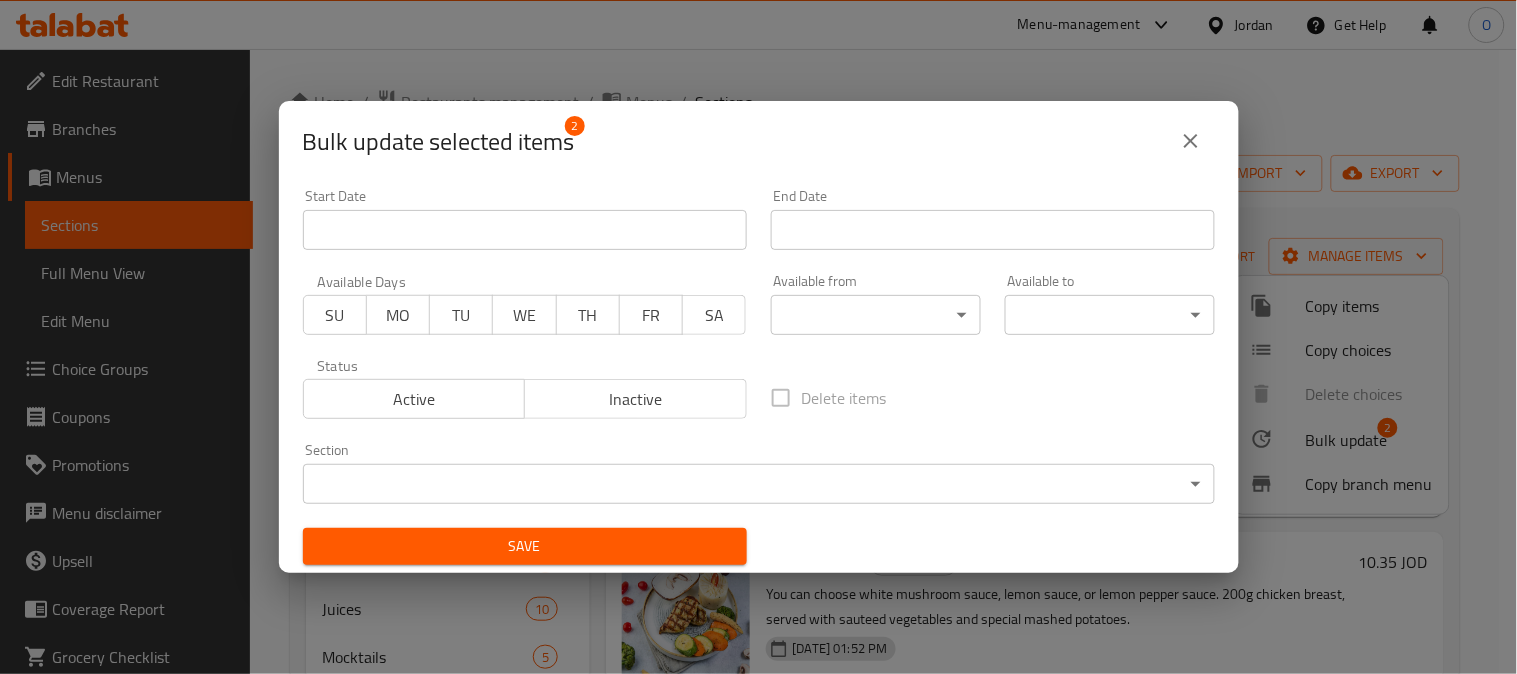 click on "Inactive" at bounding box center [636, 399] 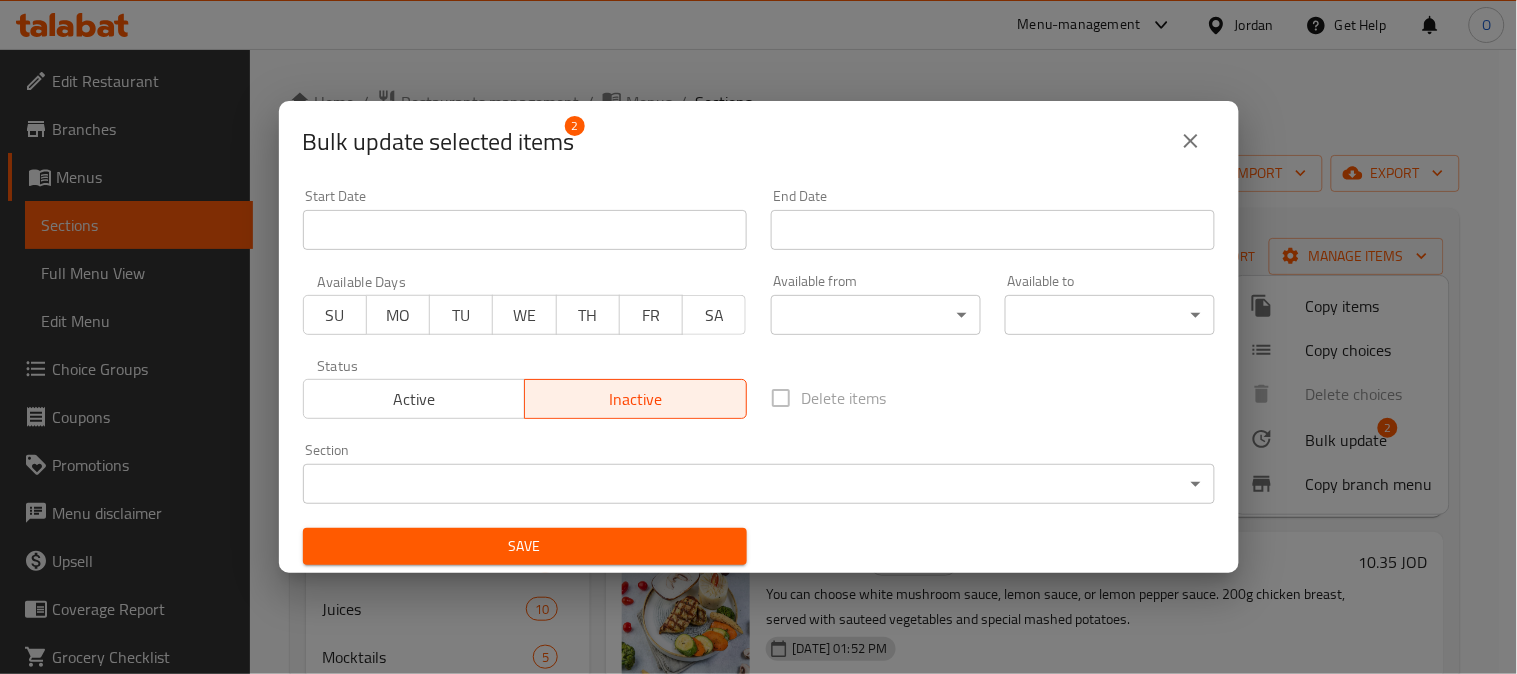 click on "Save" at bounding box center (525, 546) 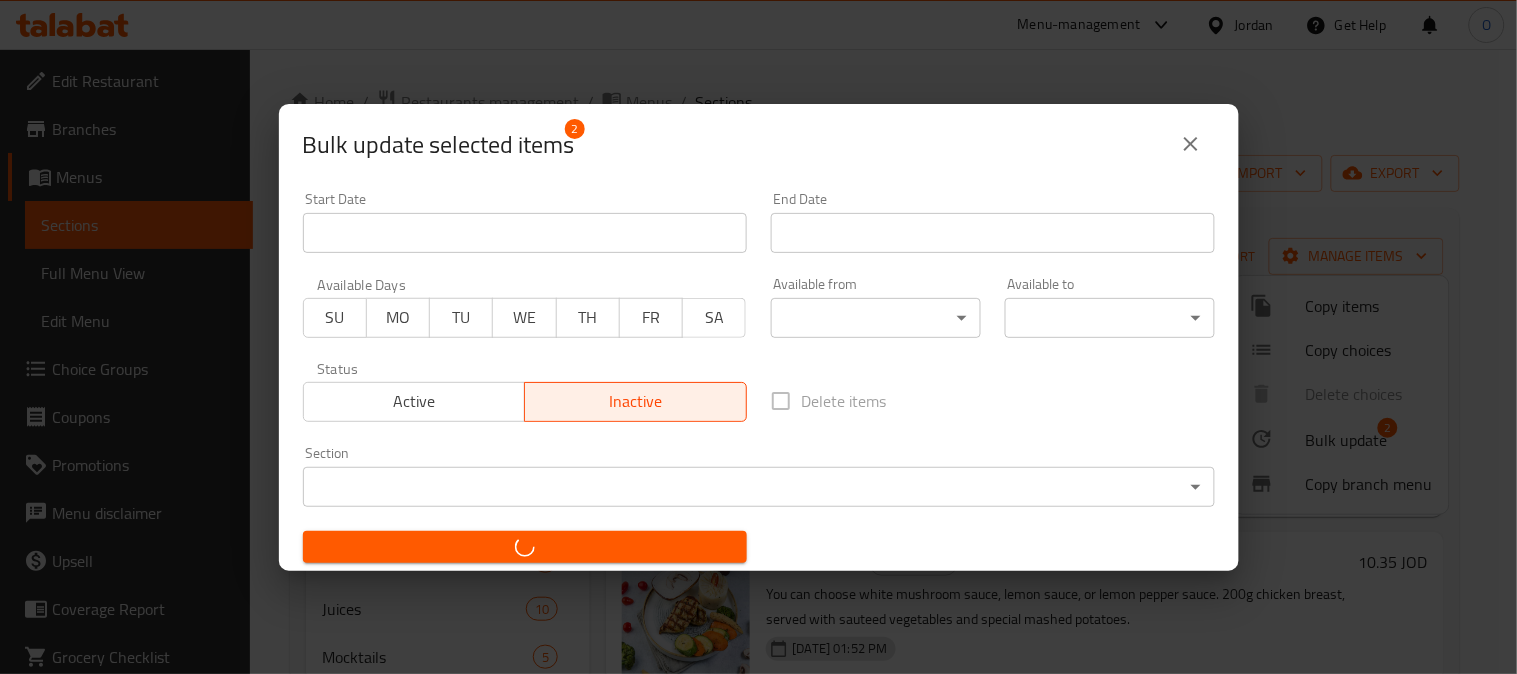 checkbox on "false" 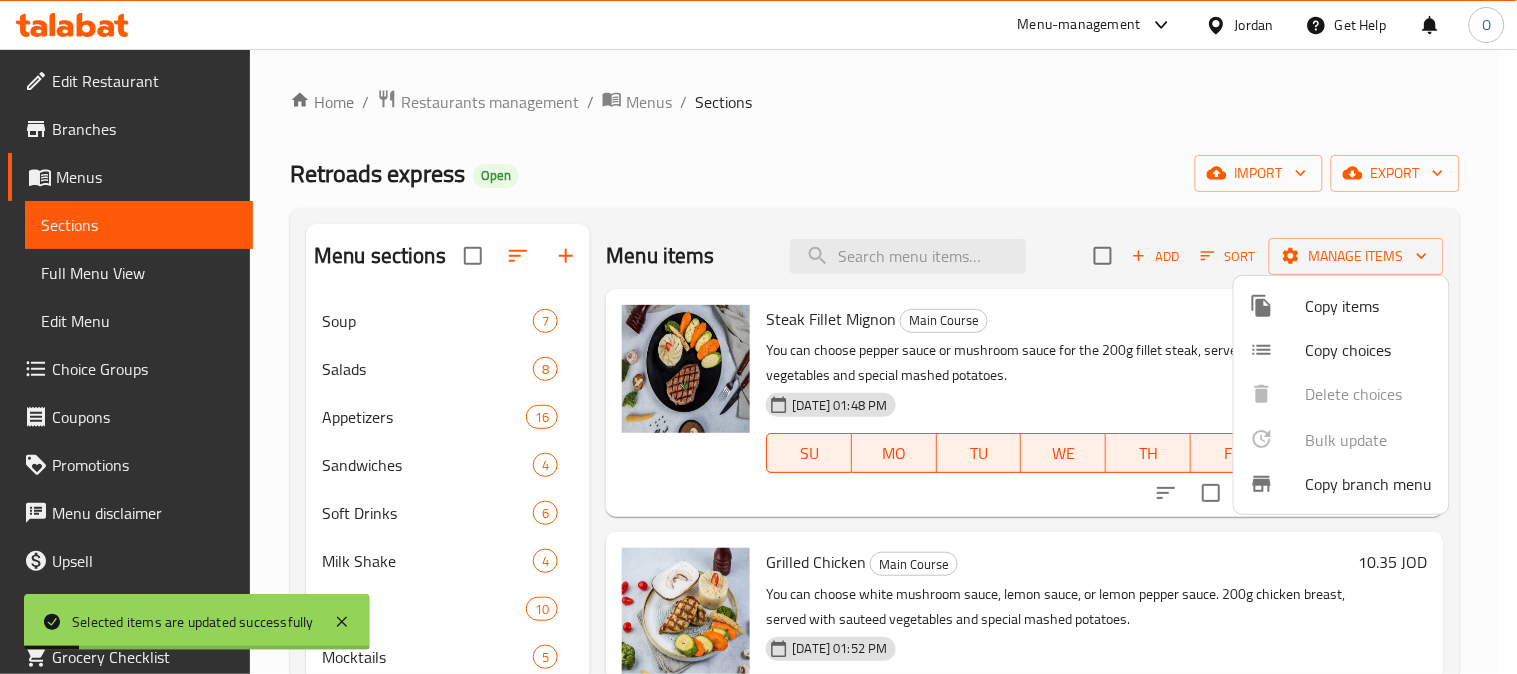 click at bounding box center [758, 337] 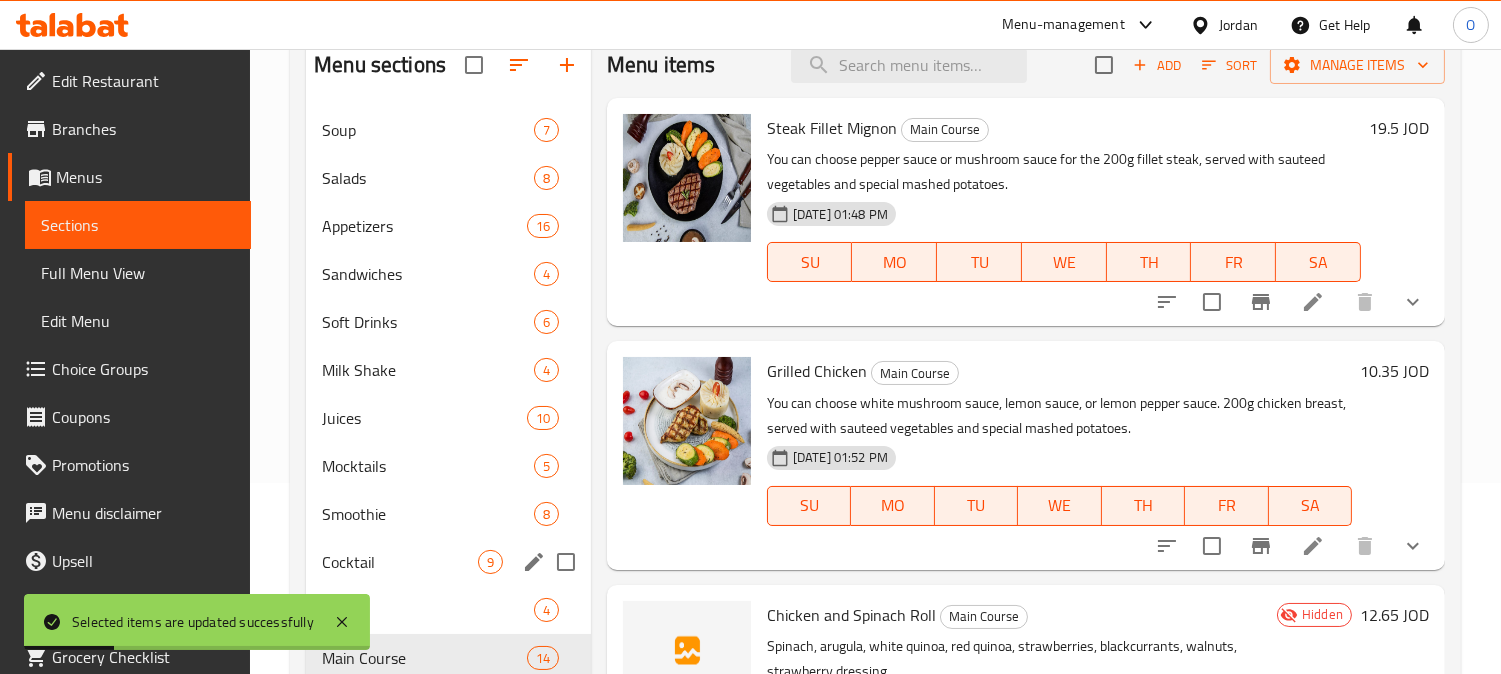 scroll, scrollTop: 406, scrollLeft: 0, axis: vertical 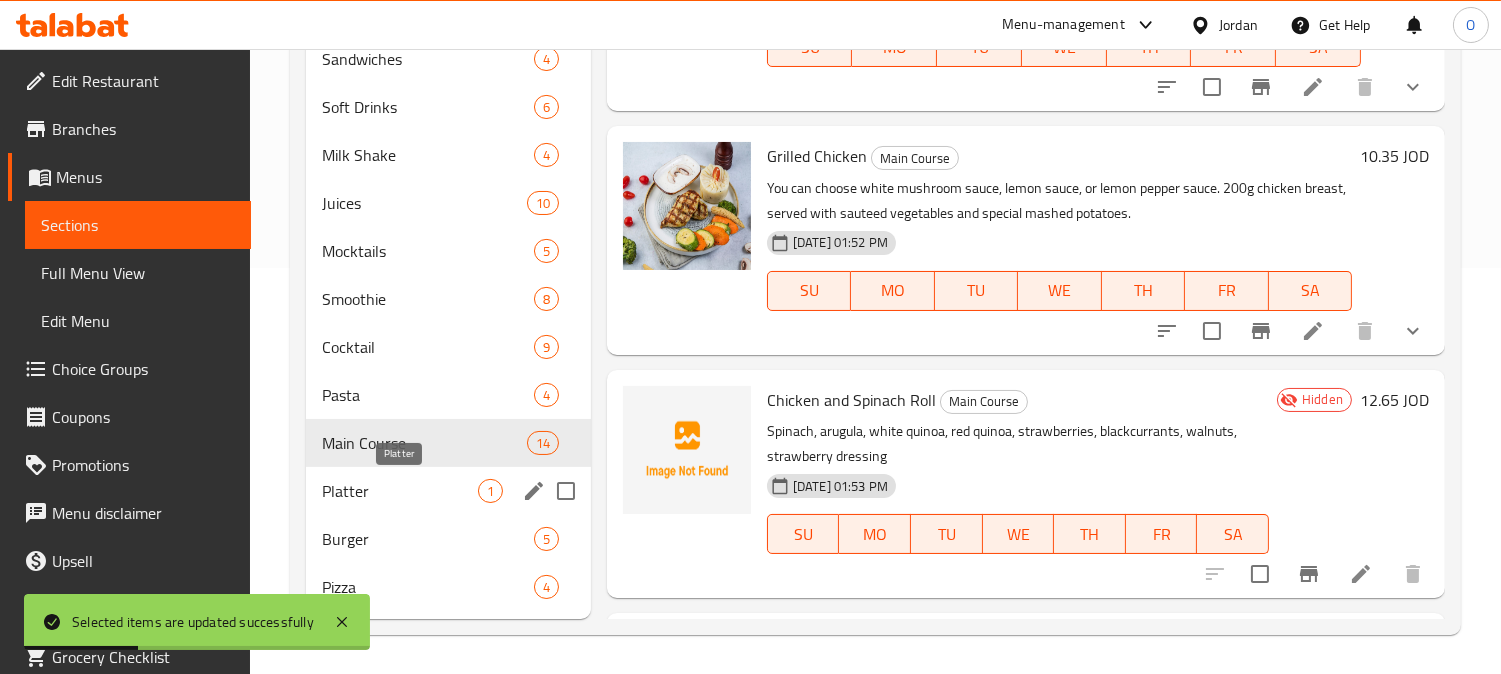 click on "Platter" at bounding box center [400, 491] 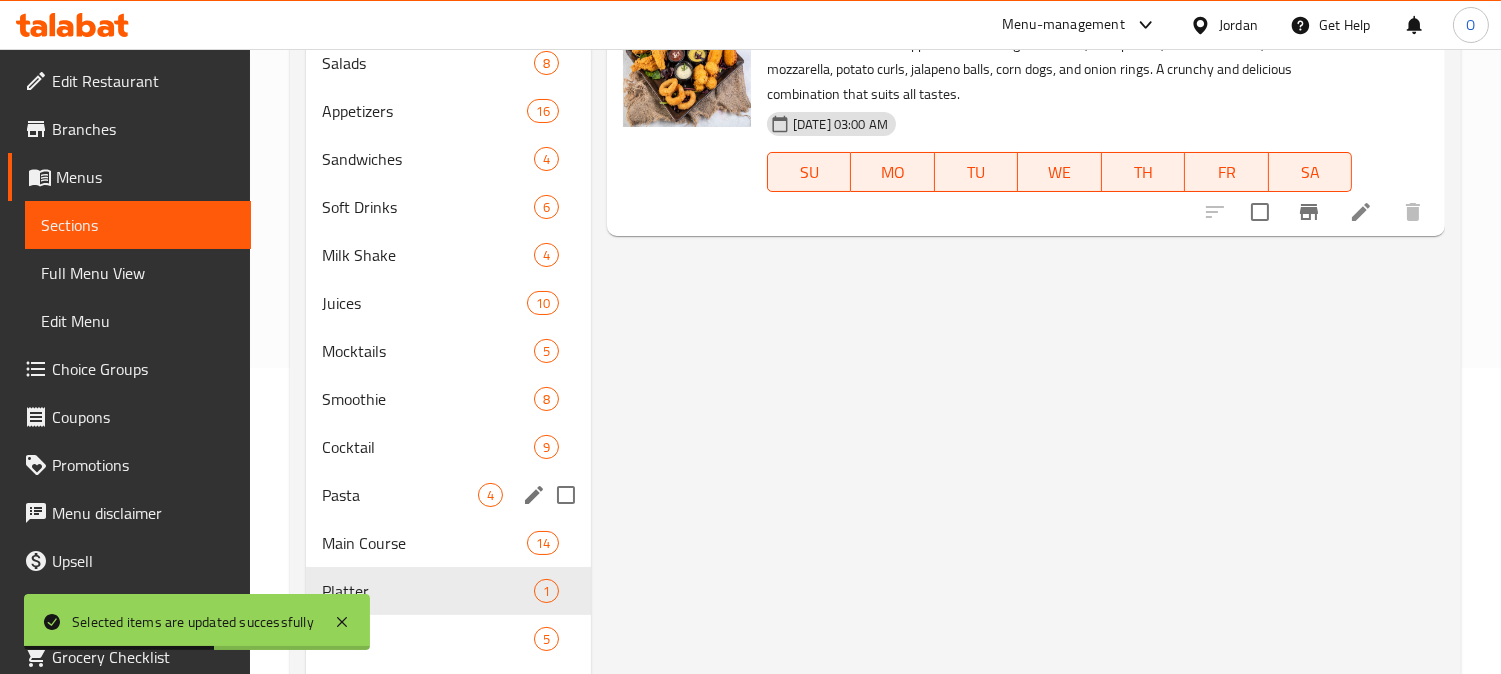 scroll, scrollTop: 406, scrollLeft: 0, axis: vertical 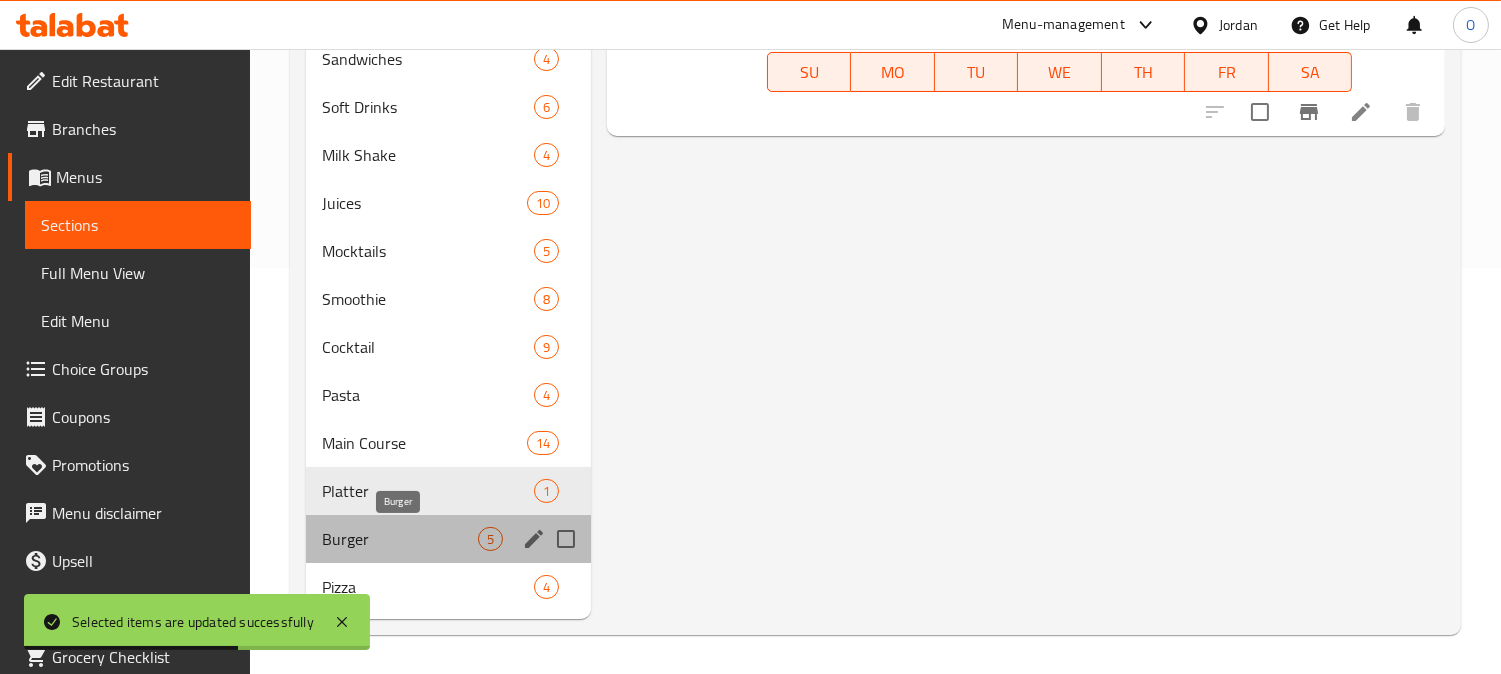click on "Burger" at bounding box center [400, 539] 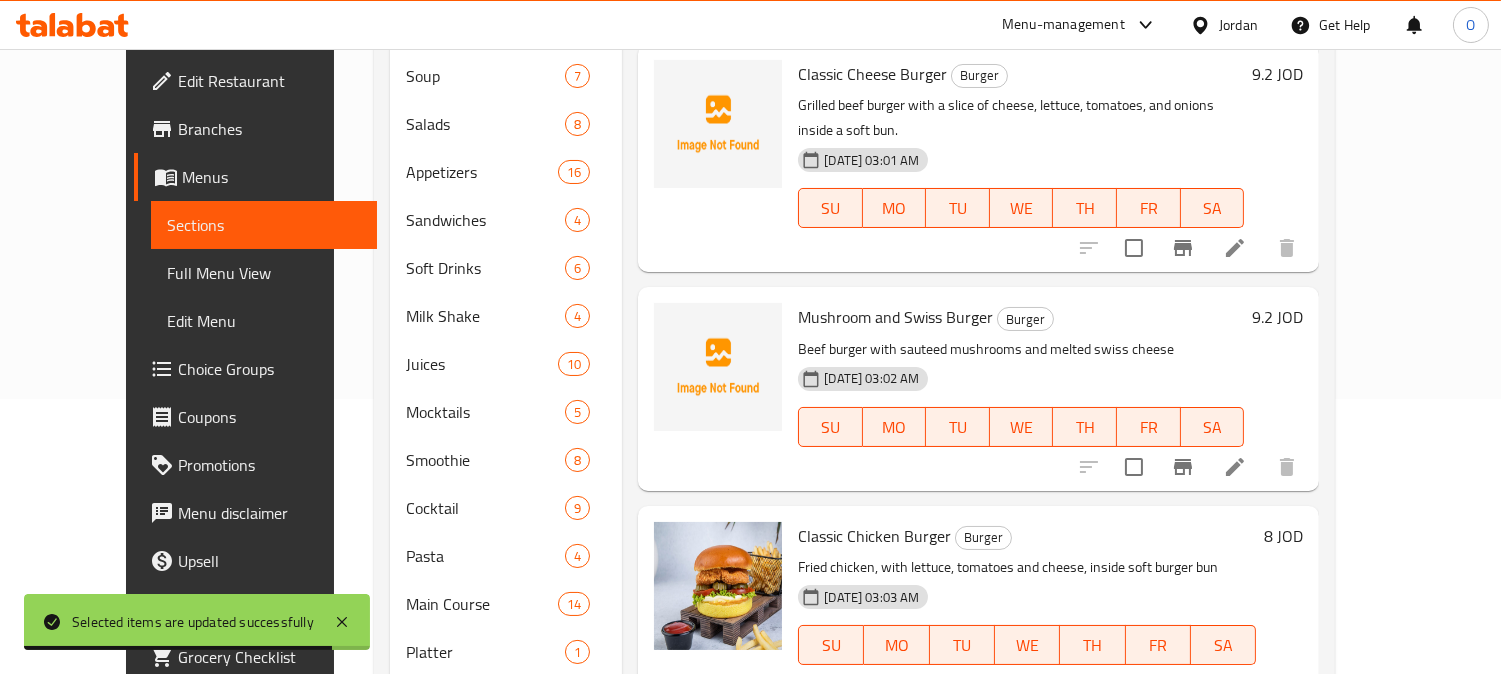 scroll, scrollTop: 0, scrollLeft: 0, axis: both 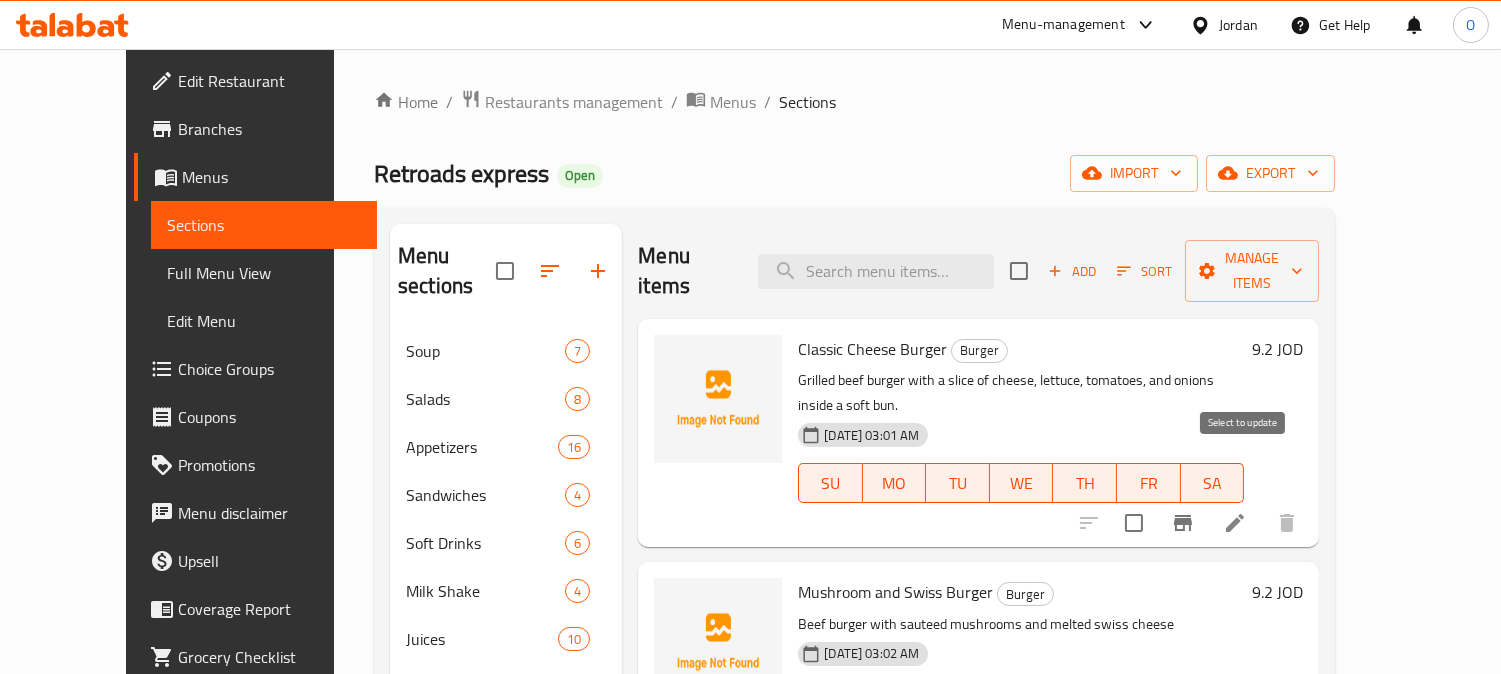 click at bounding box center [1134, 523] 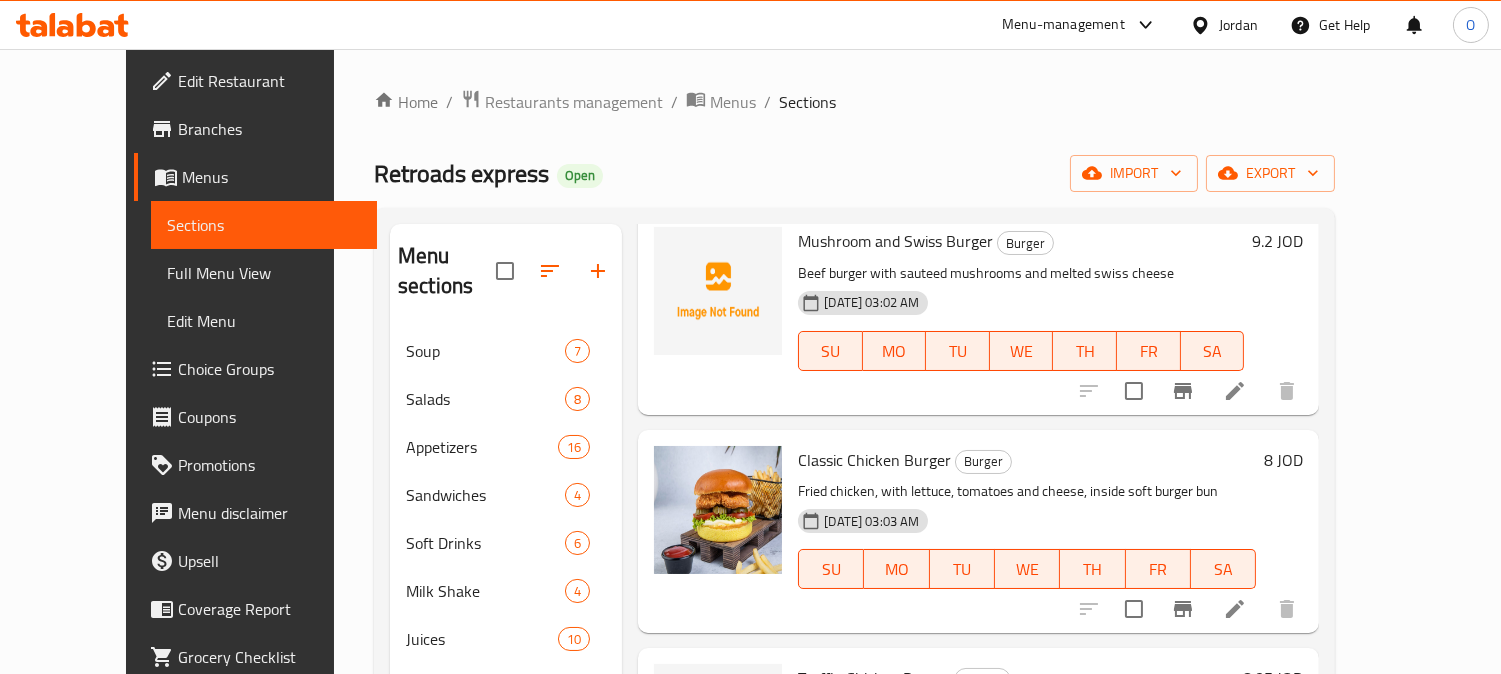 scroll, scrollTop: 366, scrollLeft: 0, axis: vertical 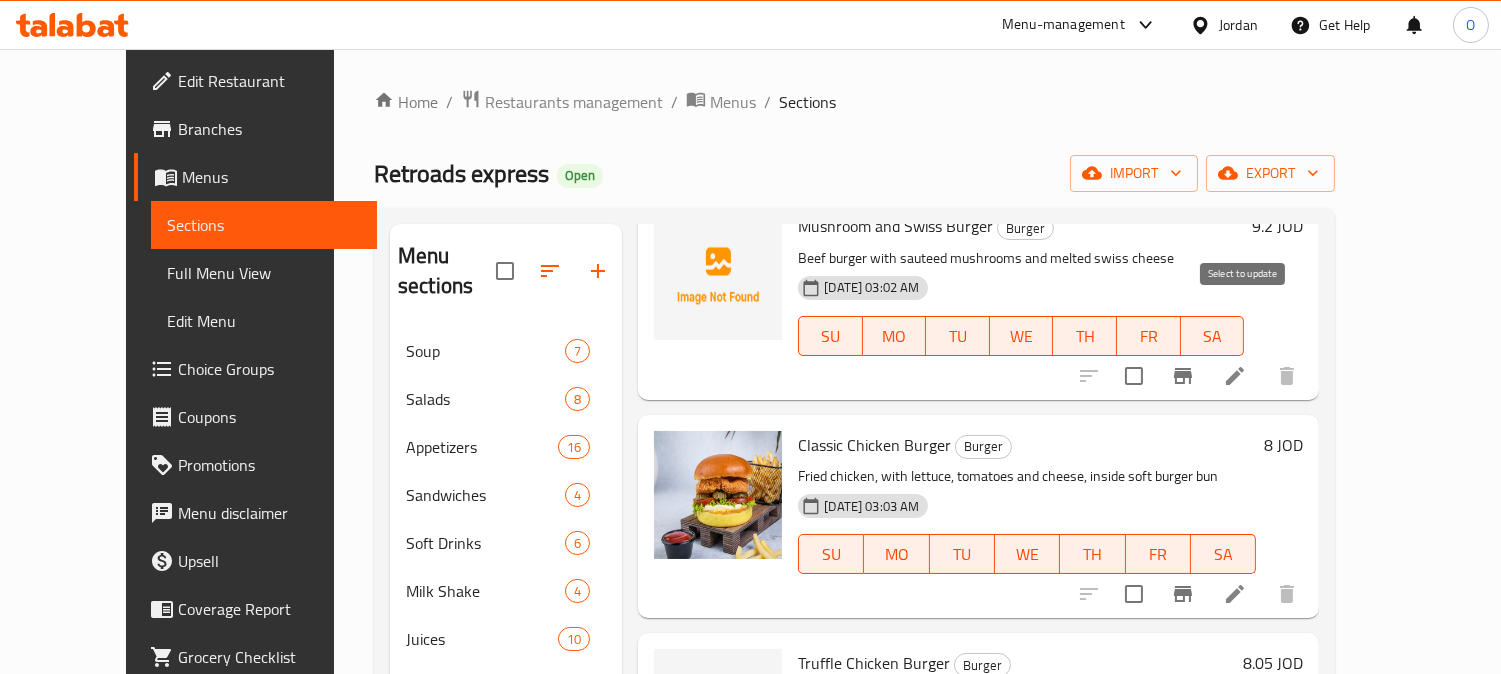 click at bounding box center [1134, 376] 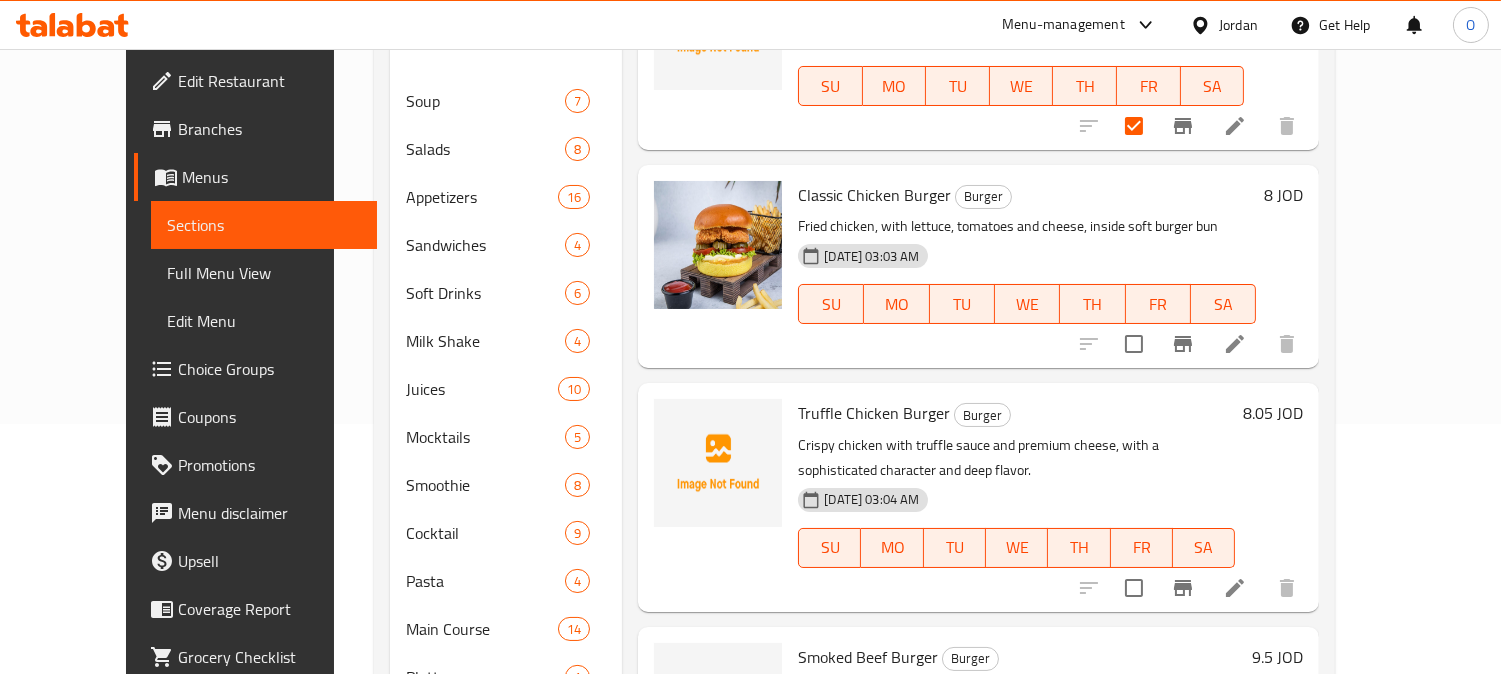 scroll, scrollTop: 333, scrollLeft: 0, axis: vertical 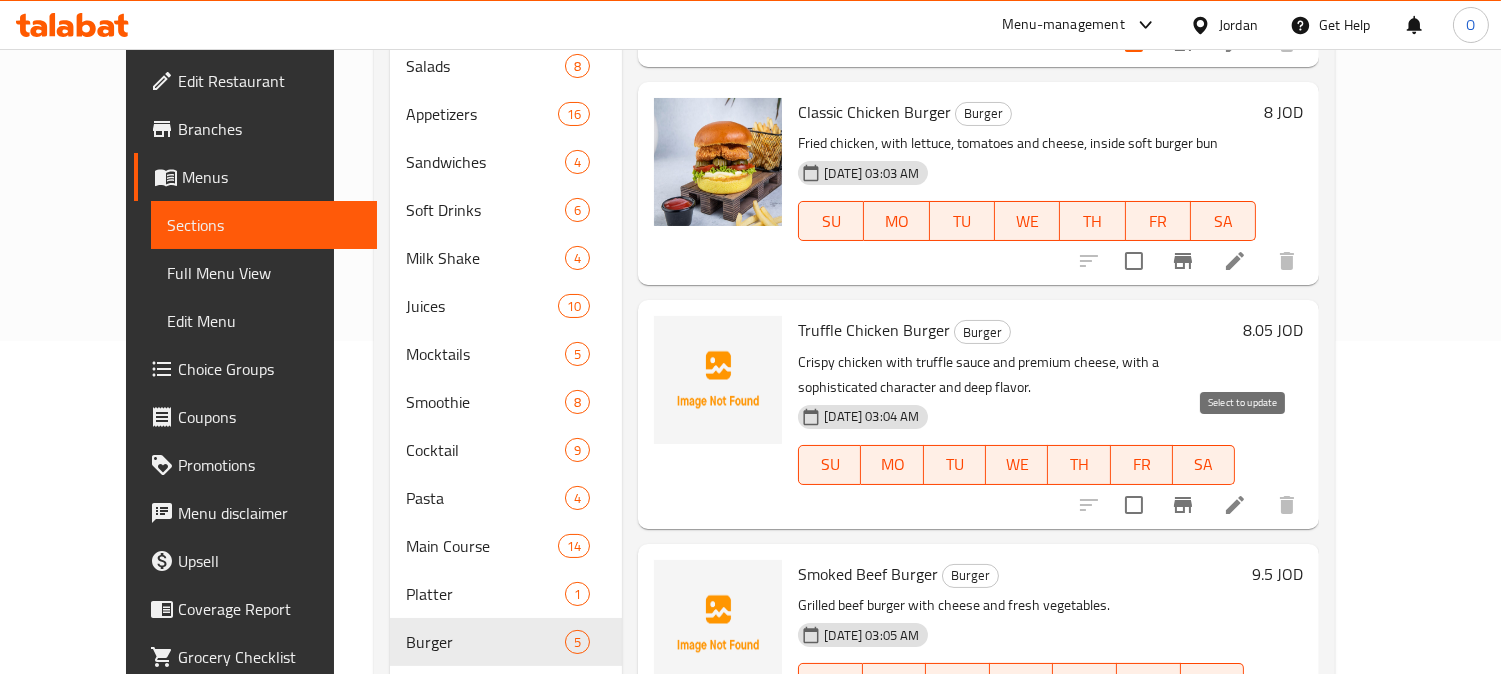 click at bounding box center (1134, 505) 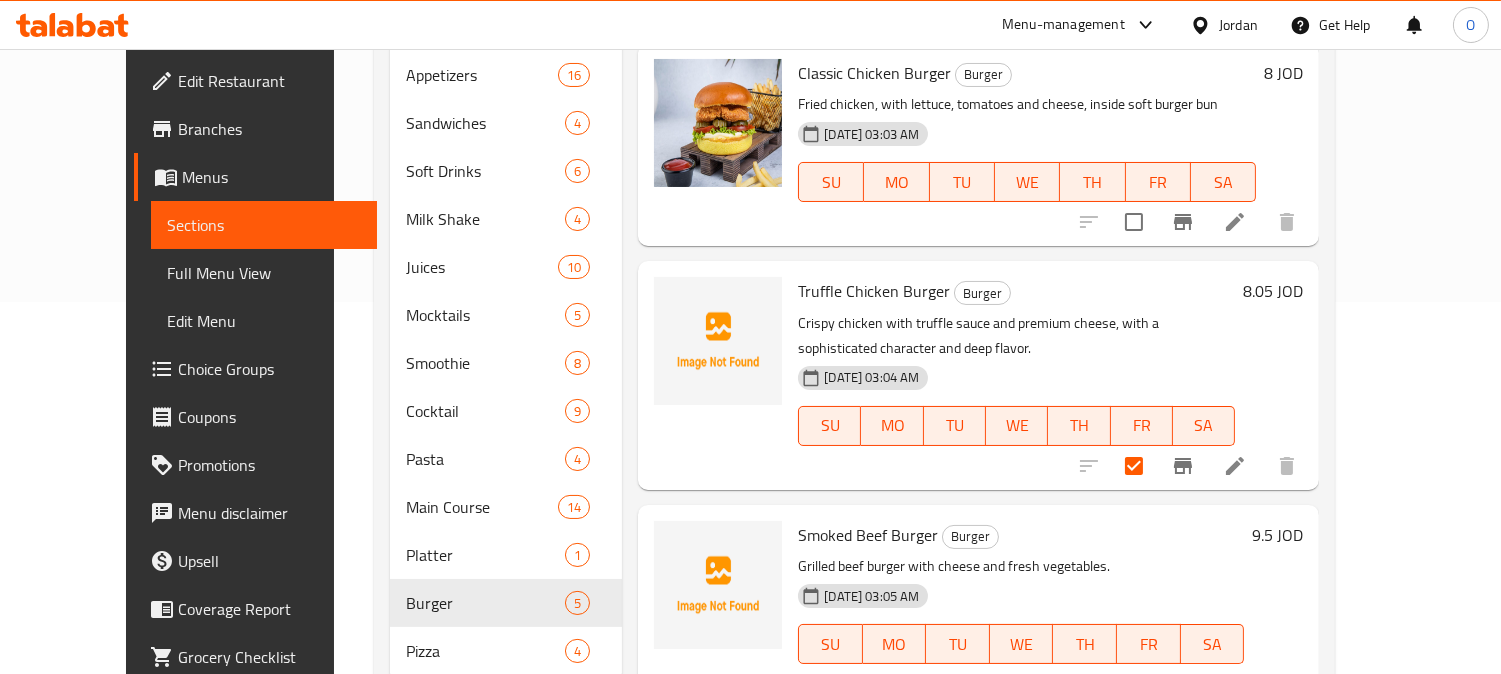 scroll, scrollTop: 406, scrollLeft: 0, axis: vertical 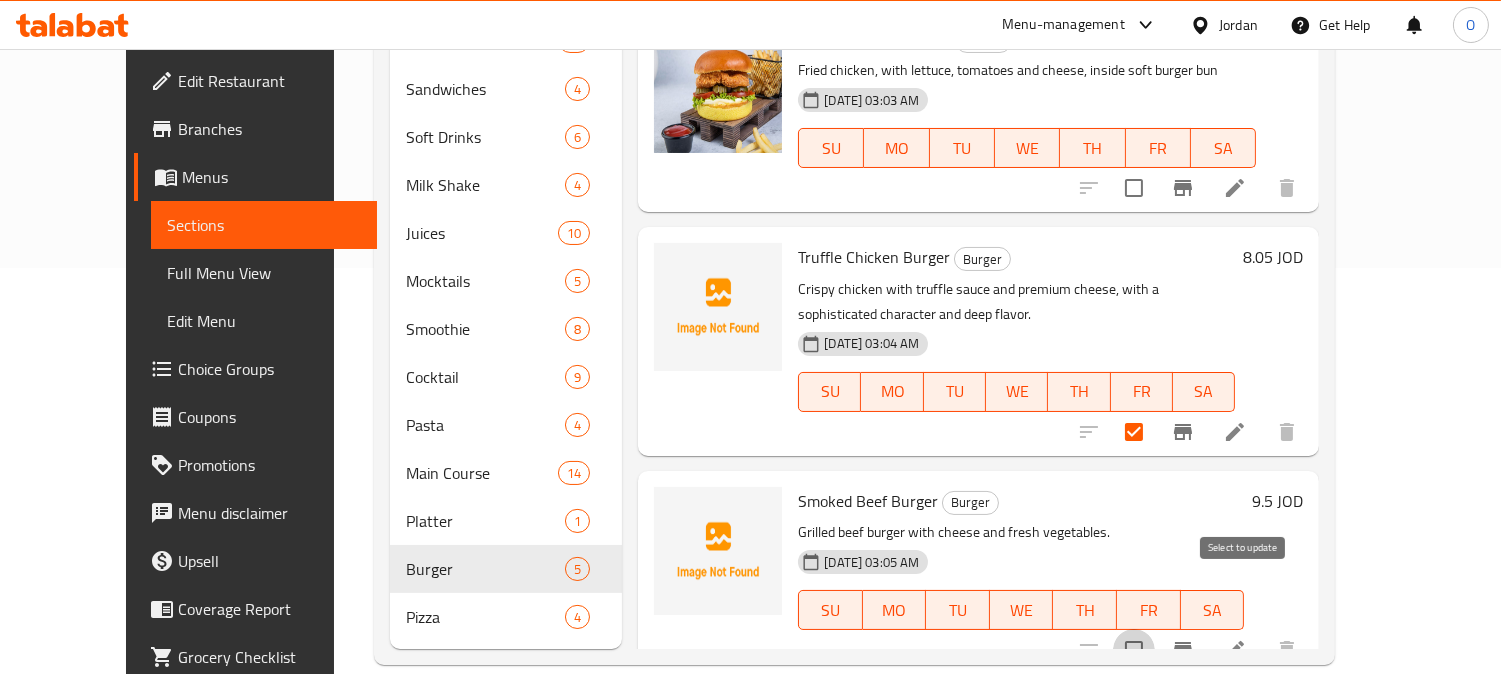 click at bounding box center [1134, 650] 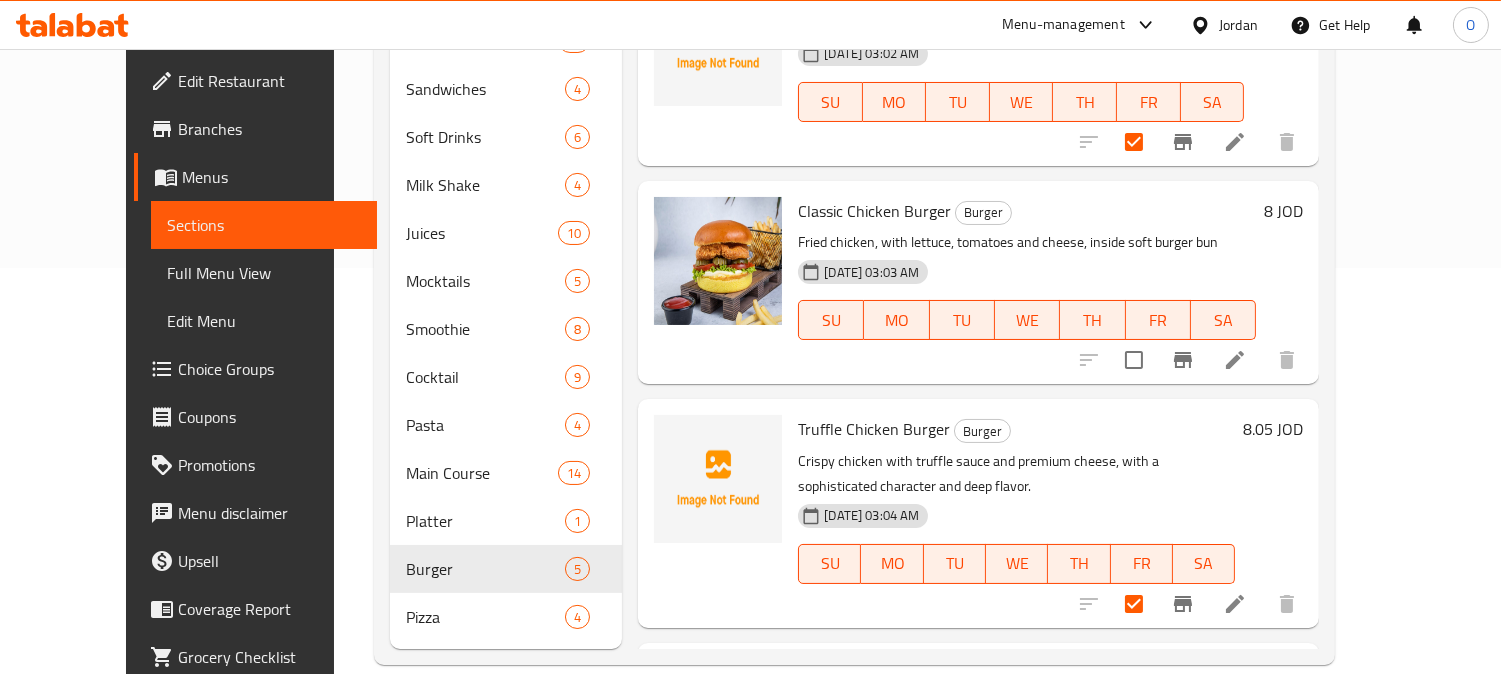 scroll, scrollTop: 0, scrollLeft: 0, axis: both 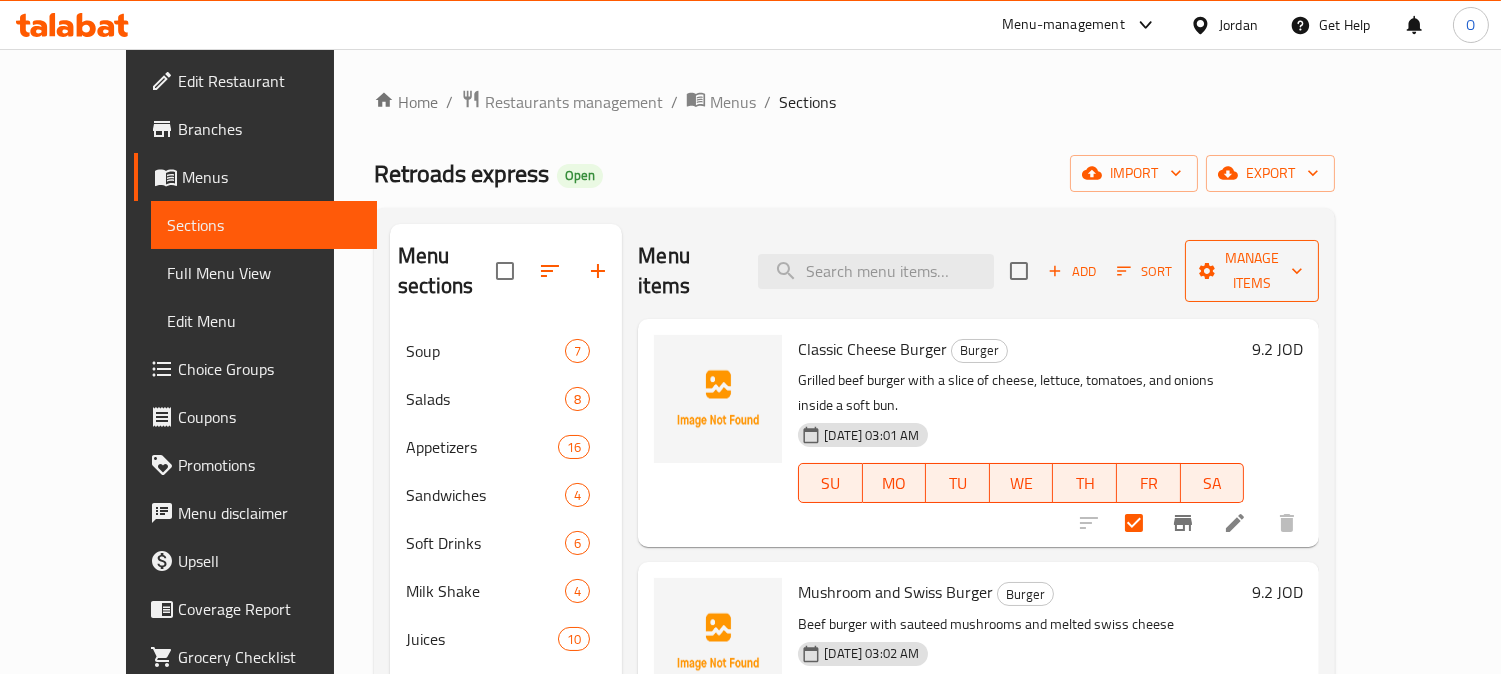 click on "Manage items" at bounding box center (1252, 271) 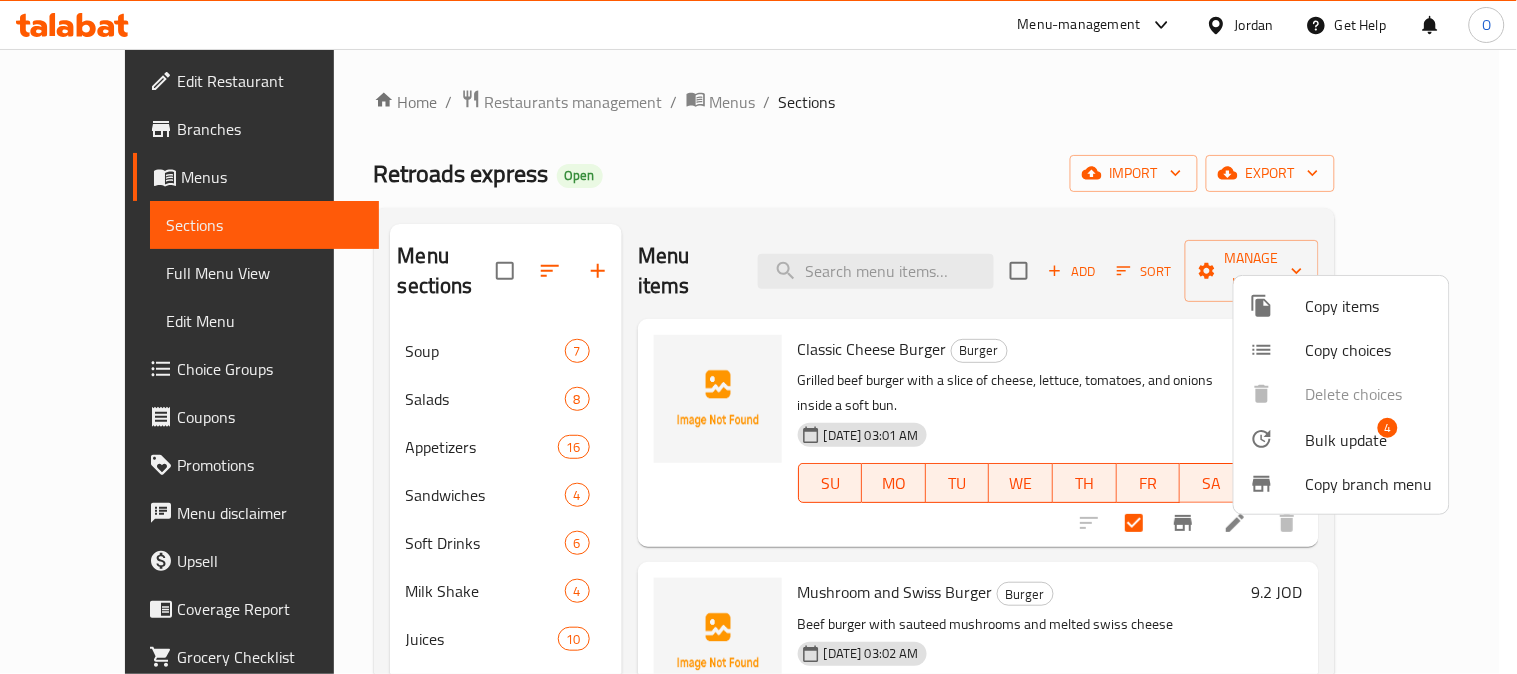 click on "Bulk update" at bounding box center (1347, 440) 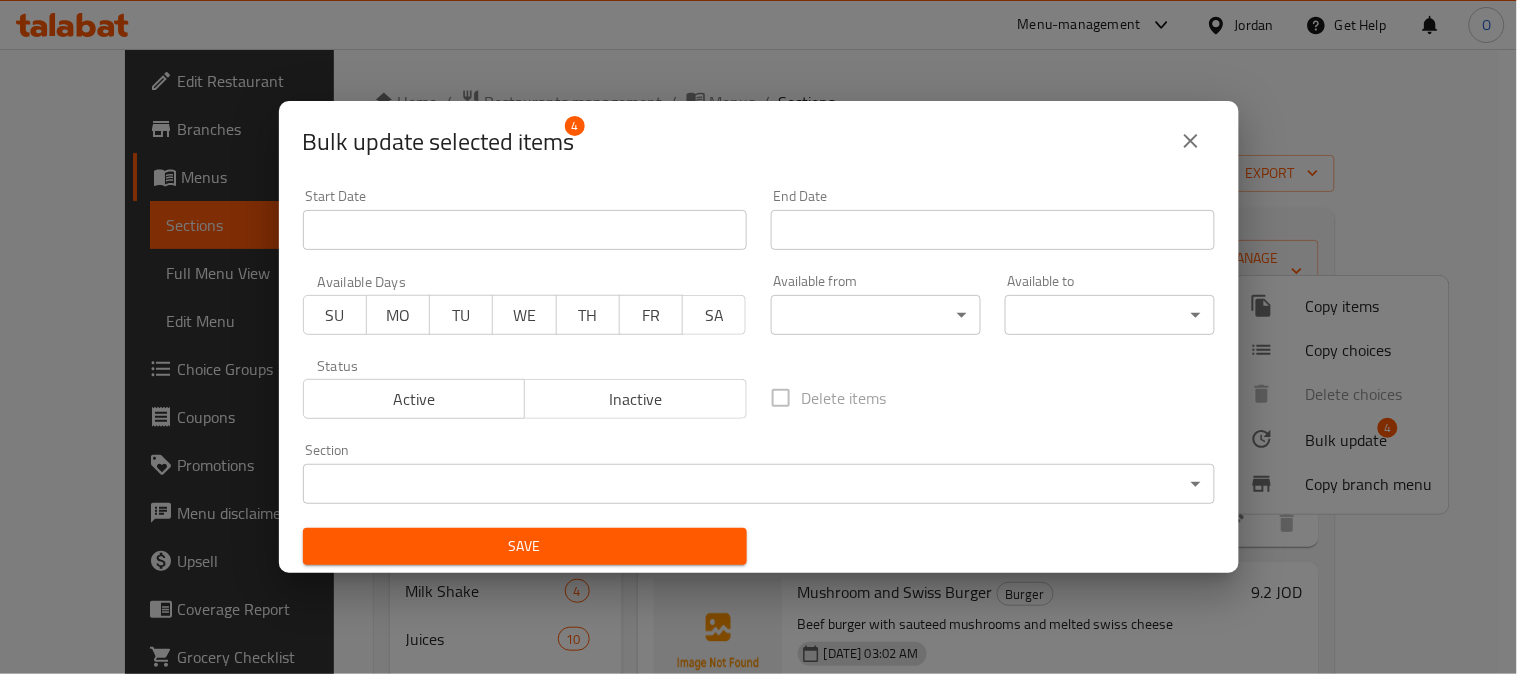 click on "Inactive" at bounding box center (636, 399) 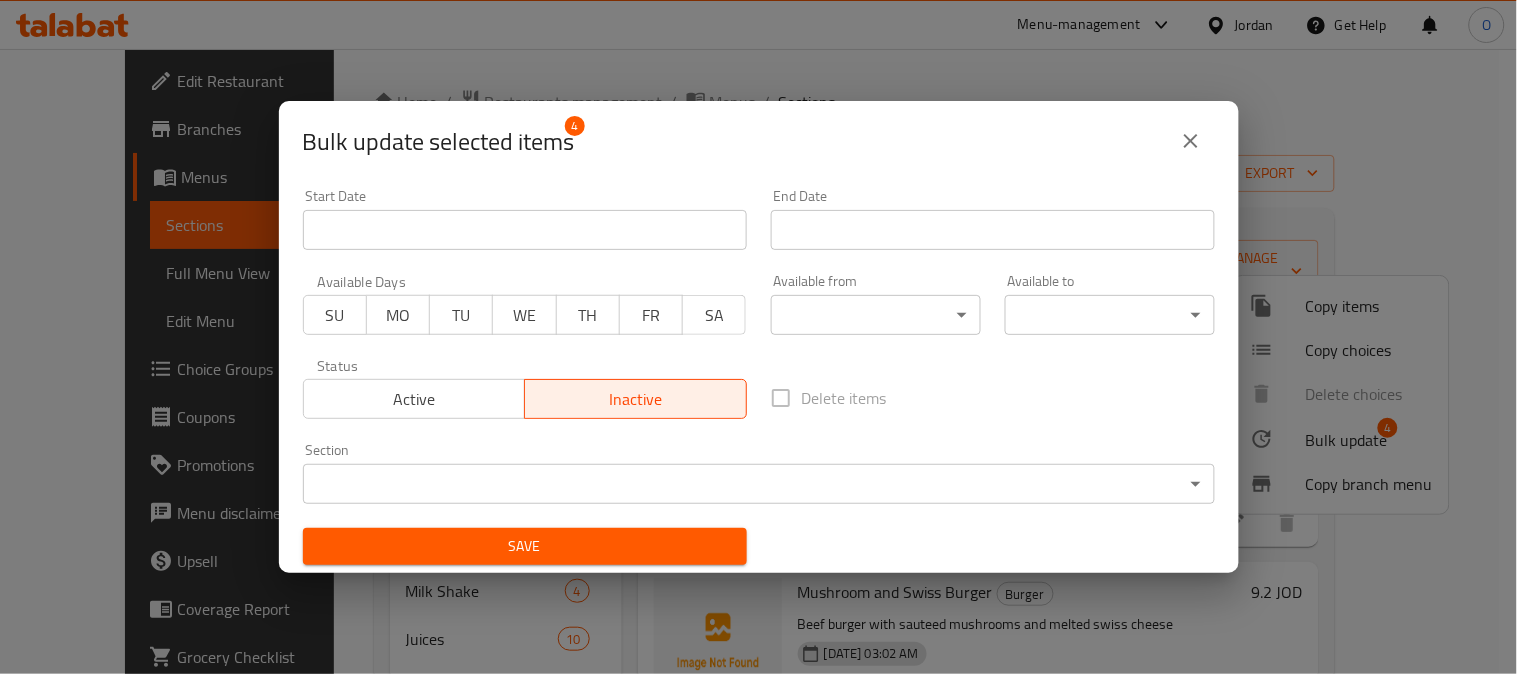 click on "Save" at bounding box center (525, 546) 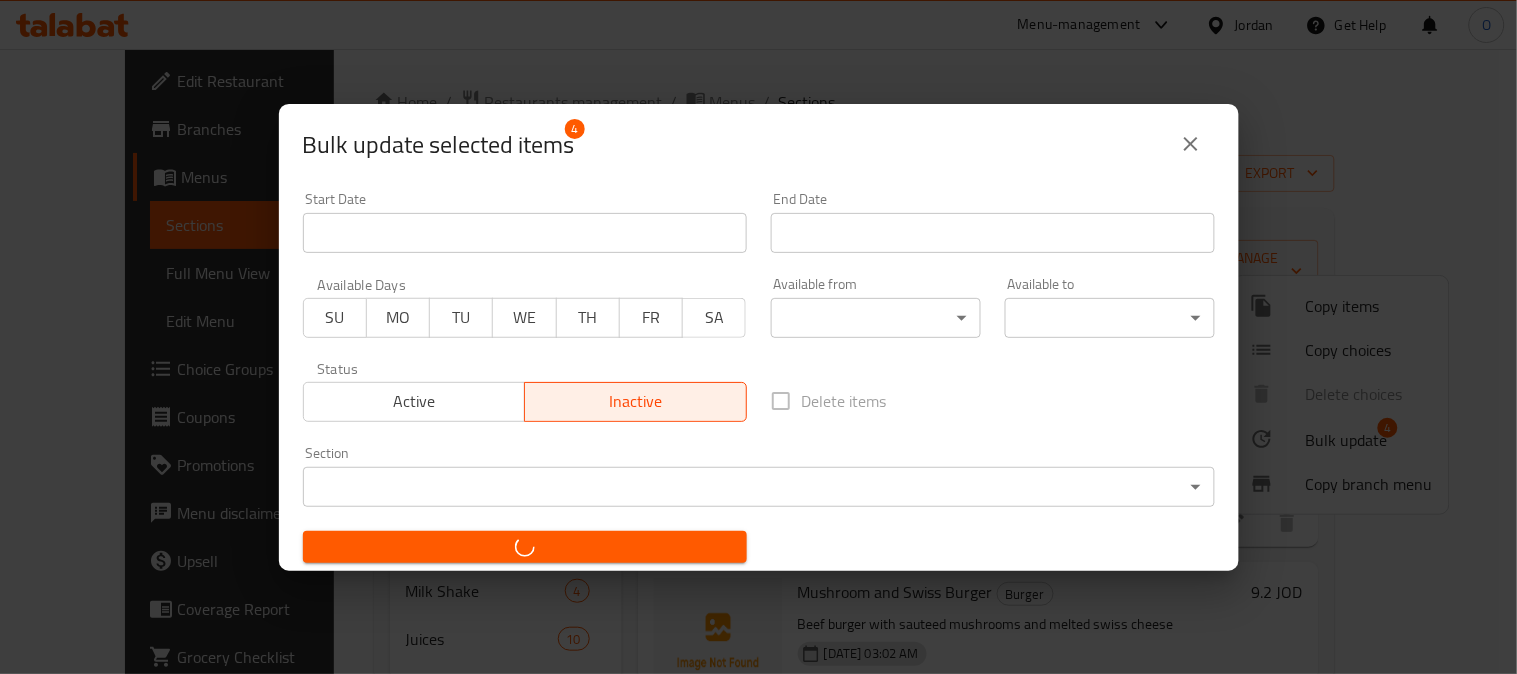 checkbox on "false" 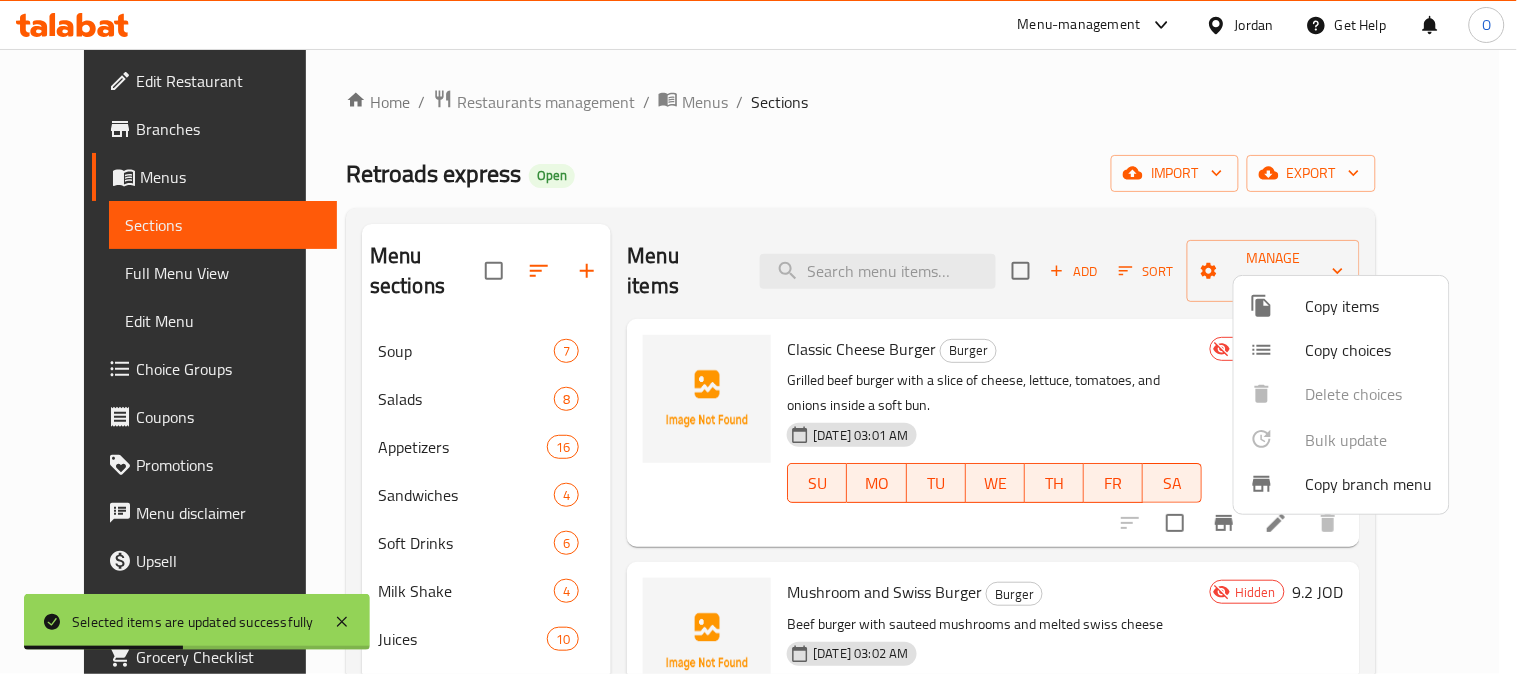 click at bounding box center [758, 337] 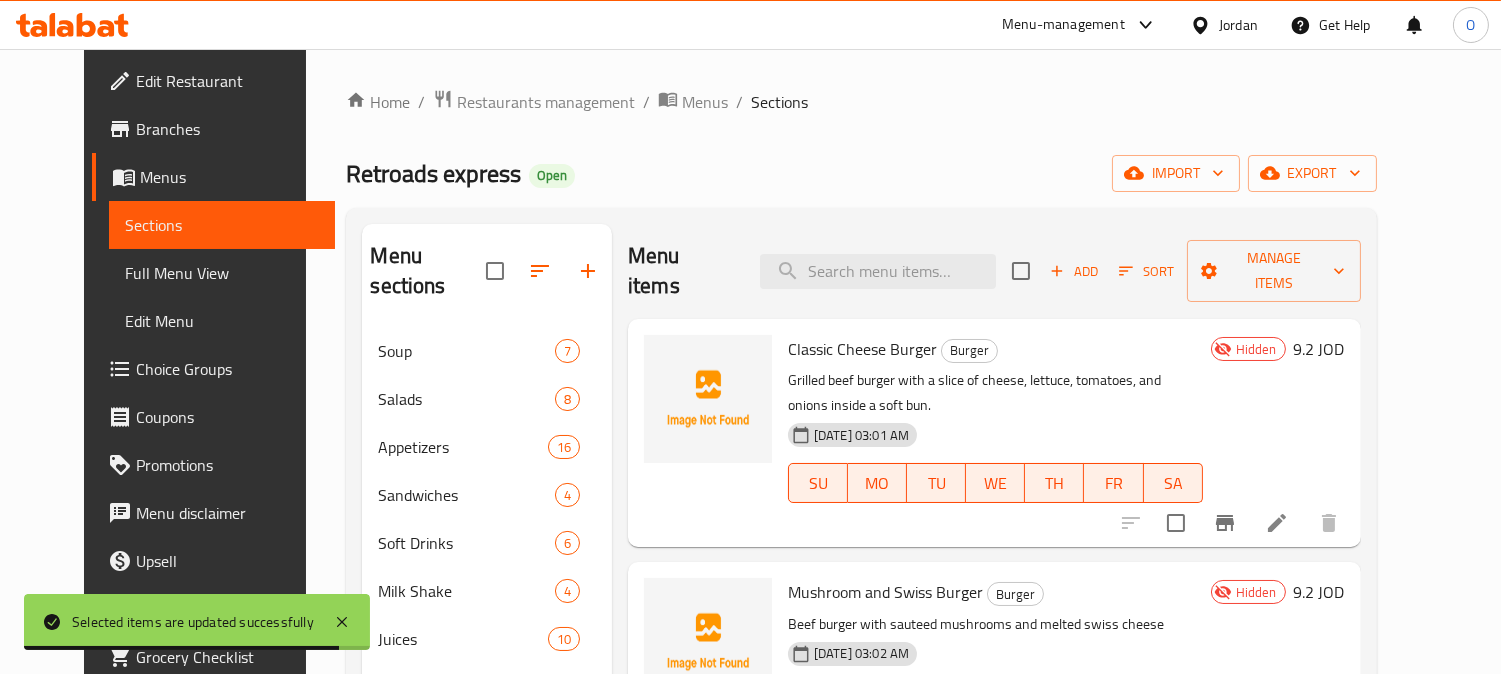 click on "Retroads express Open import export" at bounding box center [861, 173] 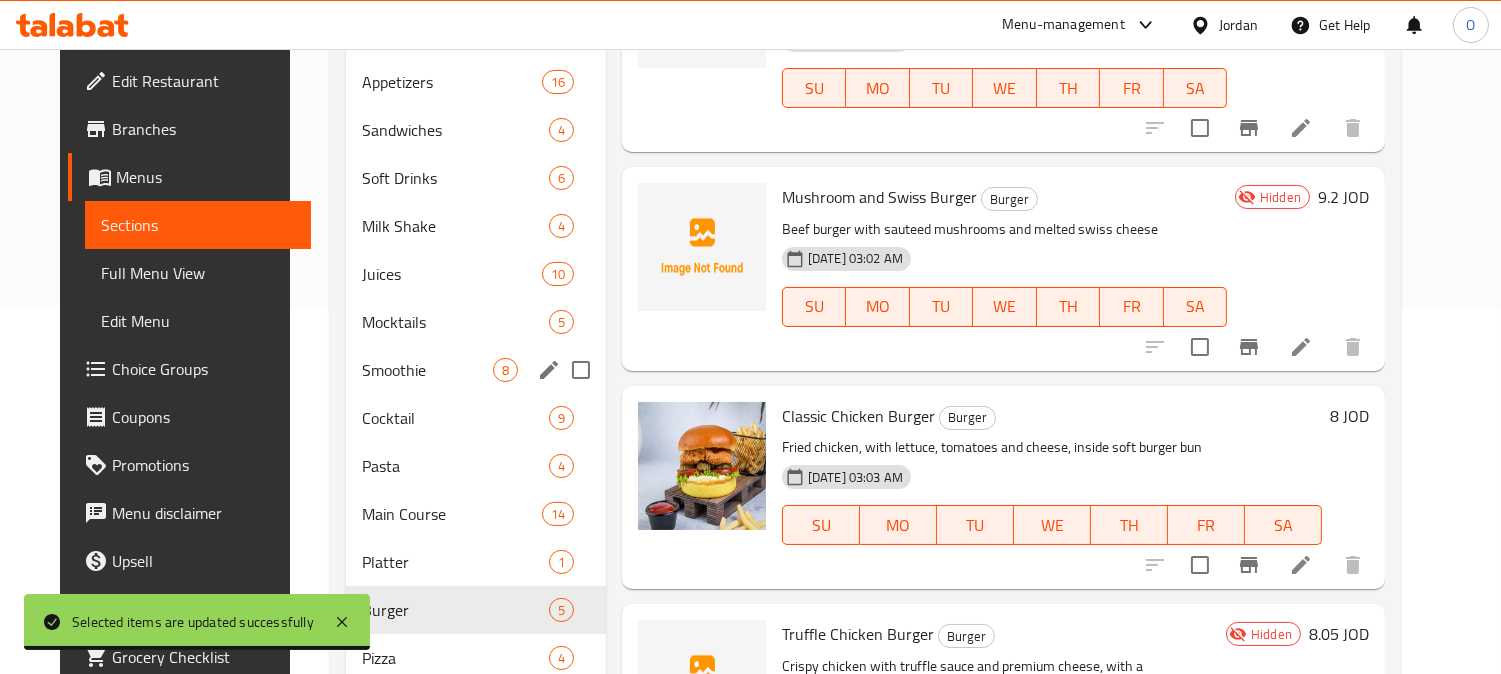 scroll, scrollTop: 406, scrollLeft: 0, axis: vertical 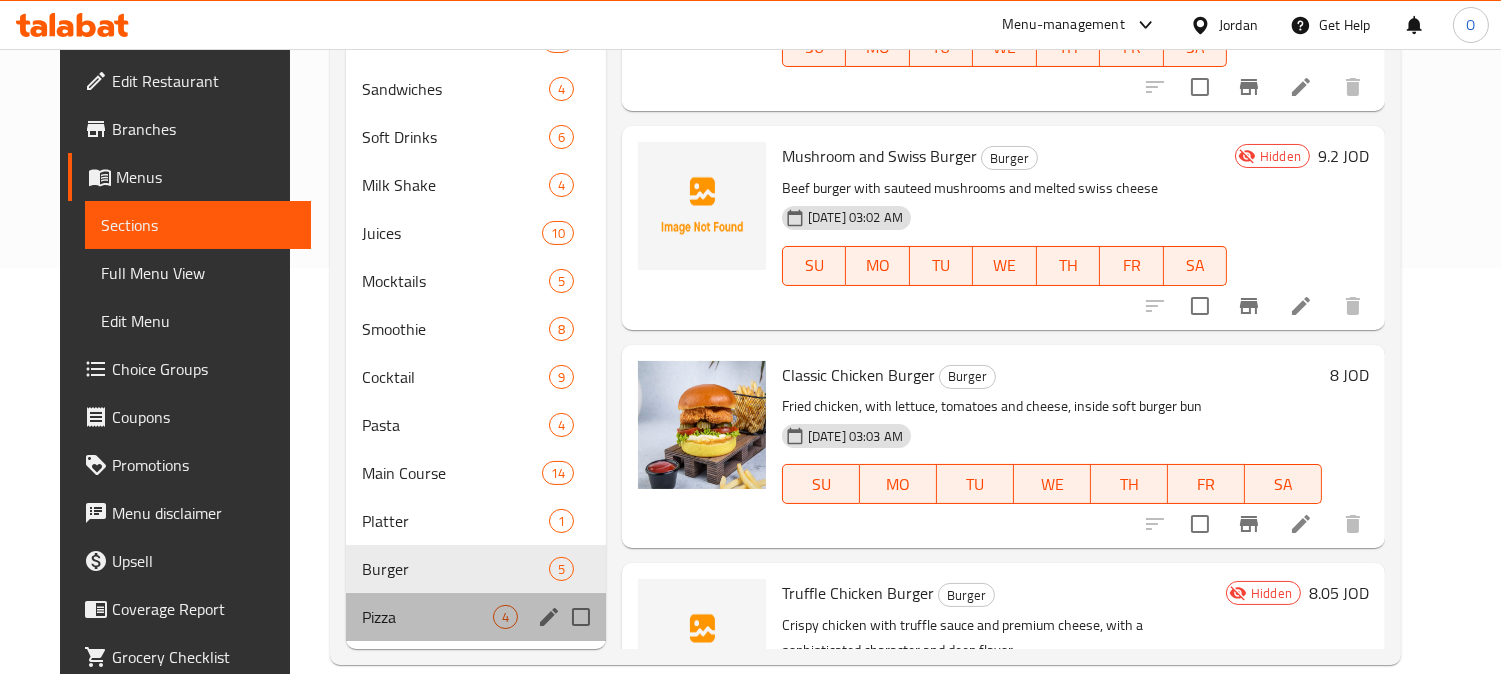 click on "Pizza 4" at bounding box center (476, 617) 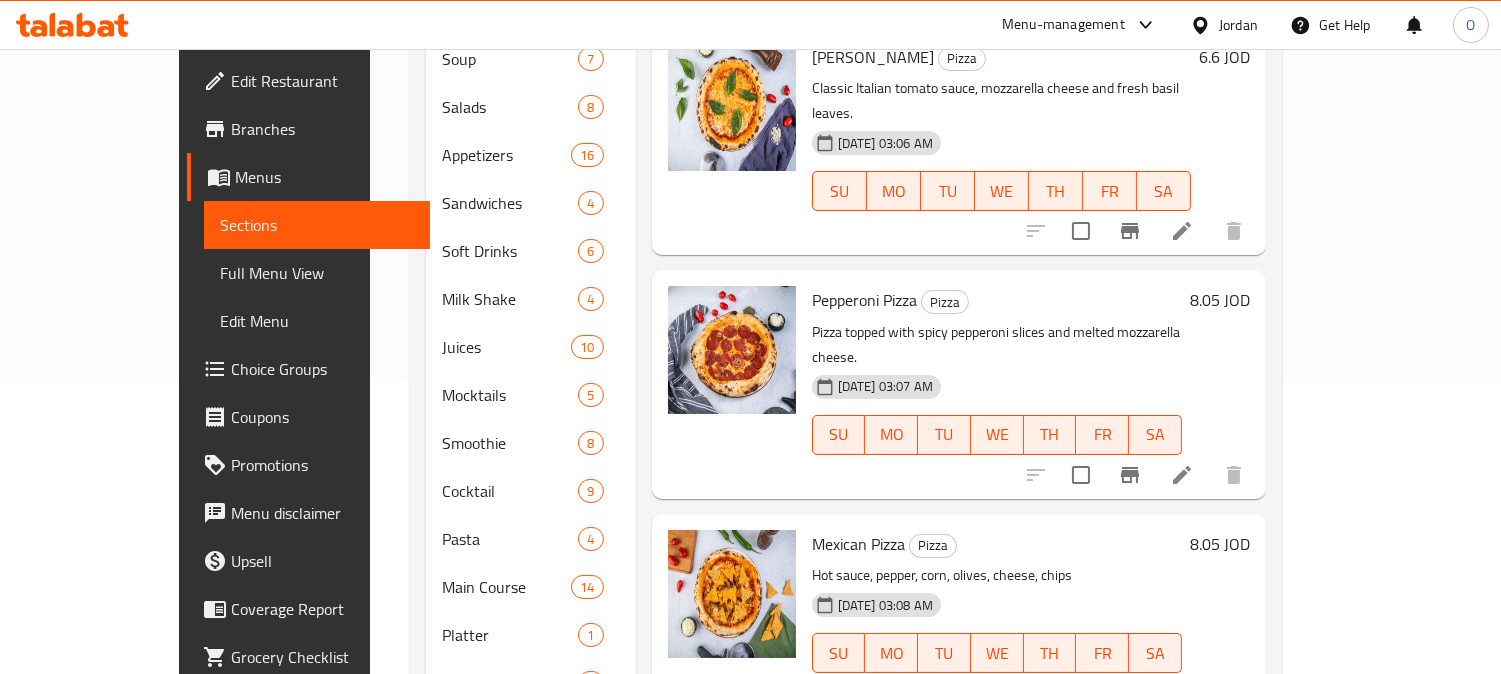 scroll, scrollTop: 73, scrollLeft: 0, axis: vertical 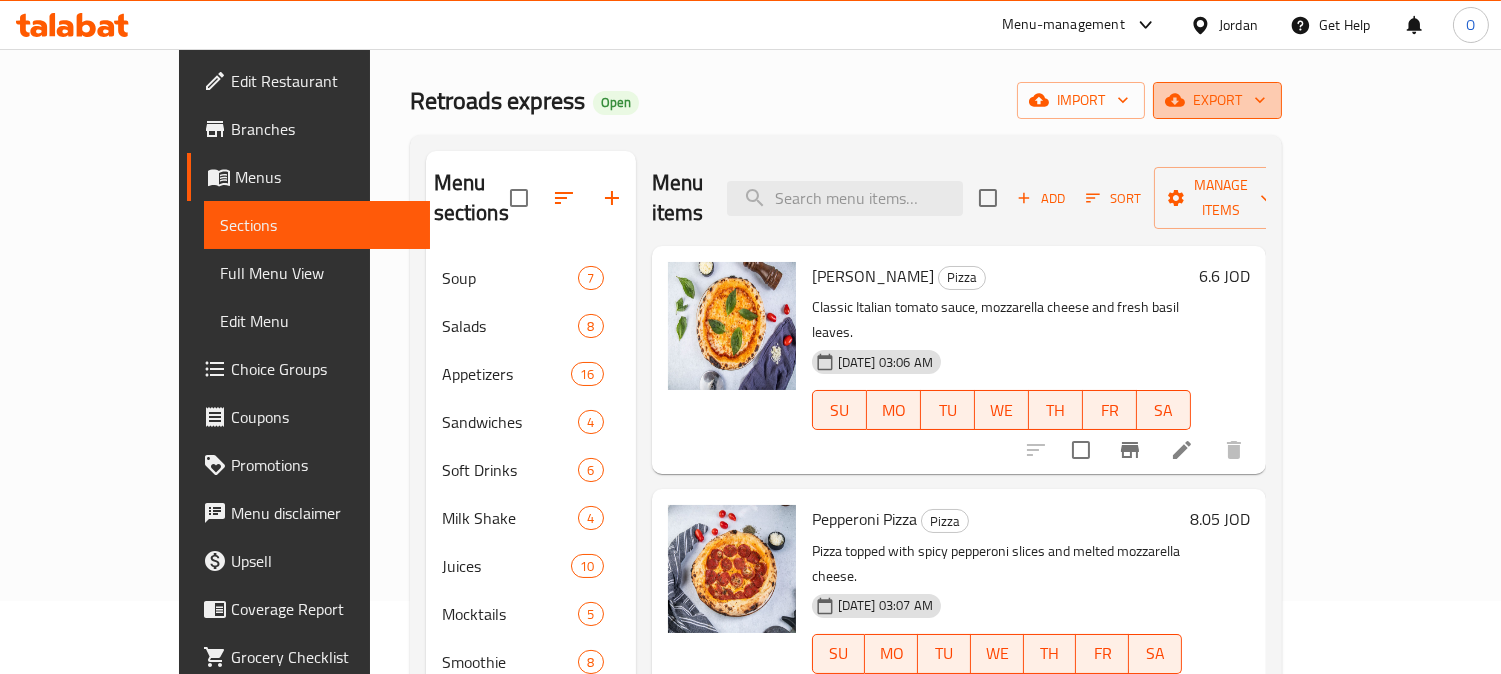 click on "export" at bounding box center (1217, 100) 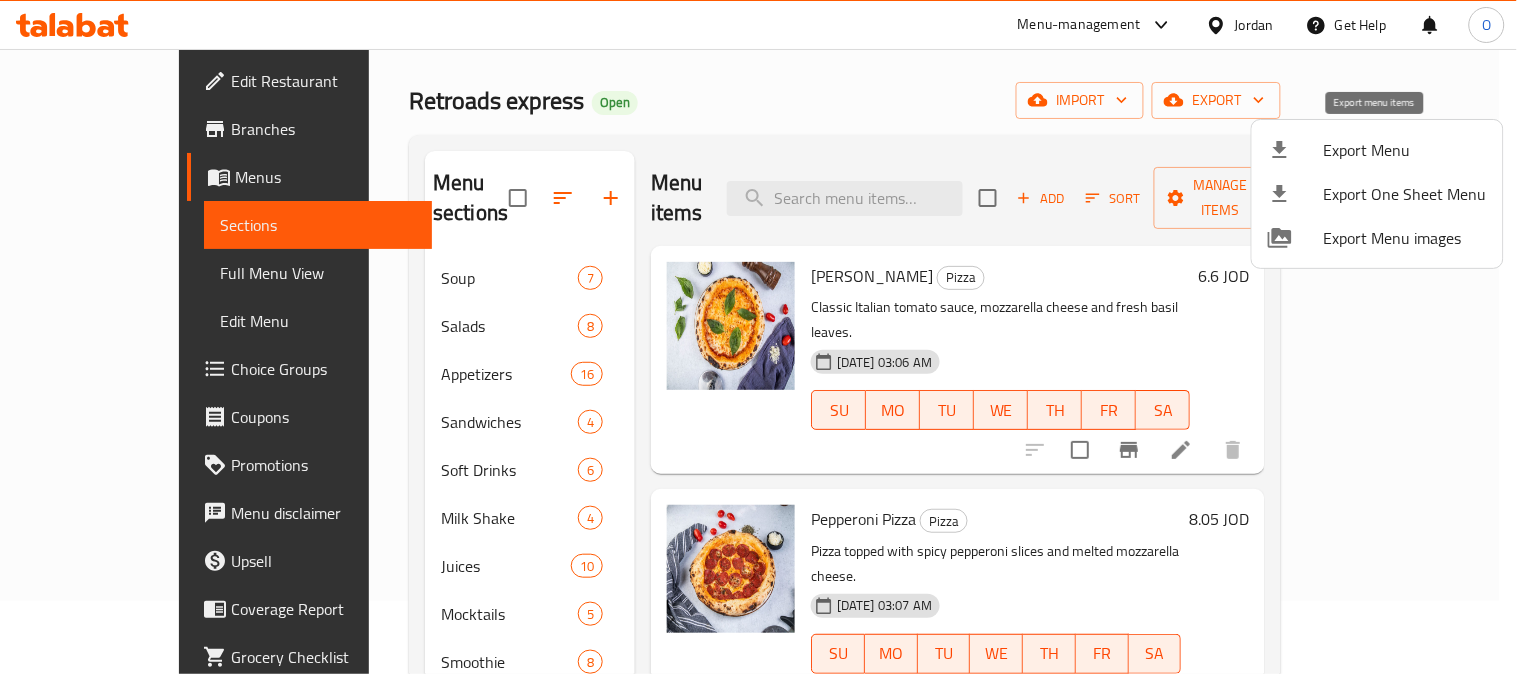 click on "Export Menu" at bounding box center (1405, 150) 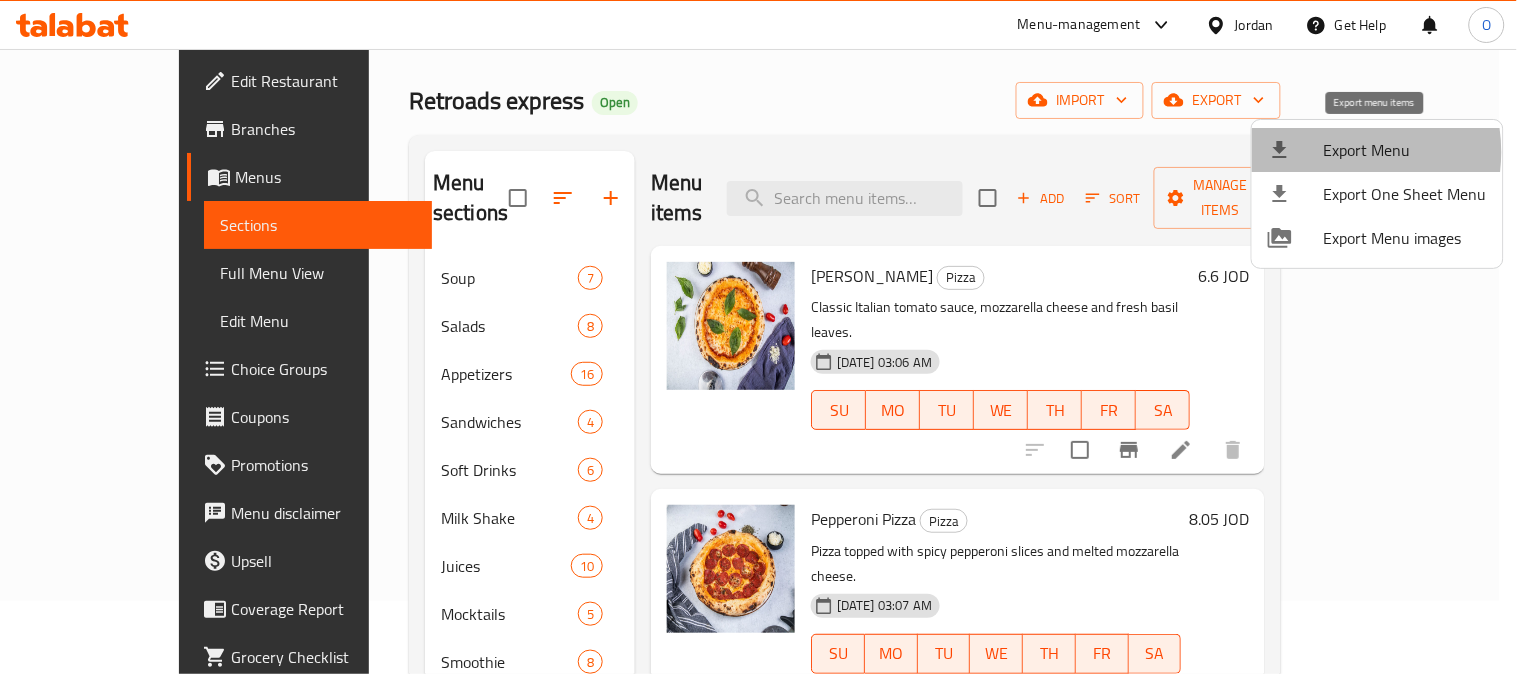 click on "Export Menu" at bounding box center (1405, 150) 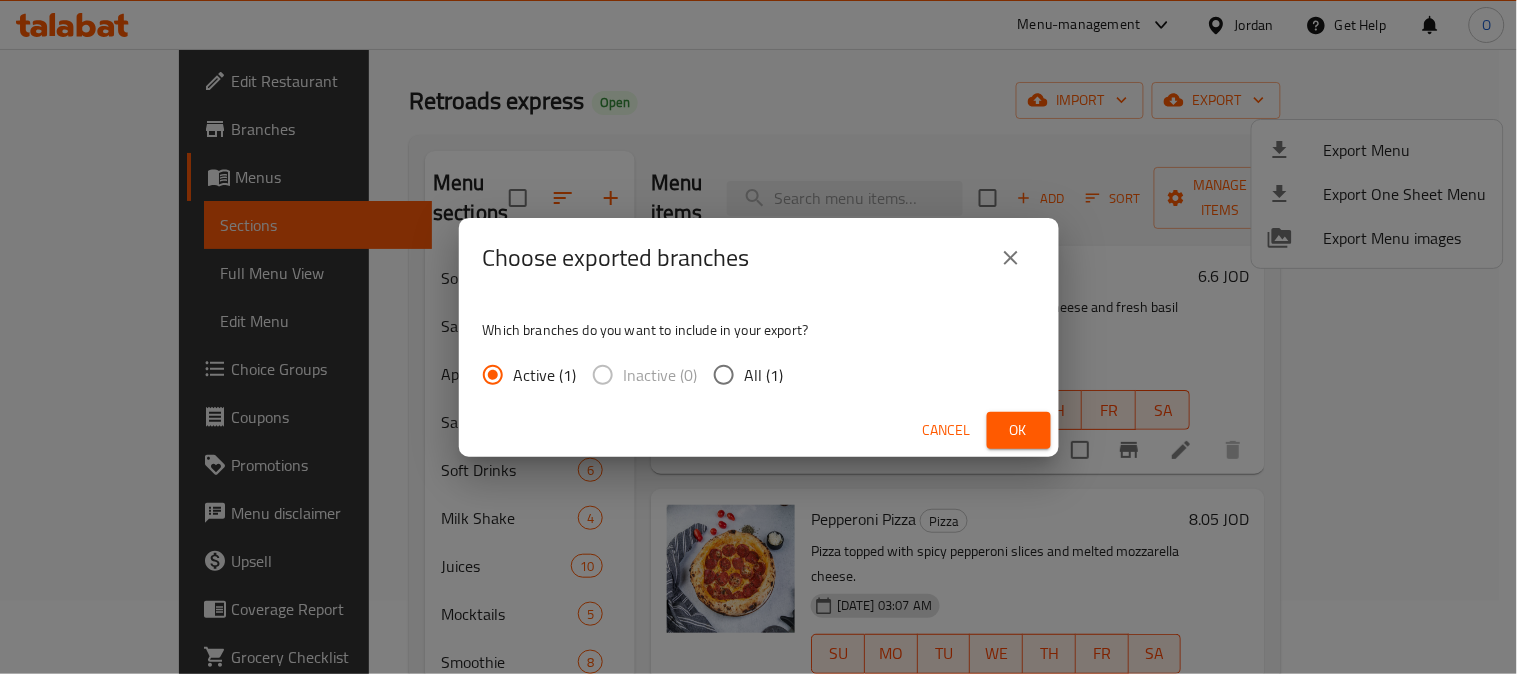 click on "Ok" at bounding box center [1019, 430] 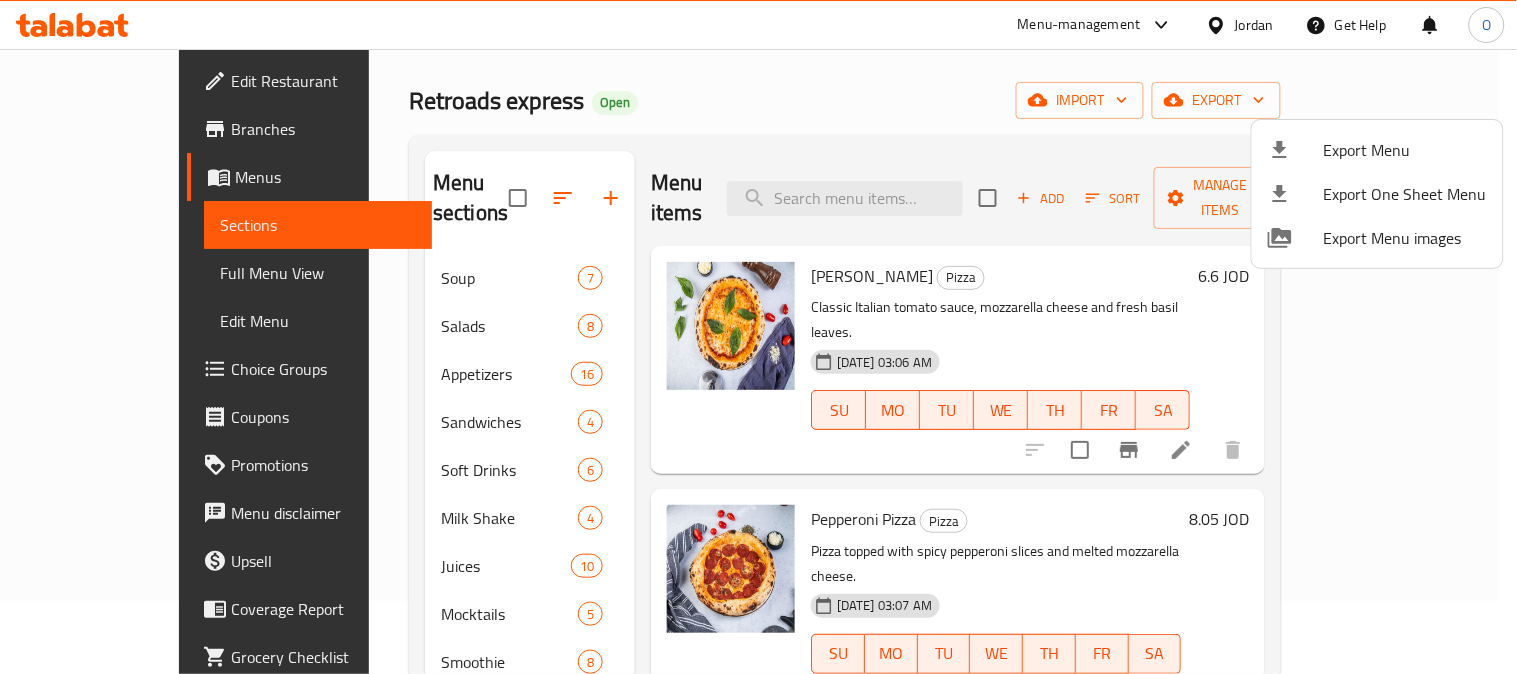 click at bounding box center [758, 337] 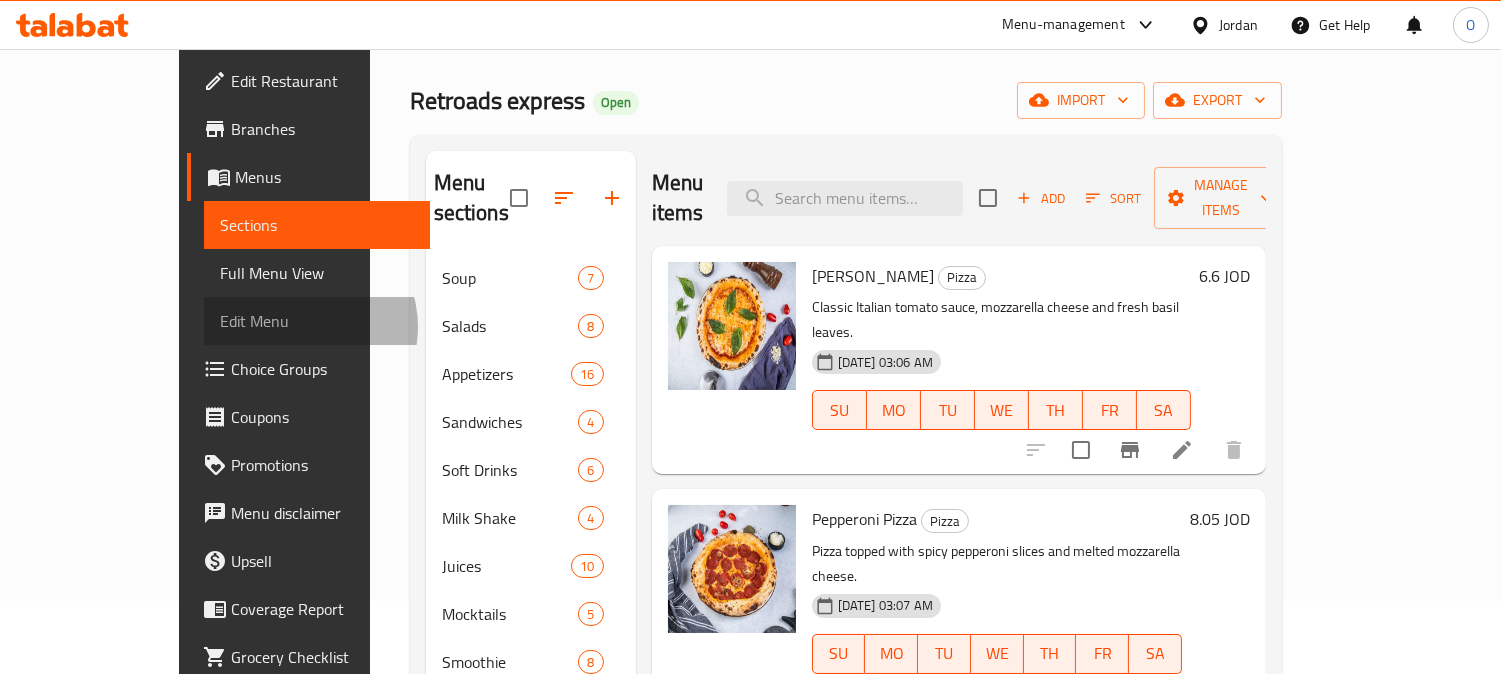 click on "Edit Menu" at bounding box center [317, 321] 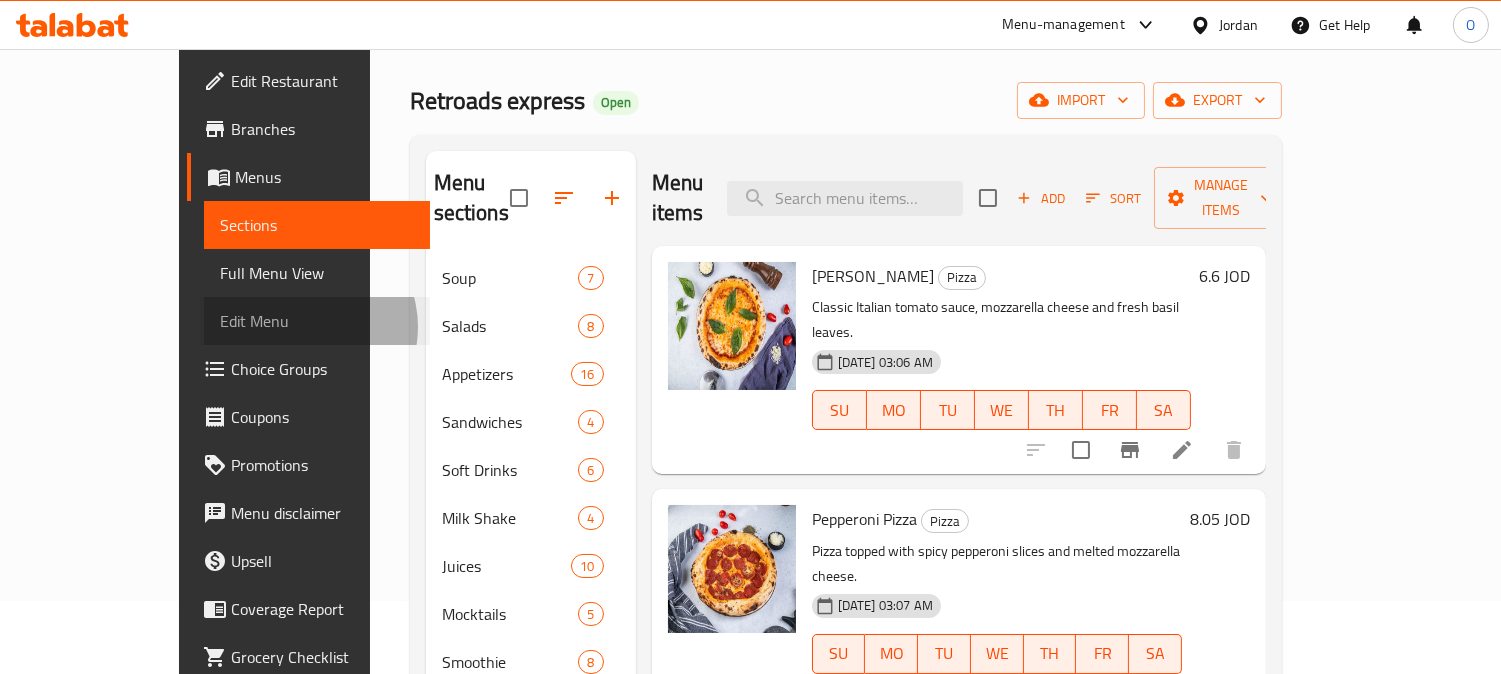 scroll, scrollTop: 0, scrollLeft: 0, axis: both 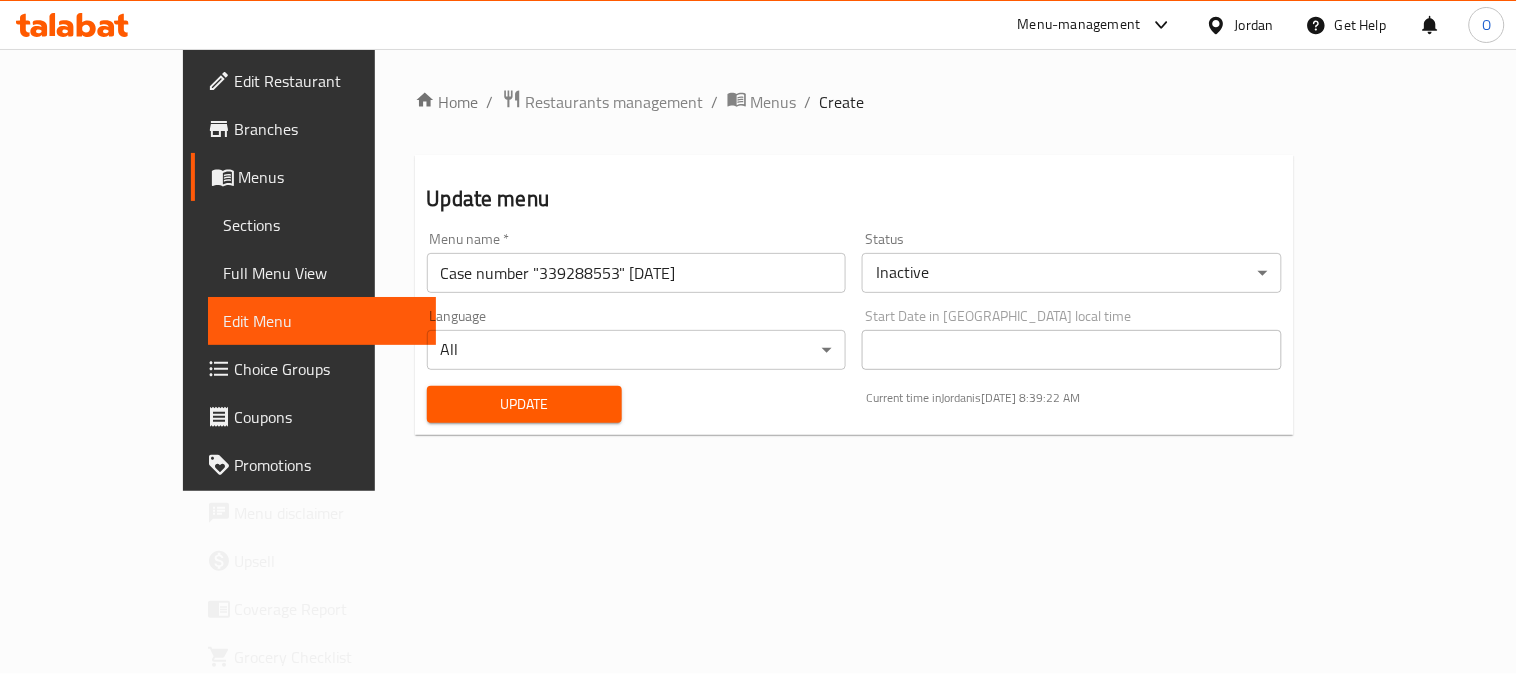 click on "​ Menu-management Jordan Get Help O   Edit Restaurant   Branches   Menus   Sections   Full Menu View   Edit Menu   Choice Groups   Coupons   Promotions   Menu disclaimer   Upsell   Coverage Report   Grocery Checklist  Version:    1.0.0  Get support on:    Support.OpsPlatform Home / Restaurants management / Menus / Create Update menu Menu name   * Case number "339288553" [DATE] Menu name  * Status Inactive ​ Language All ​ Start Date in [GEOGRAPHIC_DATA] local time Start Date in [GEOGRAPHIC_DATA] local time Update Current time in  [GEOGRAPHIC_DATA]  is  [DATE]   8:39:22 AM Bug report Fill out the following information to report your bug Error text Steps to reproduce * Expected behaviour Your bug report will be sent along with the screenshot: Cancel Submit ticket Get Help Primary Support Currently using the Menu-management plugin and facing challenges? Reach out through their dedicated support channel. Get help via Slack Close Notification center Updated:  Now You do not have any Notifications Menu Item" at bounding box center [758, 361] 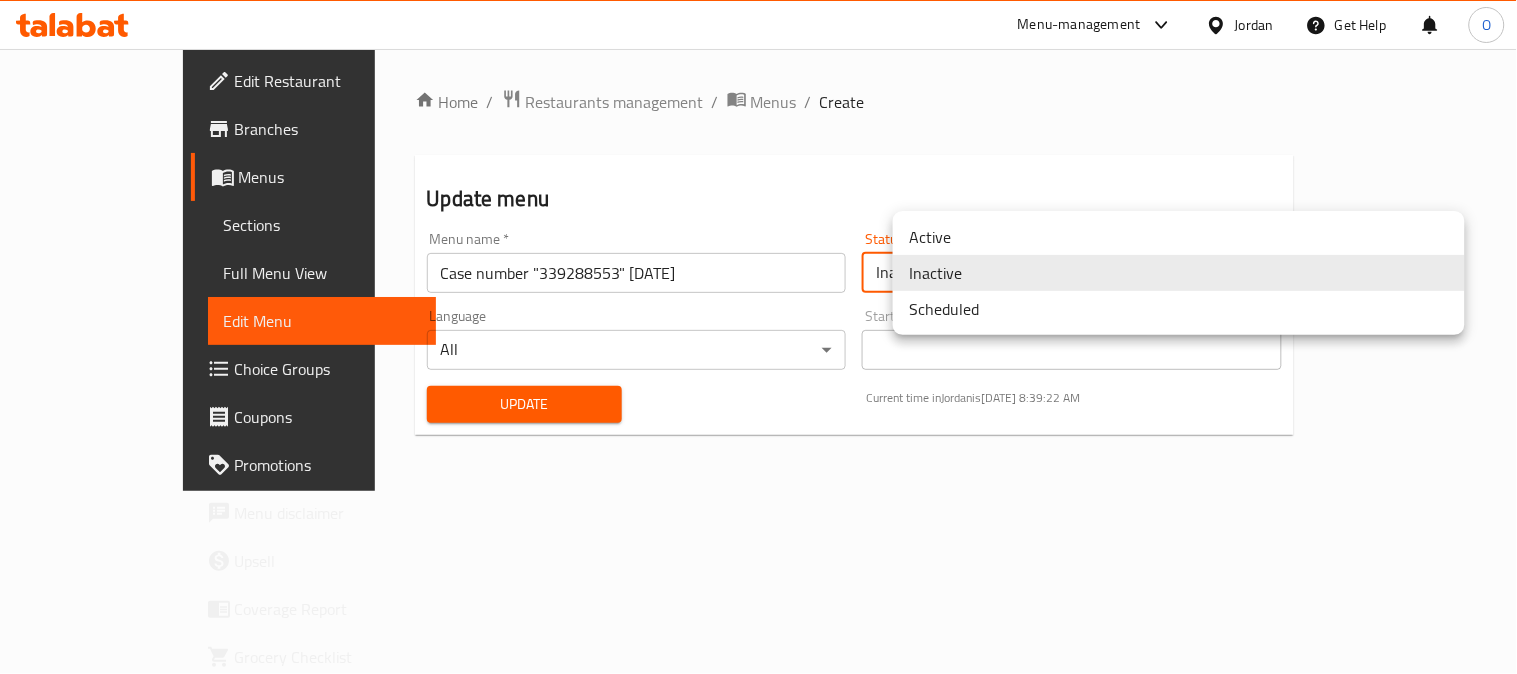 click on "Inactive" at bounding box center (1179, 273) 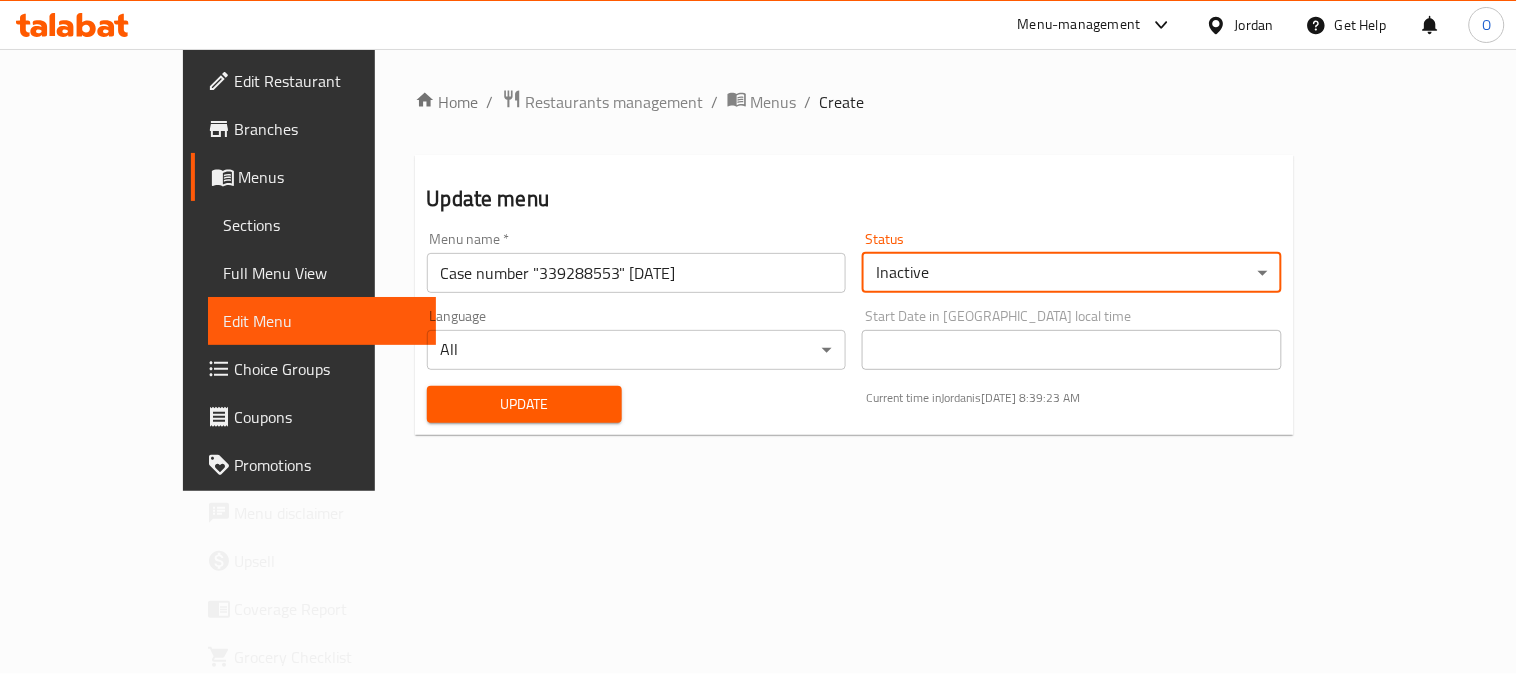 click on "​ Menu-management Jordan Get Help O   Edit Restaurant   Branches   Menus   Sections   Full Menu View   Edit Menu   Choice Groups   Coupons   Promotions   Menu disclaimer   Upsell   Coverage Report   Grocery Checklist  Version:    1.0.0  Get support on:    Support.OpsPlatform Home / Restaurants management / Menus / Create Update menu Menu name   * Case number "339288553" [DATE] Menu name  * Status Inactive ​ Language All ​ Start Date in [GEOGRAPHIC_DATA] local time Start Date in [GEOGRAPHIC_DATA] local time Update Current time in  [GEOGRAPHIC_DATA]  is  [DATE]   8:39:23 AM Bug report Fill out the following information to report your bug Error text Steps to reproduce * Expected behaviour Your bug report will be sent along with the screenshot: Cancel Submit ticket Get Help Primary Support Currently using the Menu-management plugin and facing challenges? Reach out through their dedicated support channel. Get help via Slack Close Notification center Updated:  Now You do not have any Notifications Menu Item" at bounding box center [758, 361] 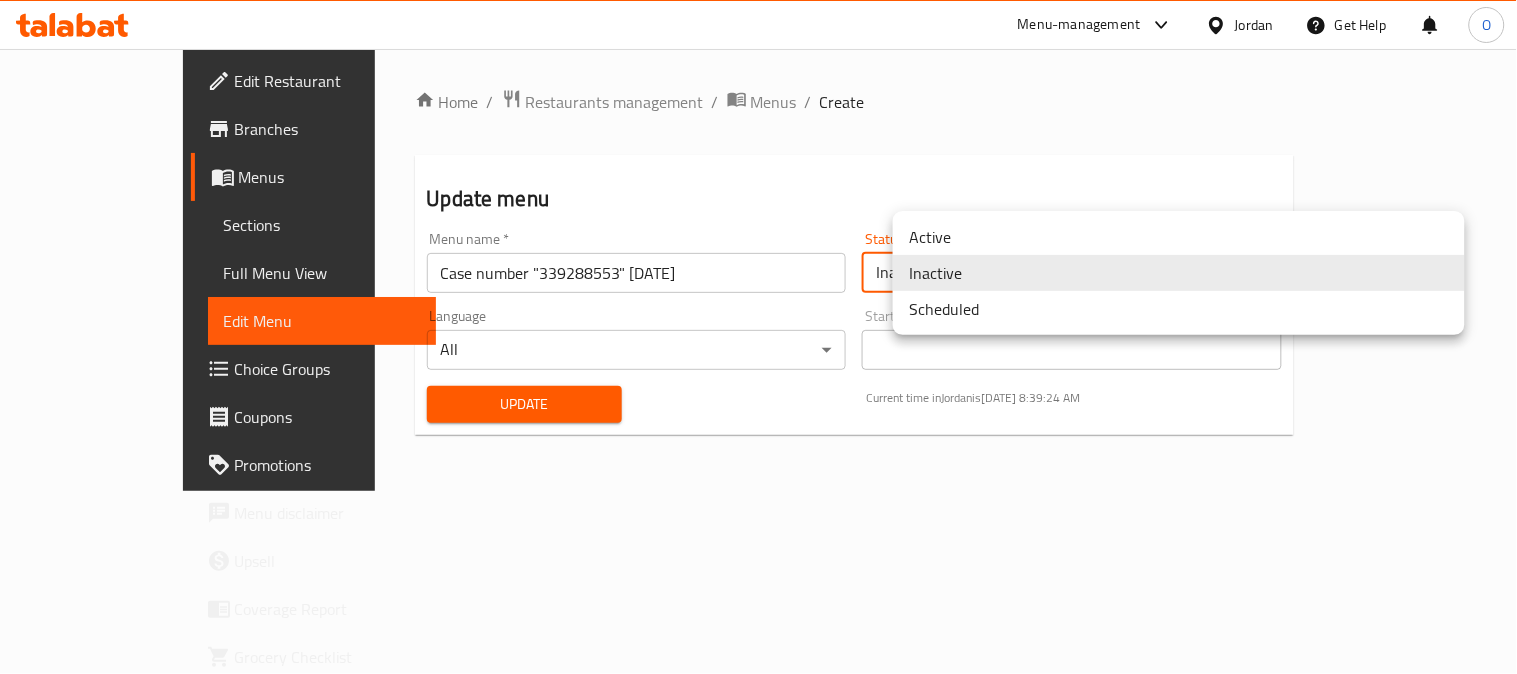 click on "Active" at bounding box center [1179, 237] 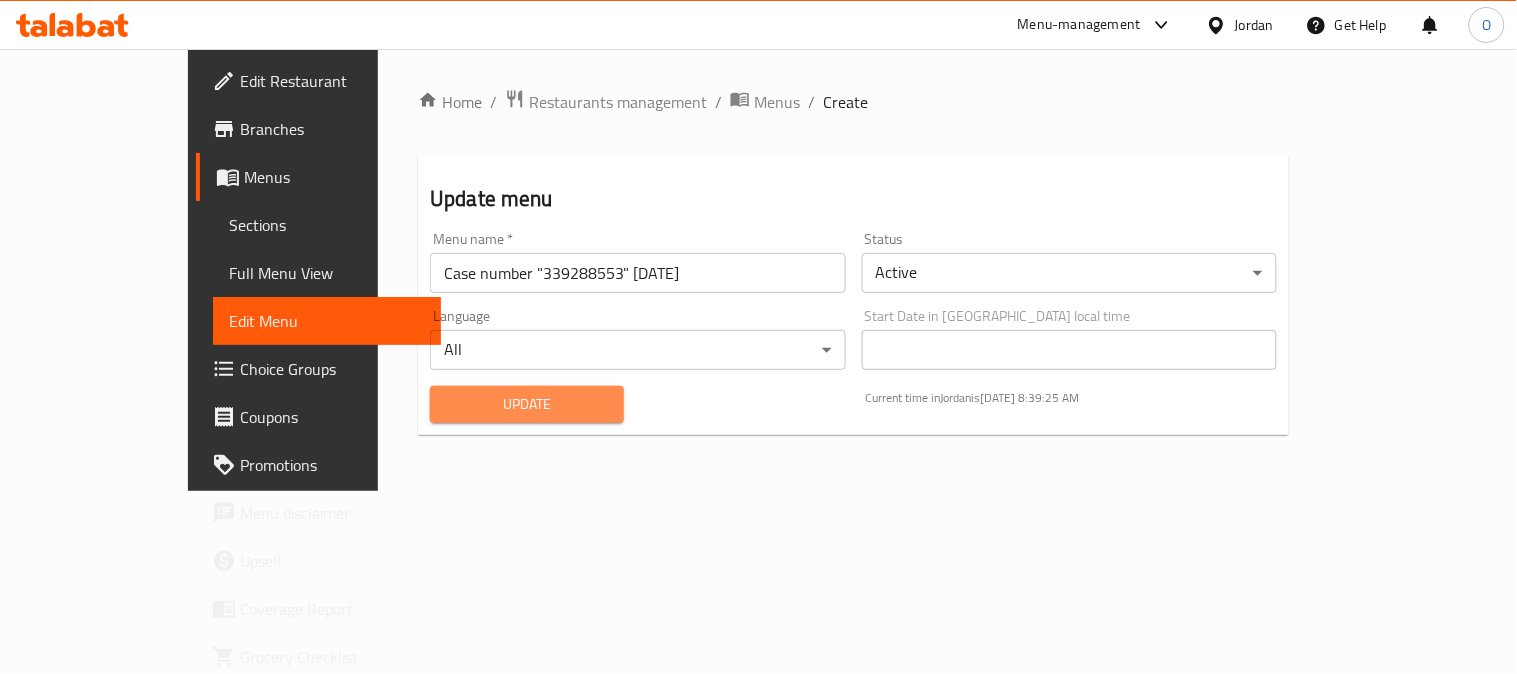 click on "Update" at bounding box center [527, 404] 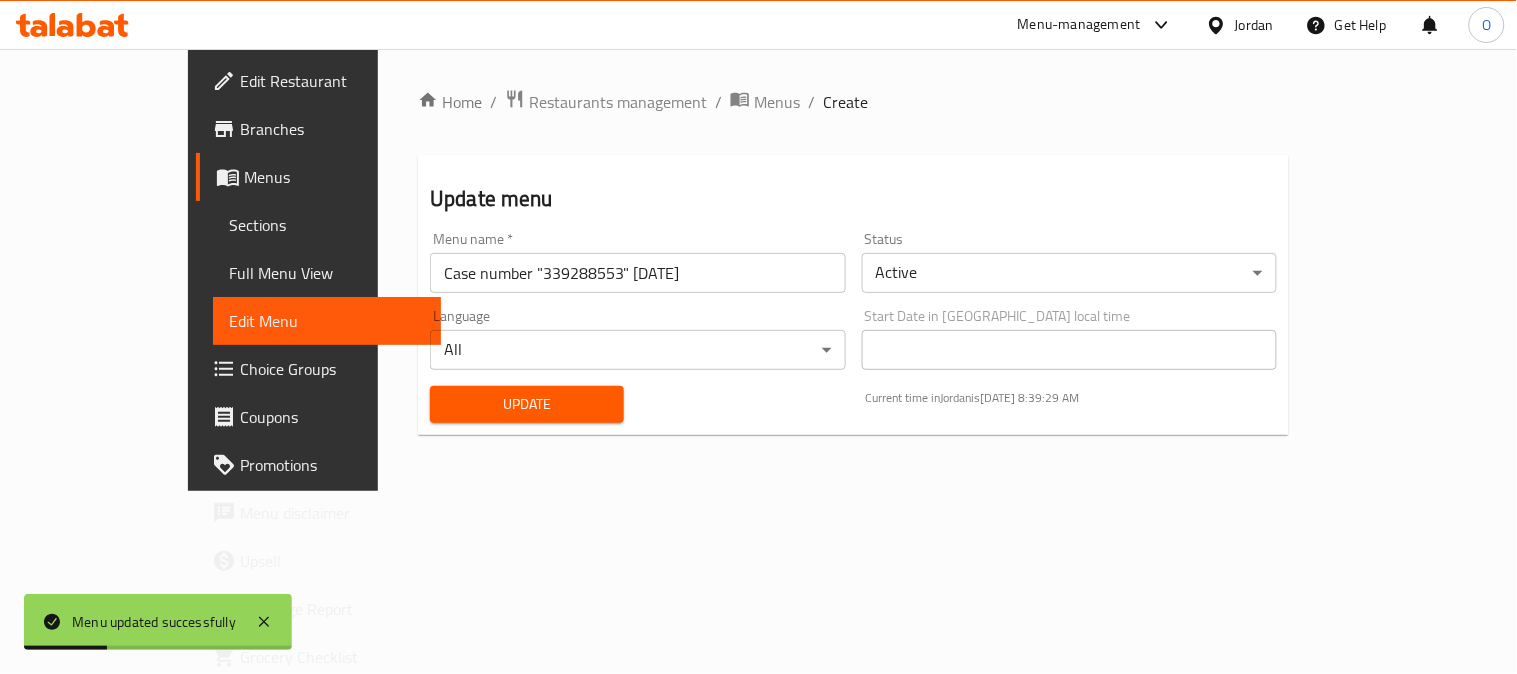 click on "Full Menu View" at bounding box center [327, 273] 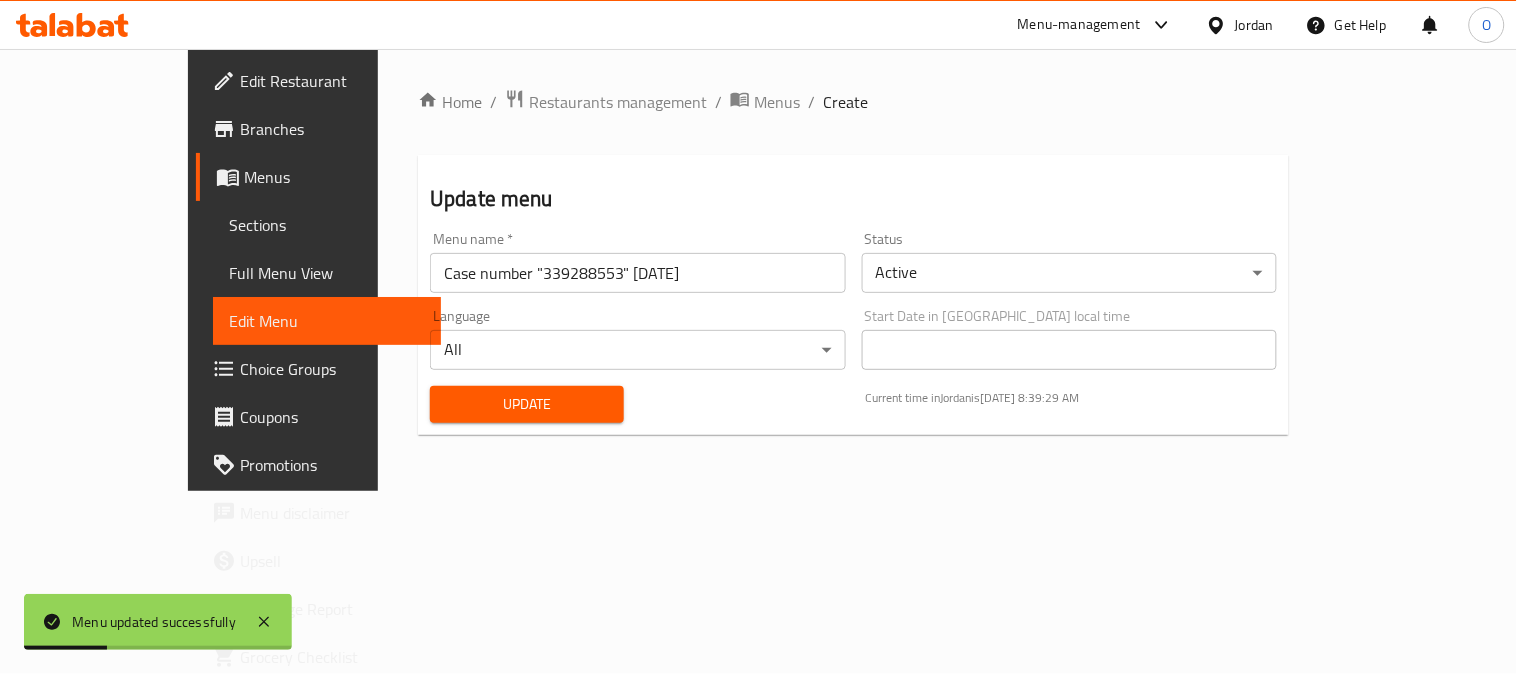 click on "Full Menu View" at bounding box center (327, 273) 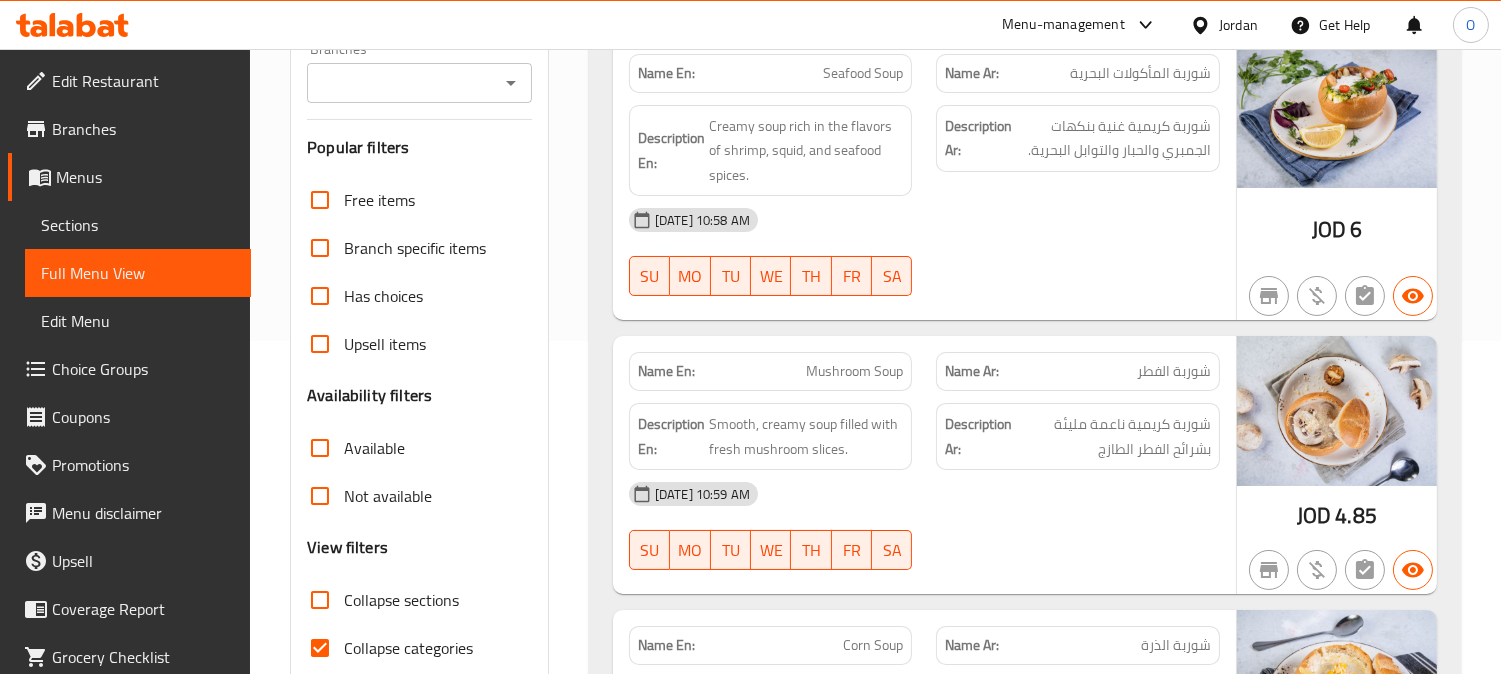 scroll, scrollTop: 444, scrollLeft: 0, axis: vertical 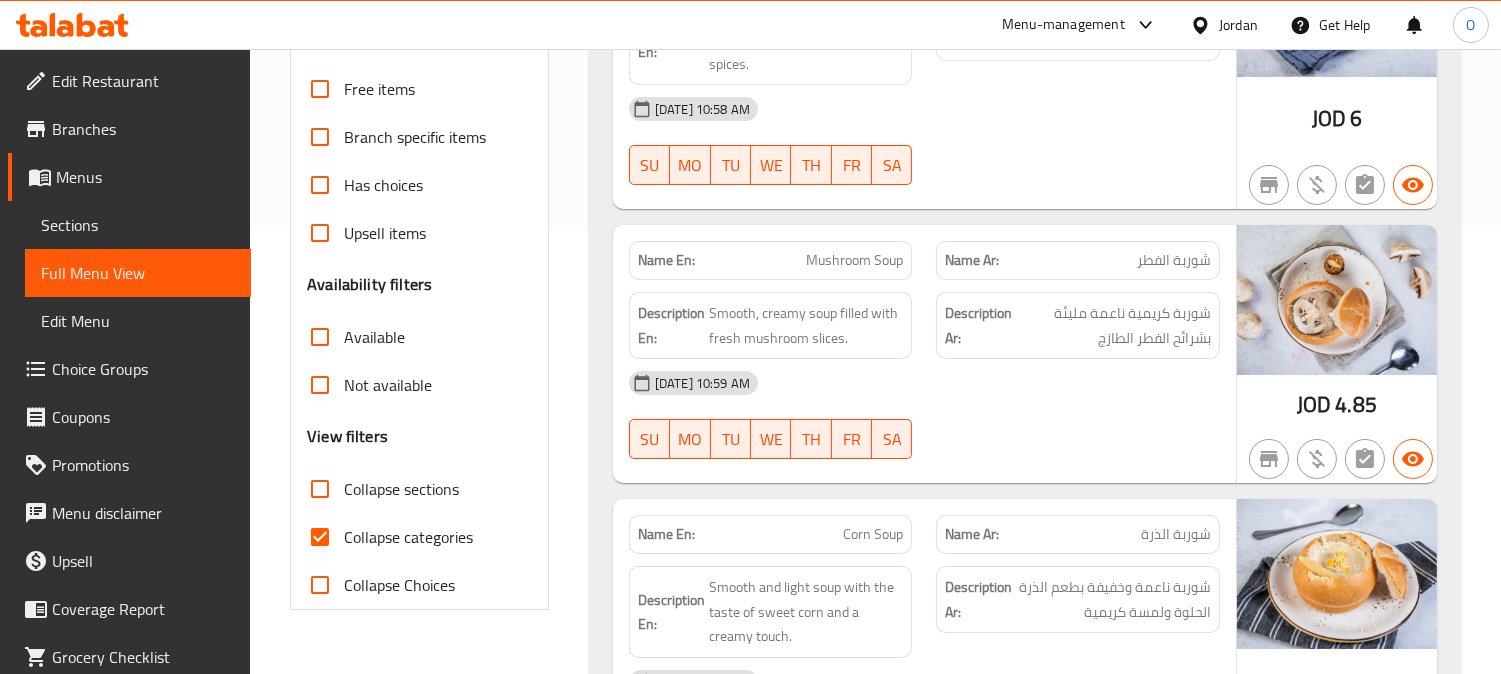 click on "Not available" at bounding box center (320, 385) 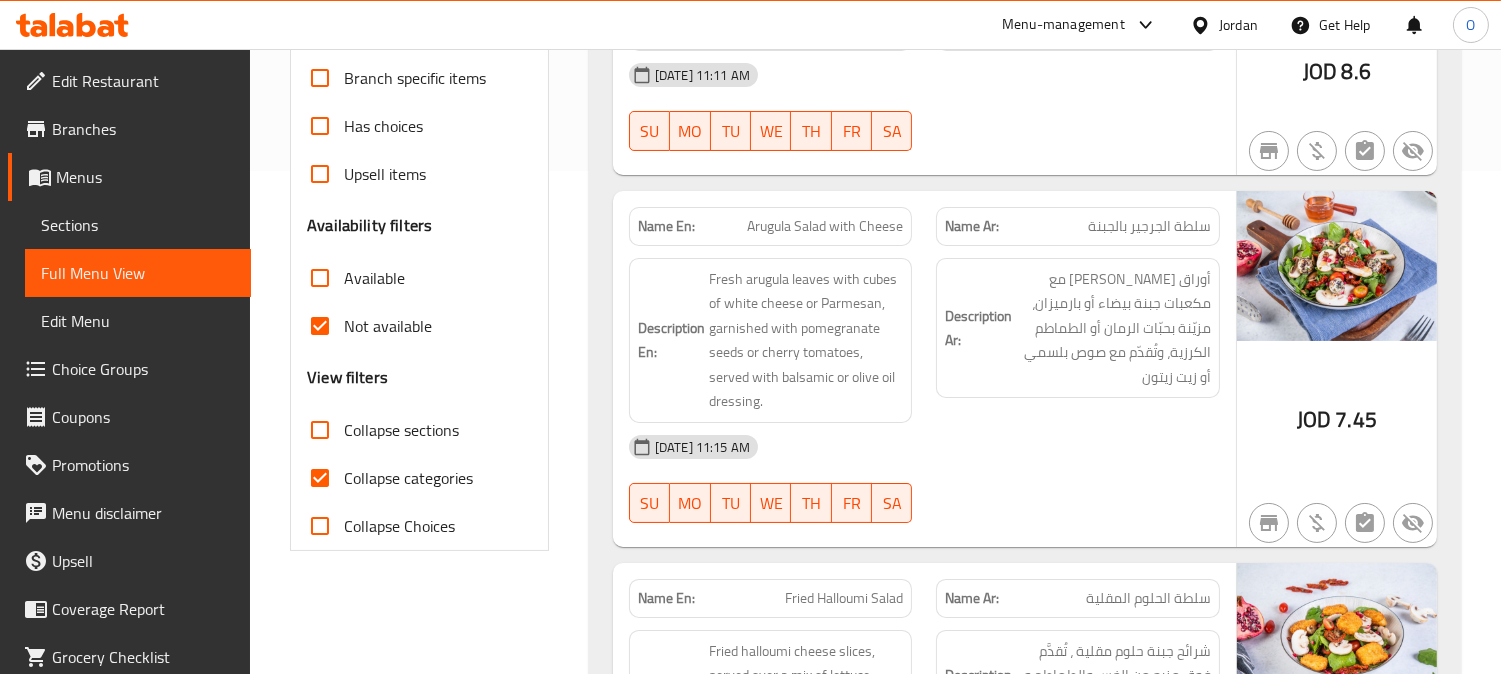 scroll, scrollTop: 555, scrollLeft: 0, axis: vertical 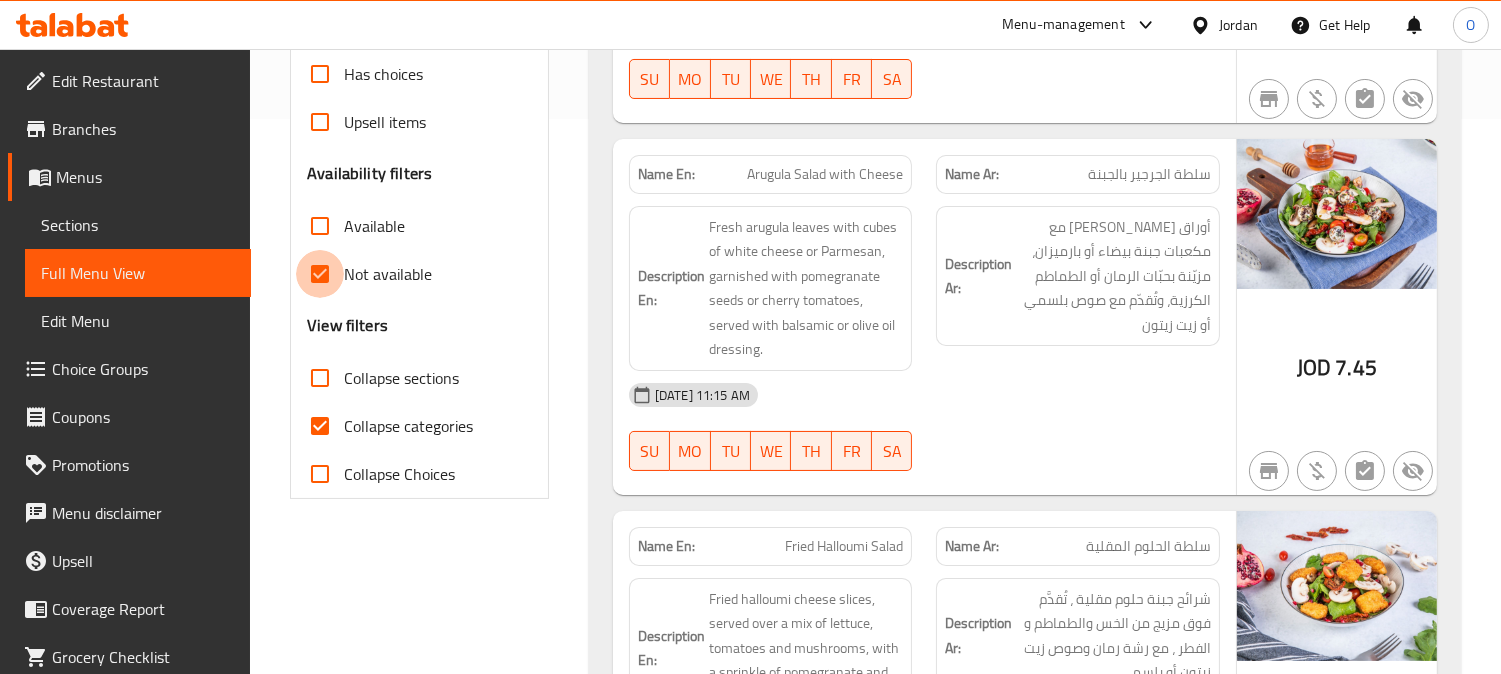 click on "Not available" at bounding box center (320, 274) 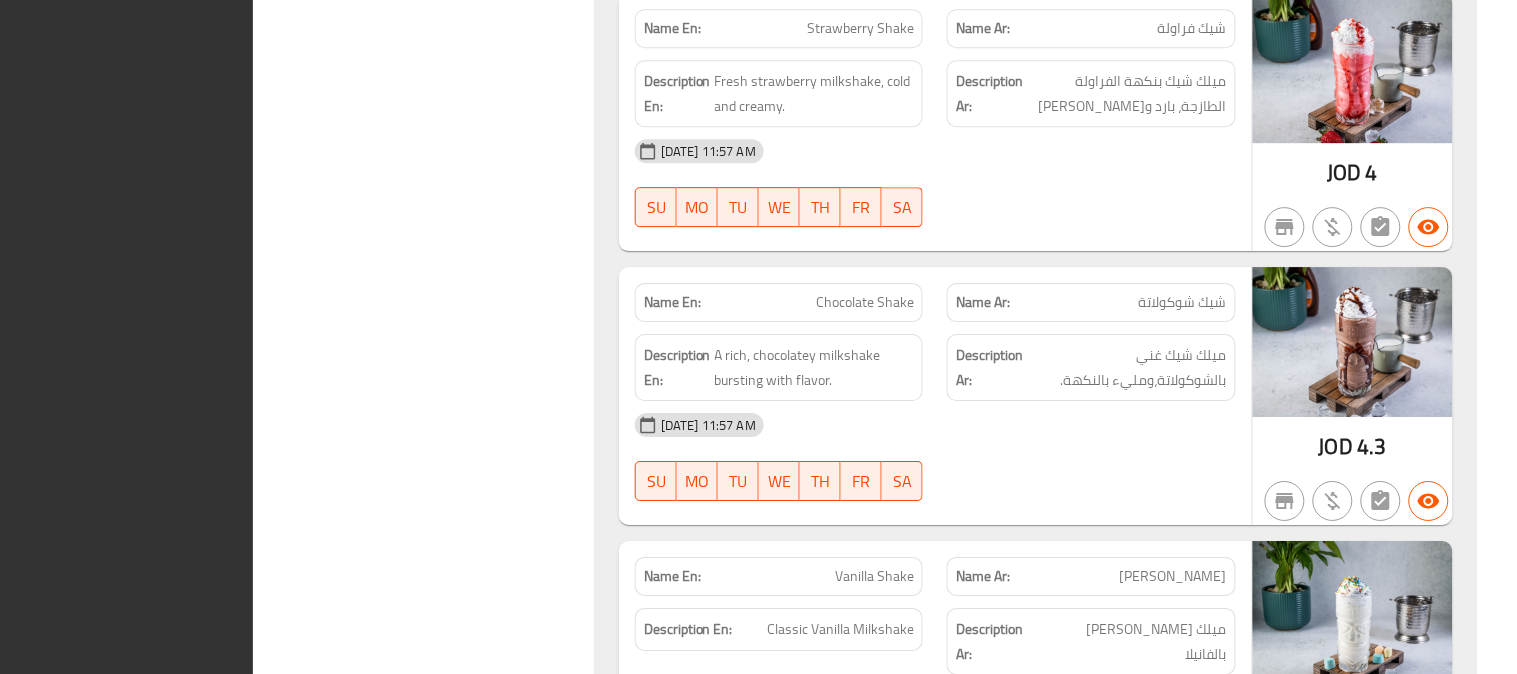 scroll, scrollTop: 13687, scrollLeft: 0, axis: vertical 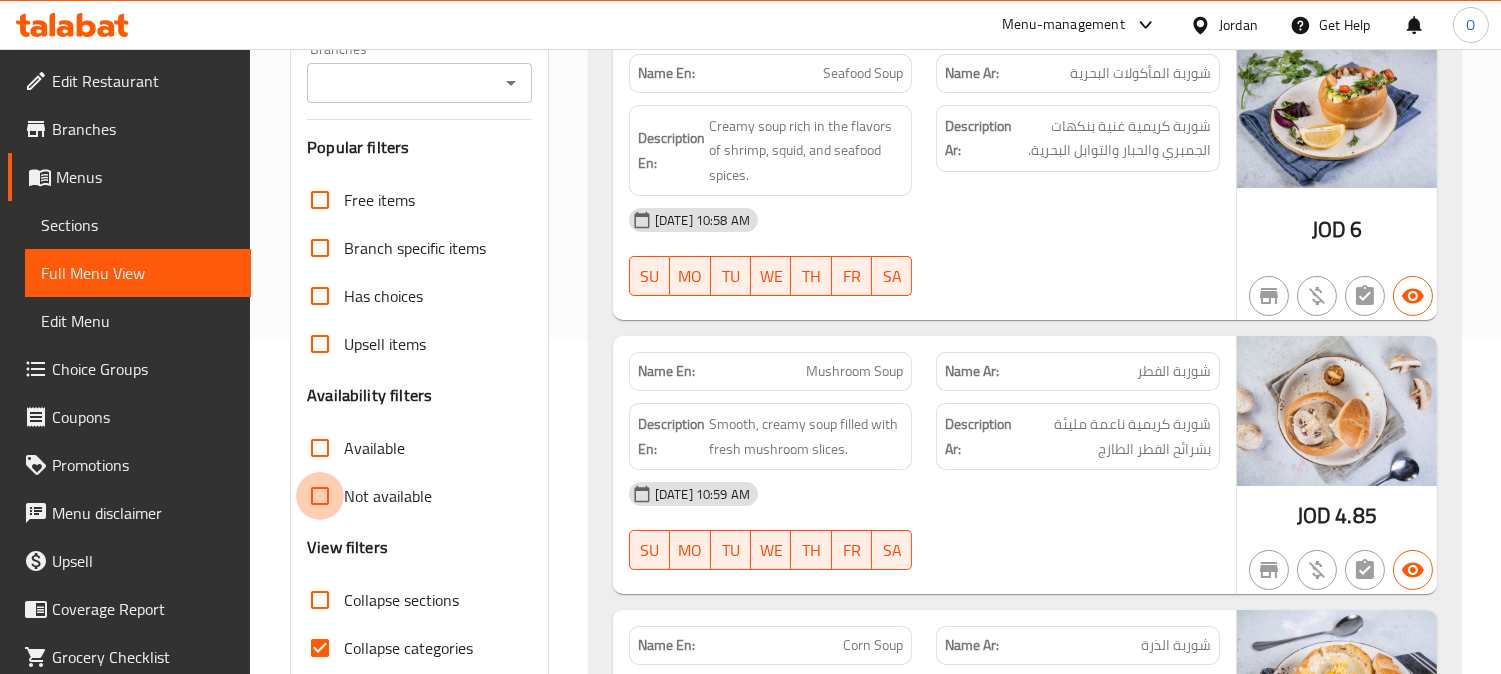 click on "Not available" at bounding box center [320, 496] 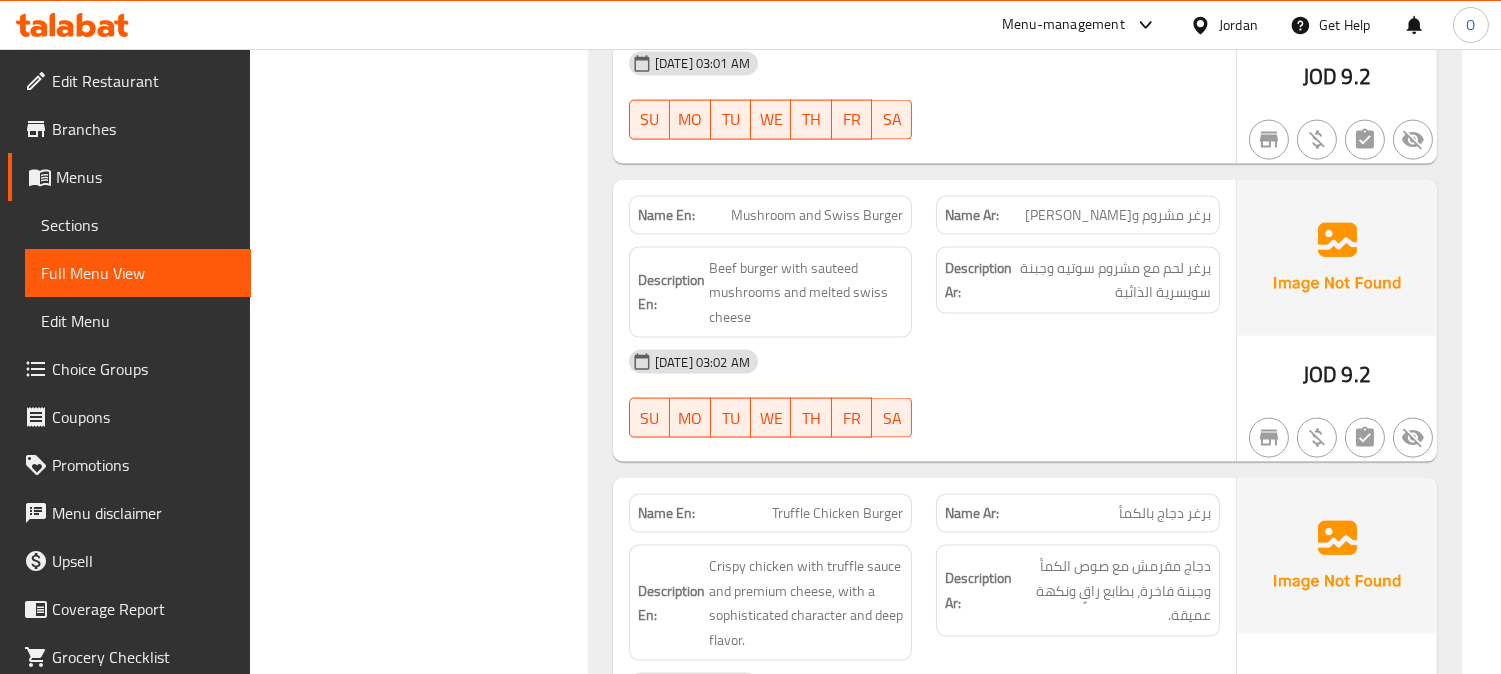 scroll, scrollTop: 5777, scrollLeft: 0, axis: vertical 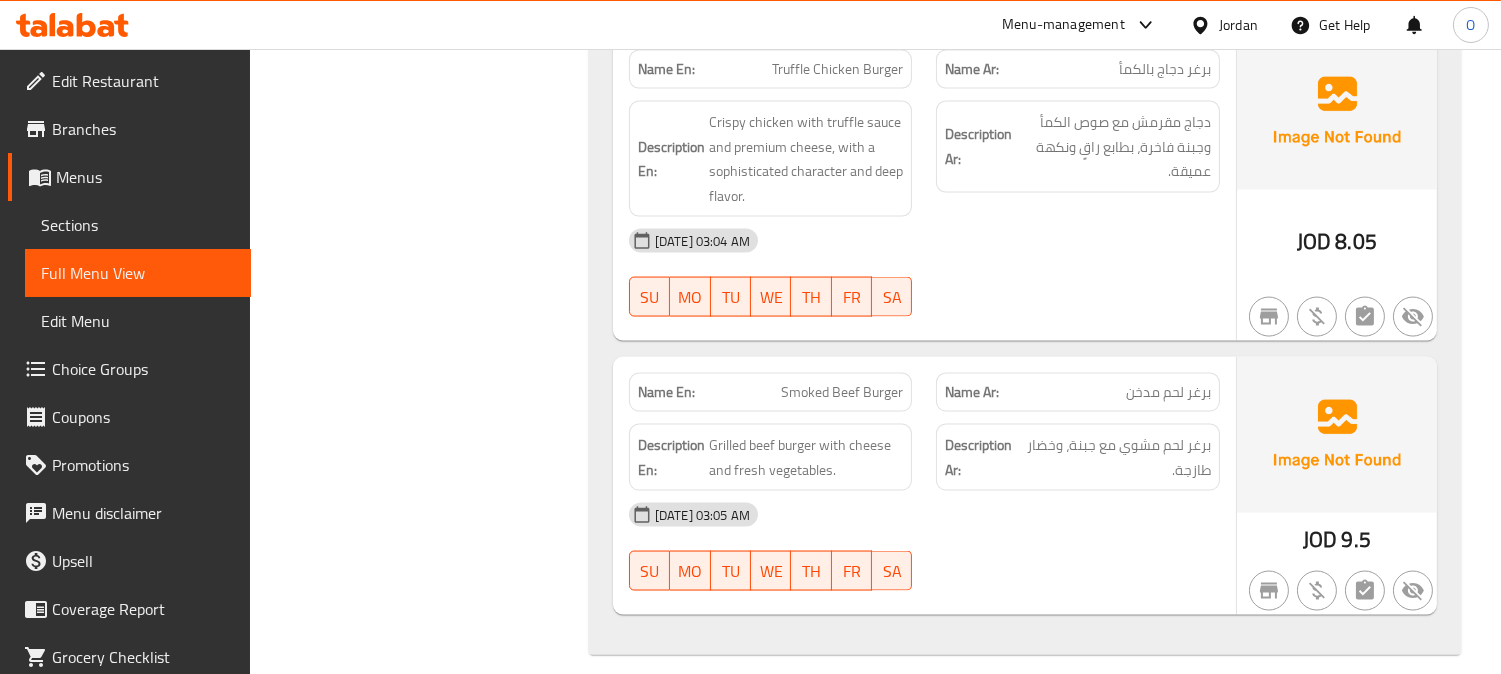 click on "Smoked Beef Burger" at bounding box center (842, 392) 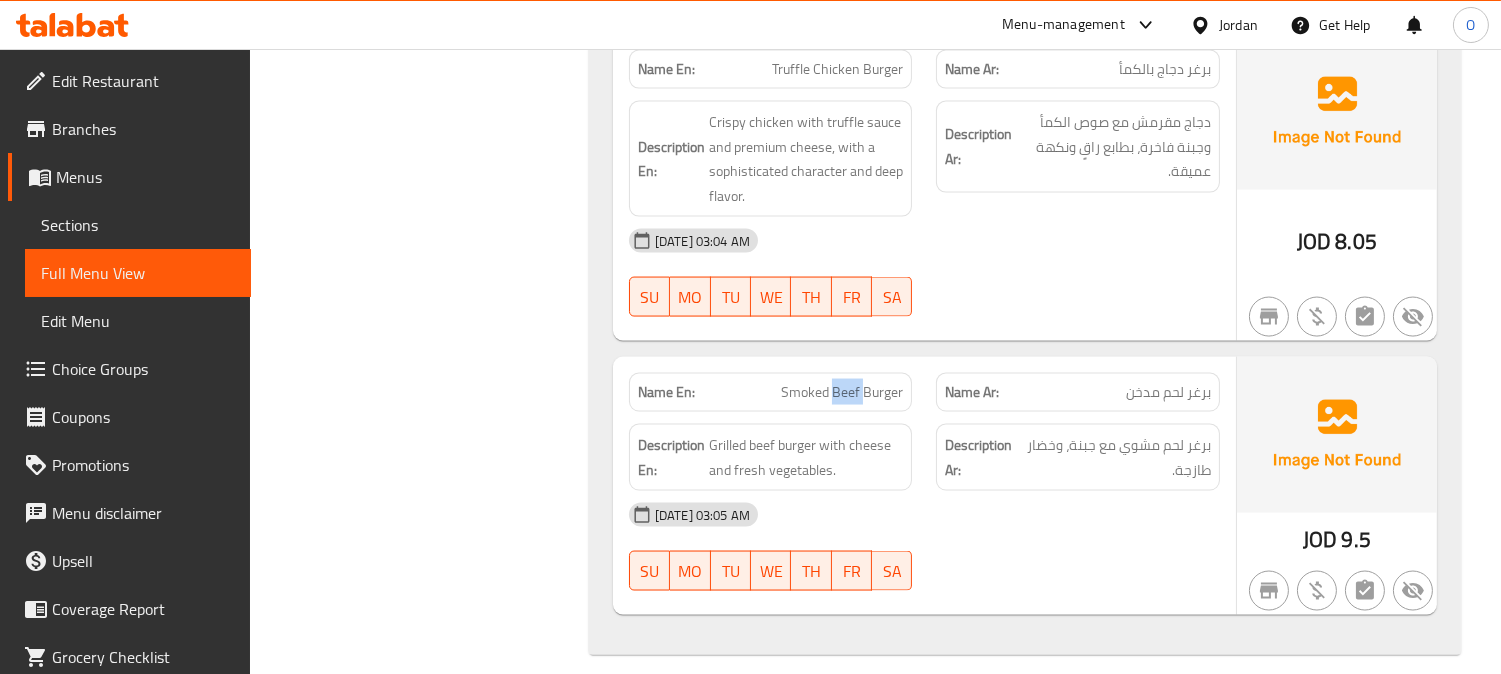 click on "Smoked Beef Burger" at bounding box center [842, 392] 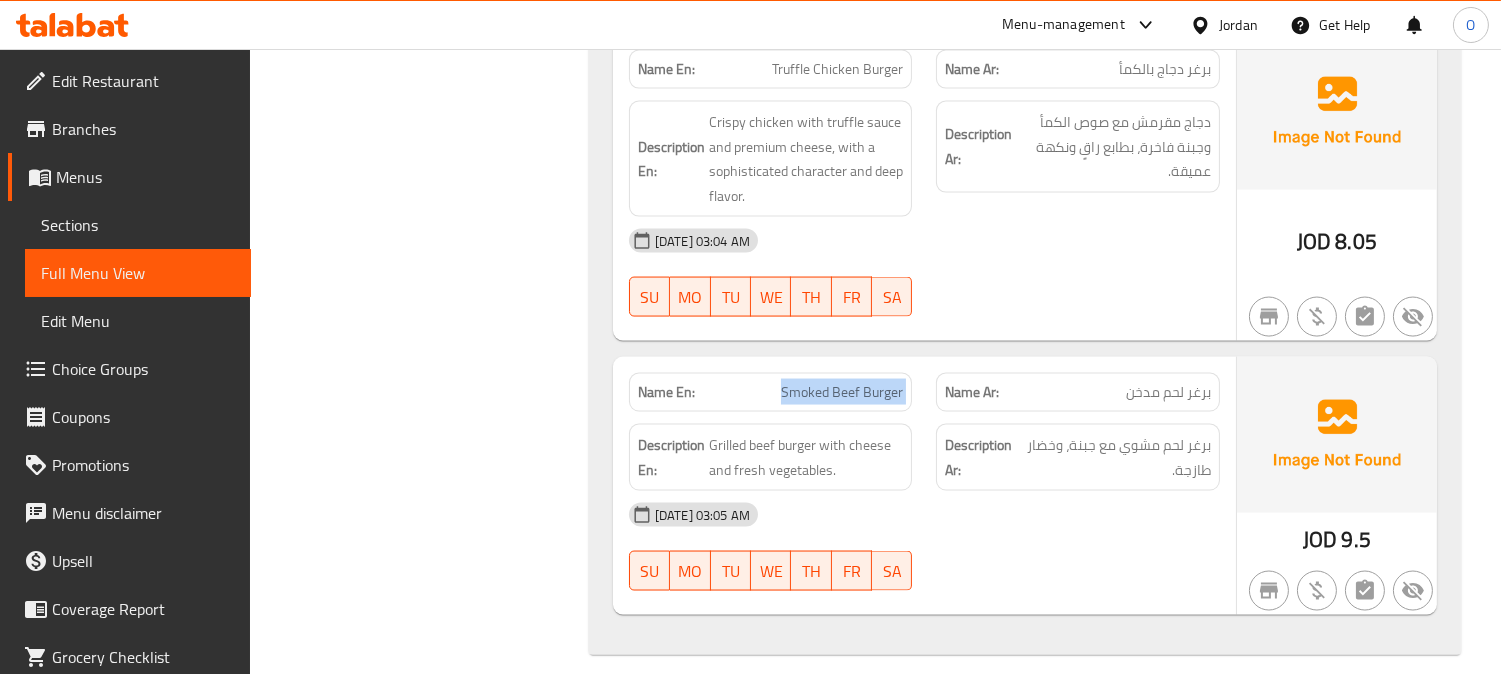 click on "Smoked Beef Burger" at bounding box center (842, 392) 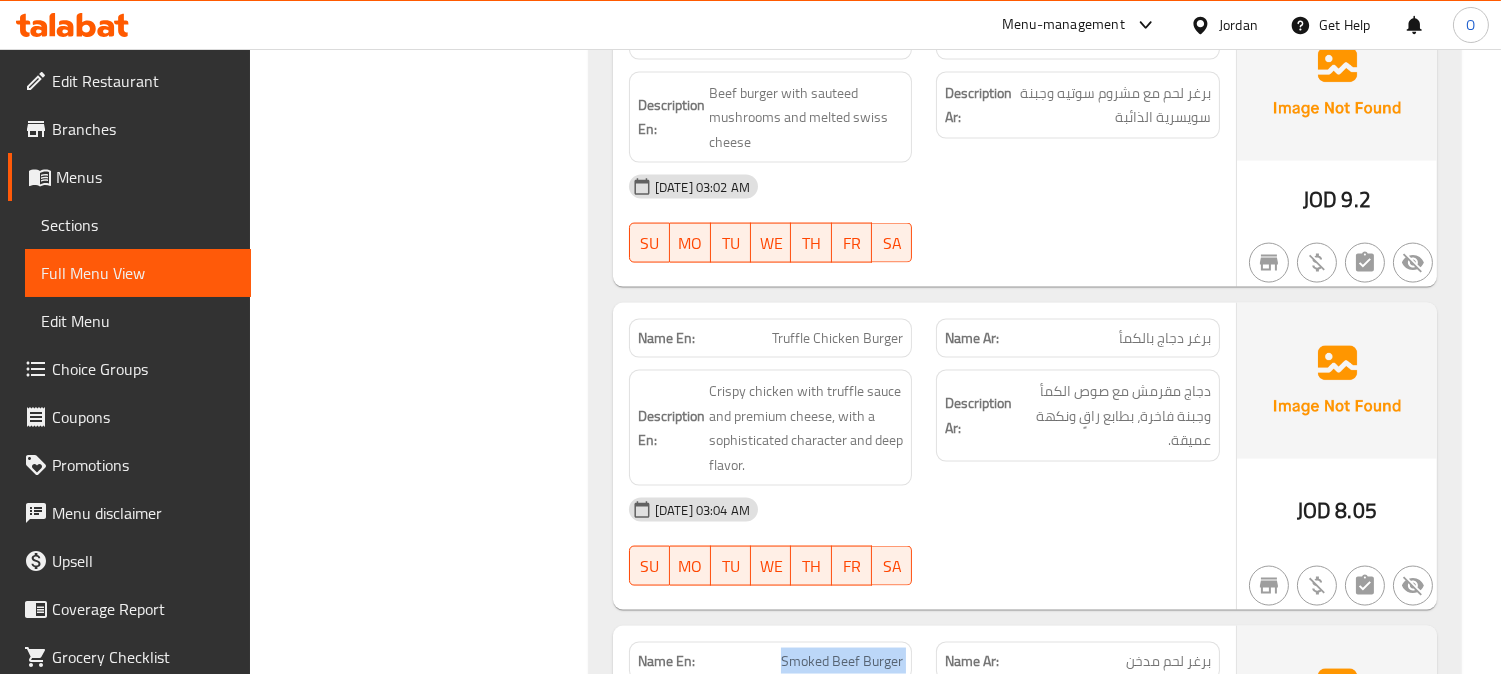 scroll, scrollTop: 5444, scrollLeft: 0, axis: vertical 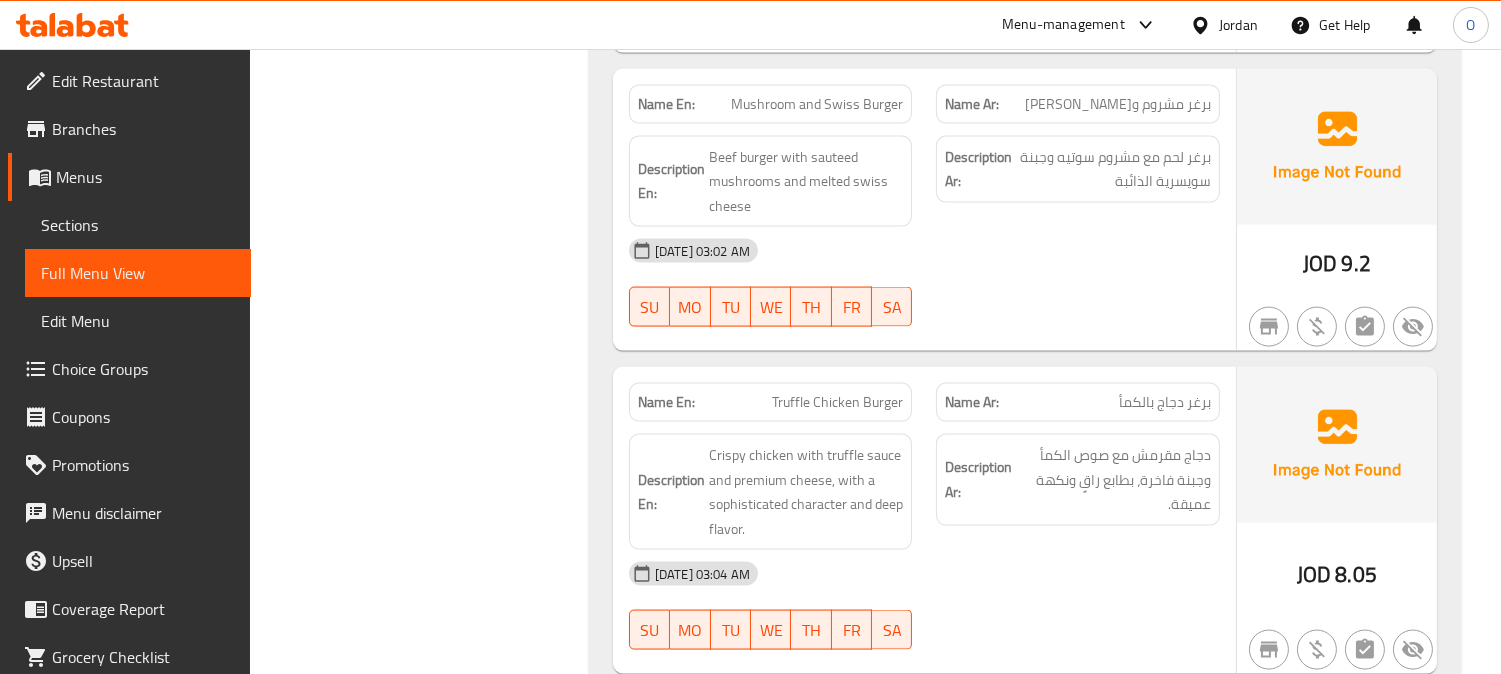 click on "Truffle Chicken Burger" at bounding box center (844, -4343) 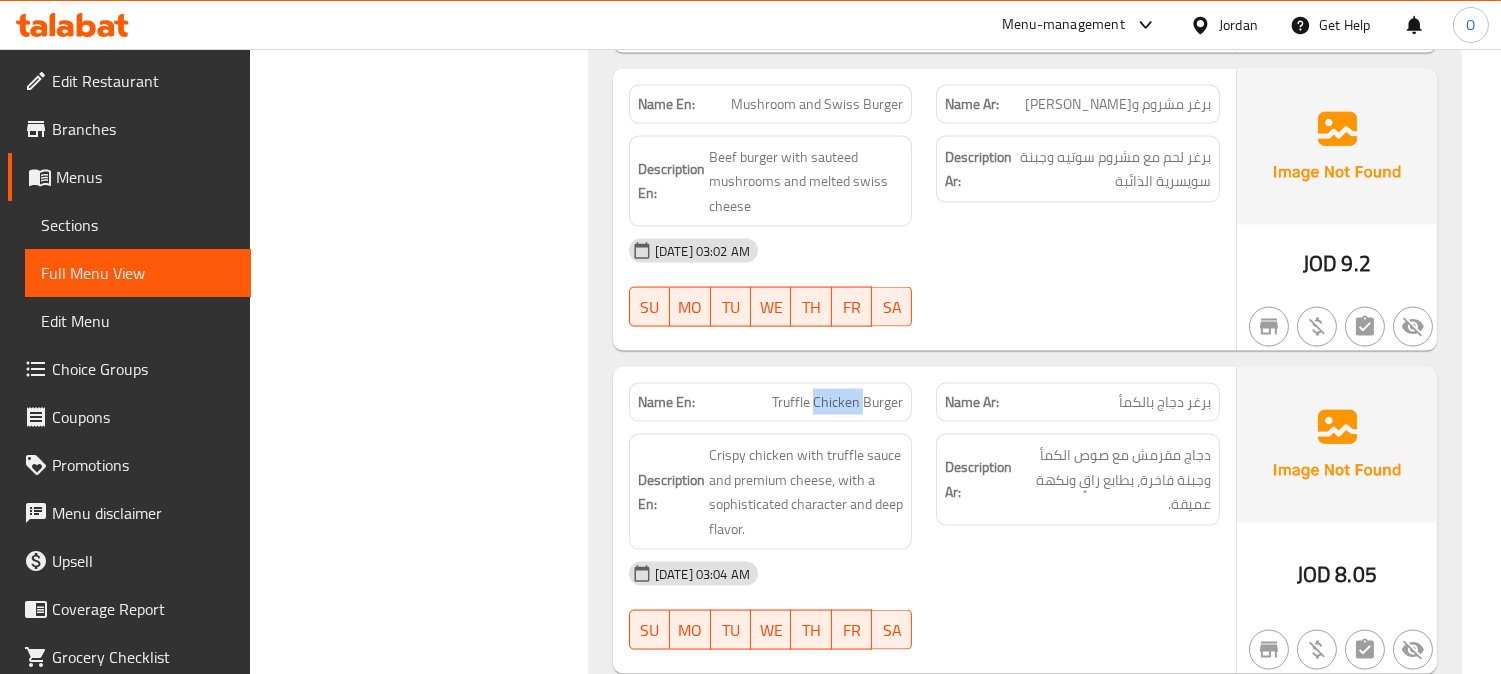 click on "Truffle Chicken Burger" at bounding box center [844, -4343] 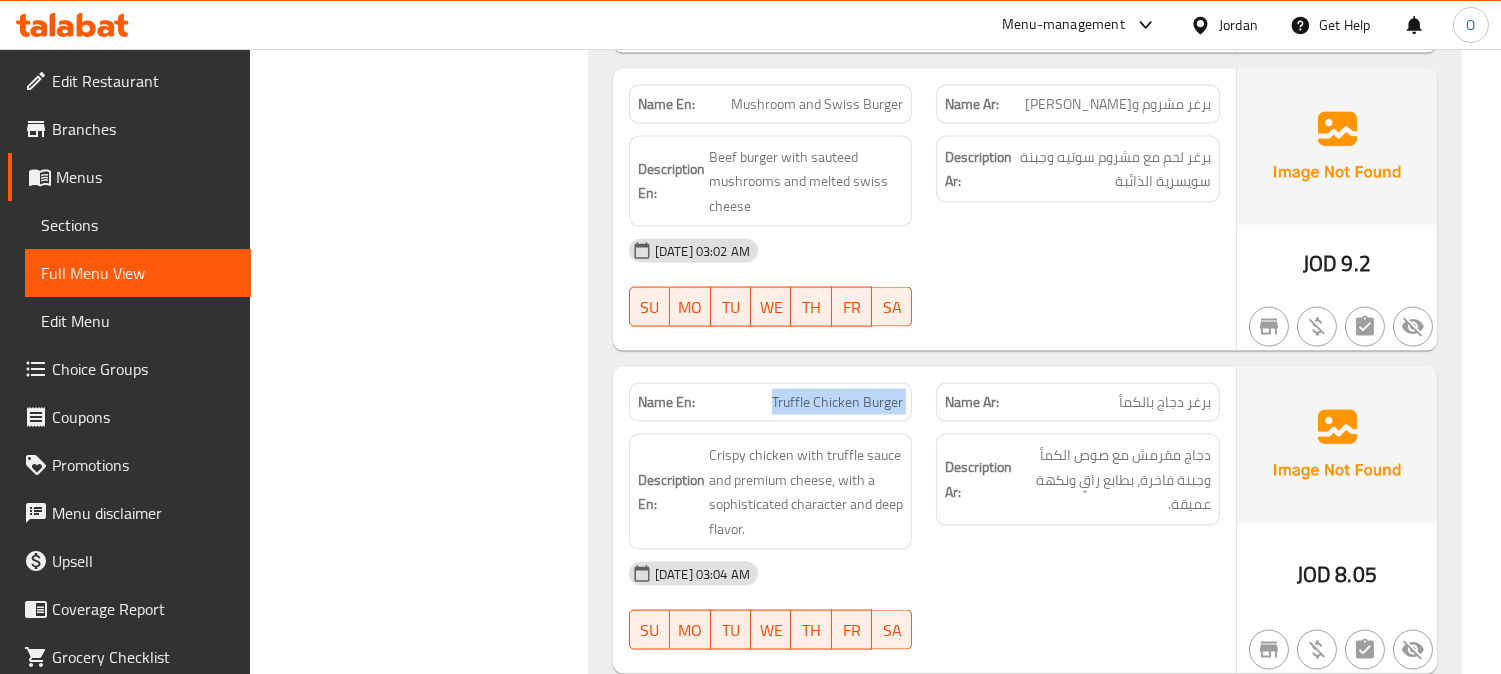 click on "Truffle Chicken Burger" at bounding box center (844, -4343) 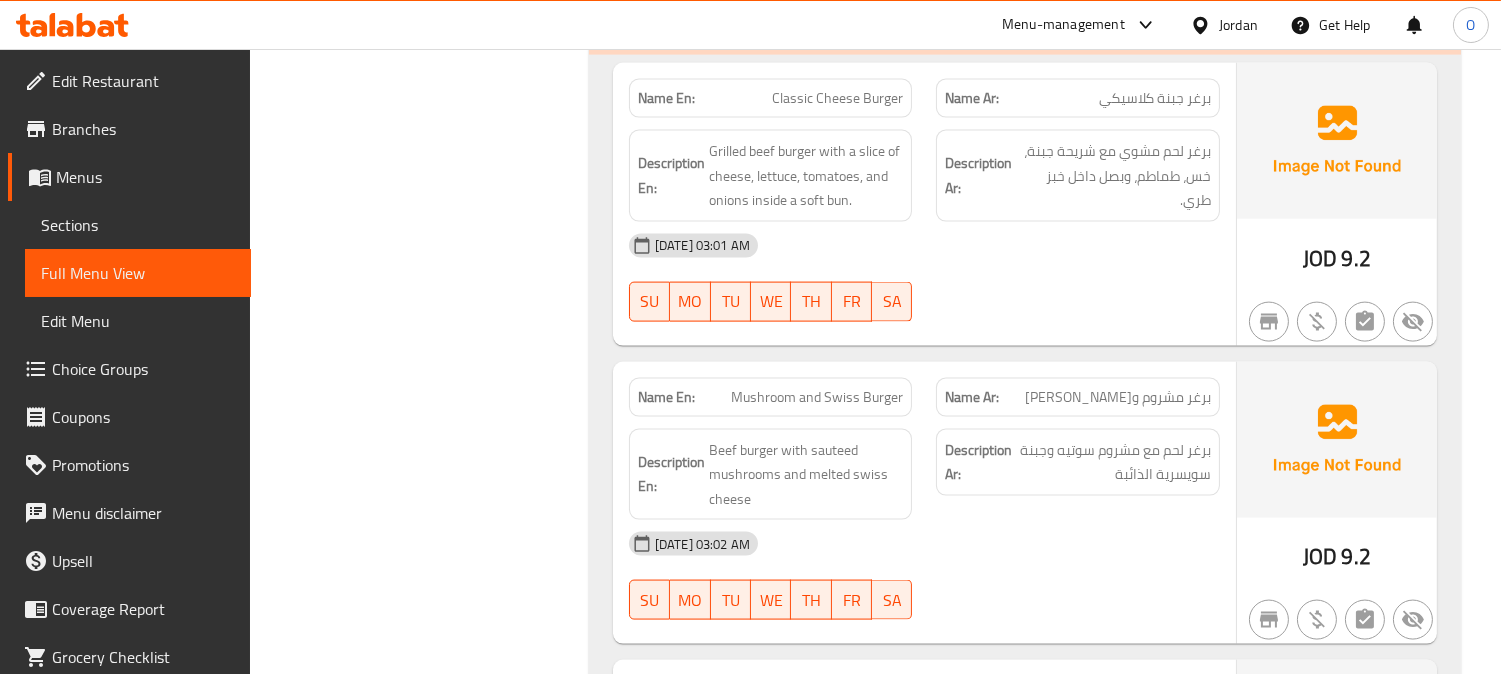 scroll, scrollTop: 5111, scrollLeft: 0, axis: vertical 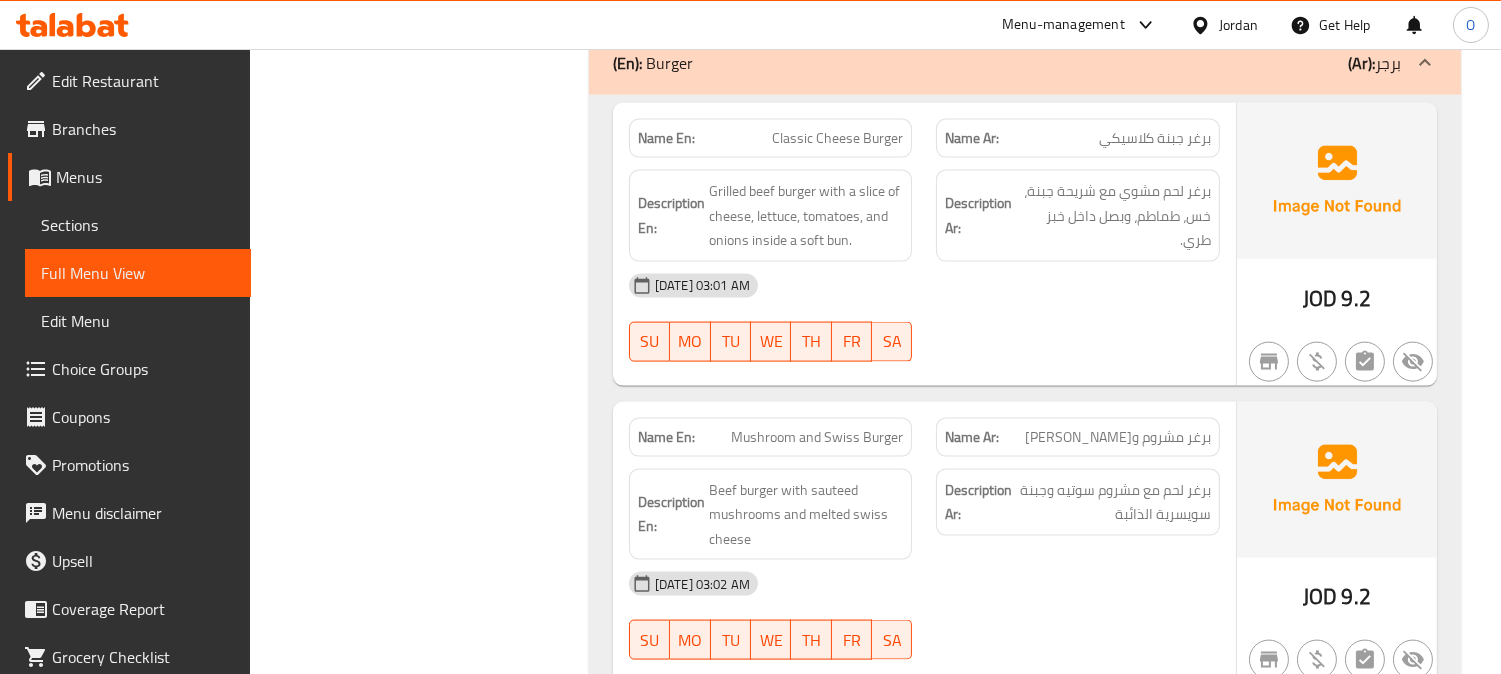 click on "Mushroom and Swiss Burger" at bounding box center [825, -4382] 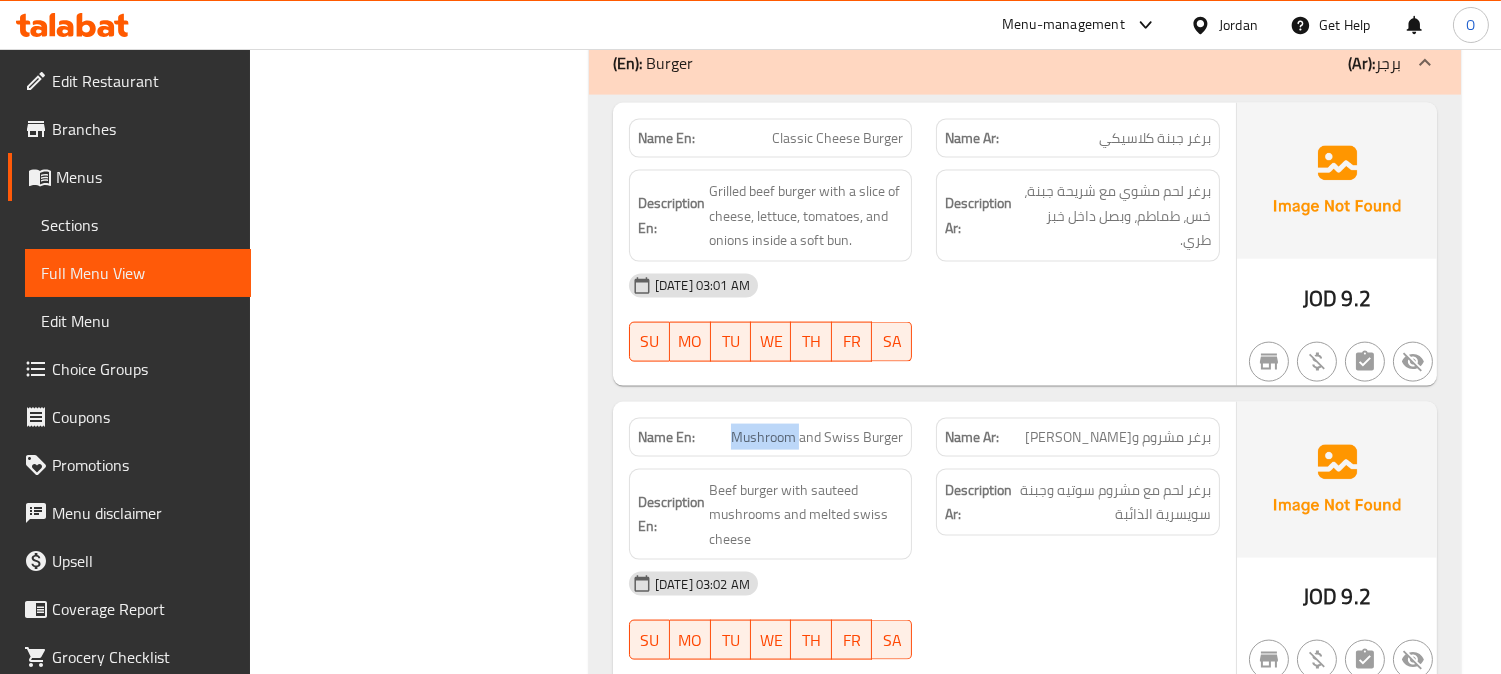 click on "Mushroom and Swiss Burger" at bounding box center (825, -4382) 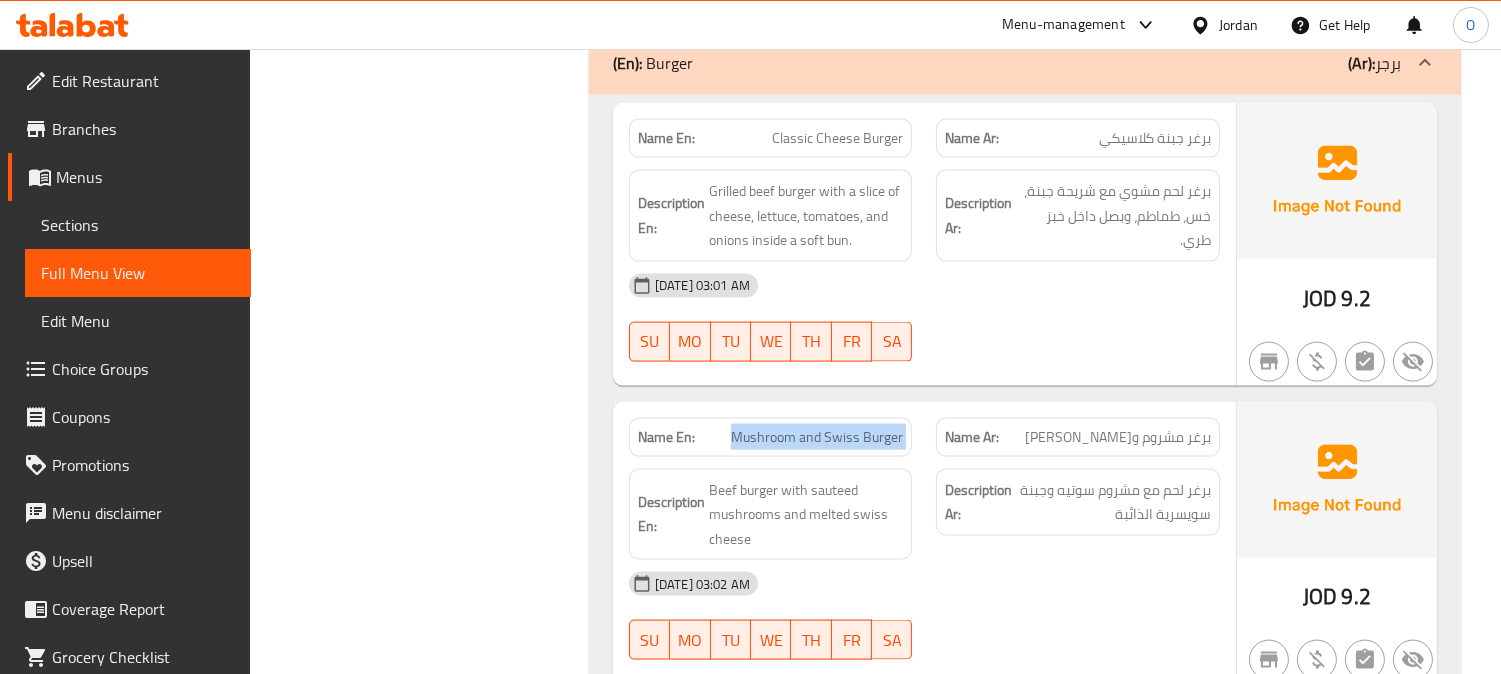click on "Mushroom and Swiss Burger" at bounding box center [825, -4382] 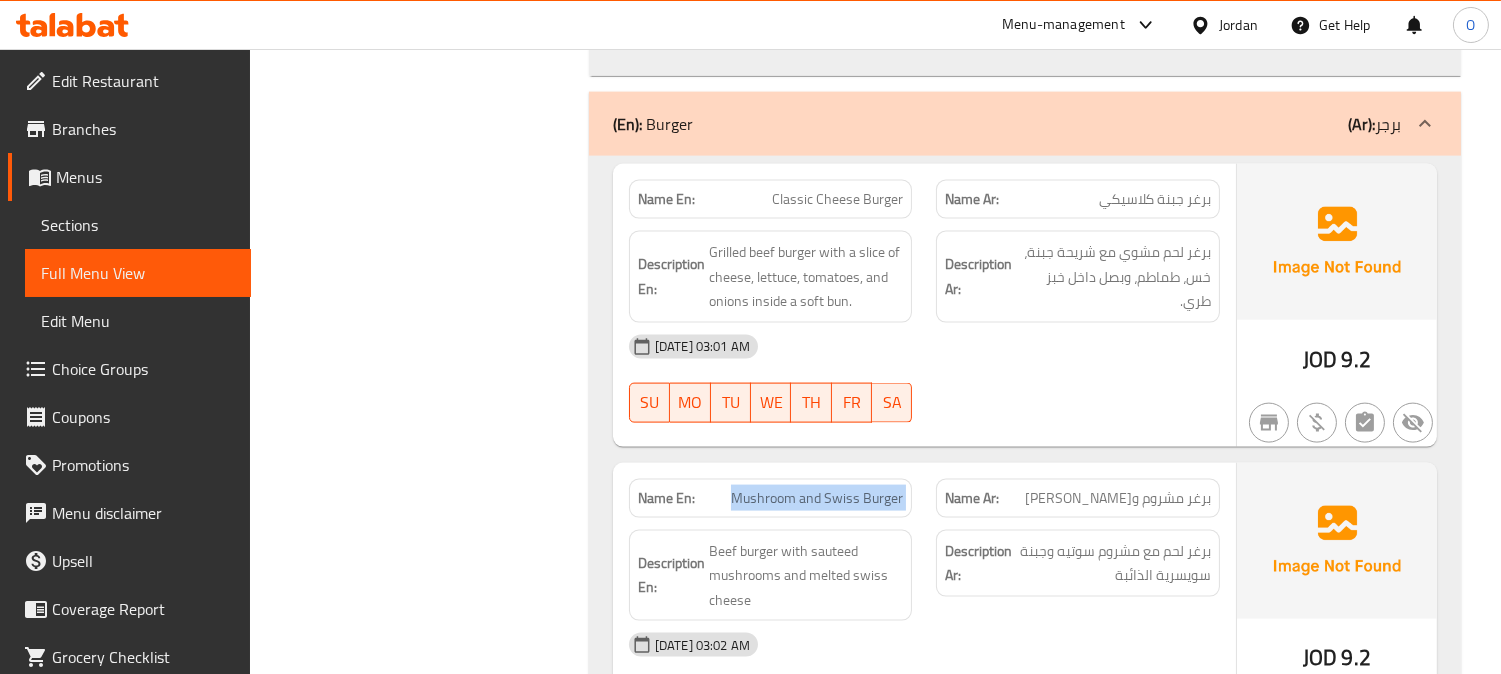 scroll, scrollTop: 4888, scrollLeft: 0, axis: vertical 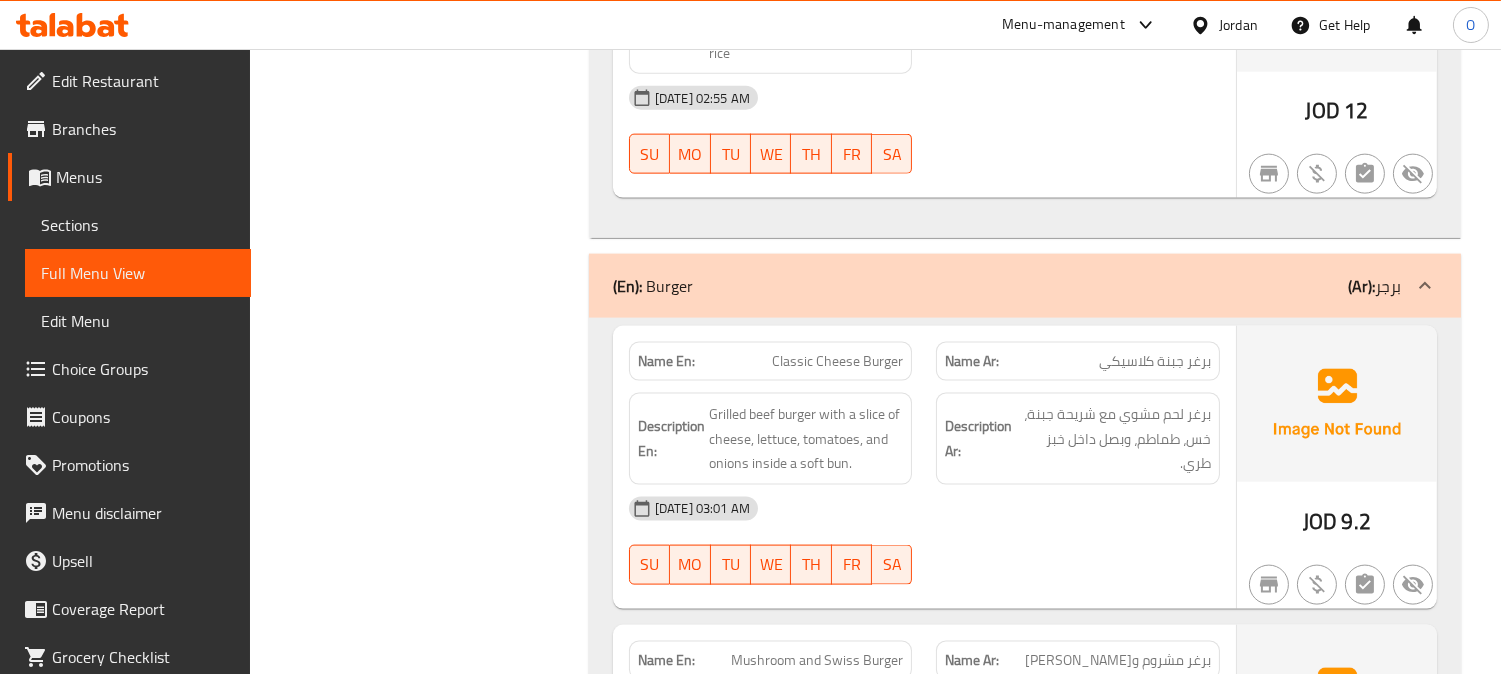click on "Classic Cheese Burger" at bounding box center (872, -4482) 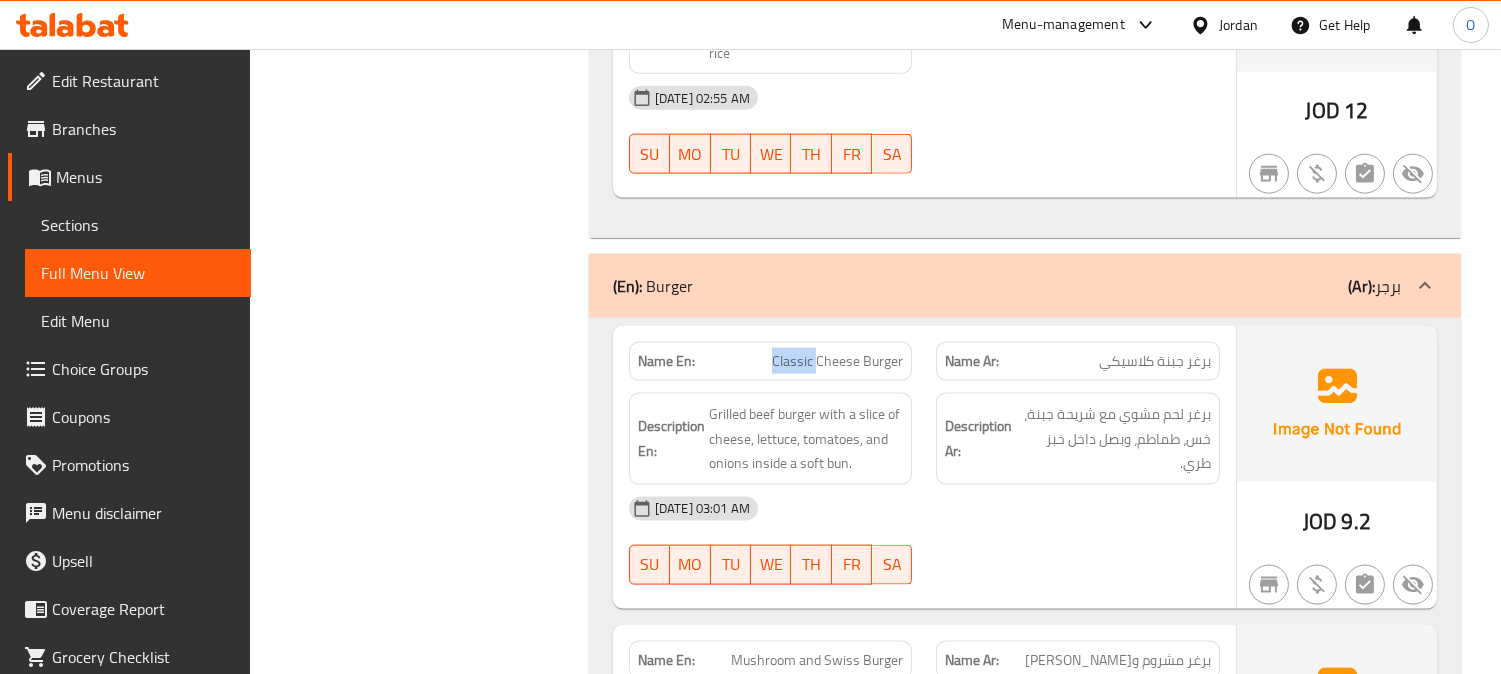 click on "Classic Cheese Burger" at bounding box center (872, -4482) 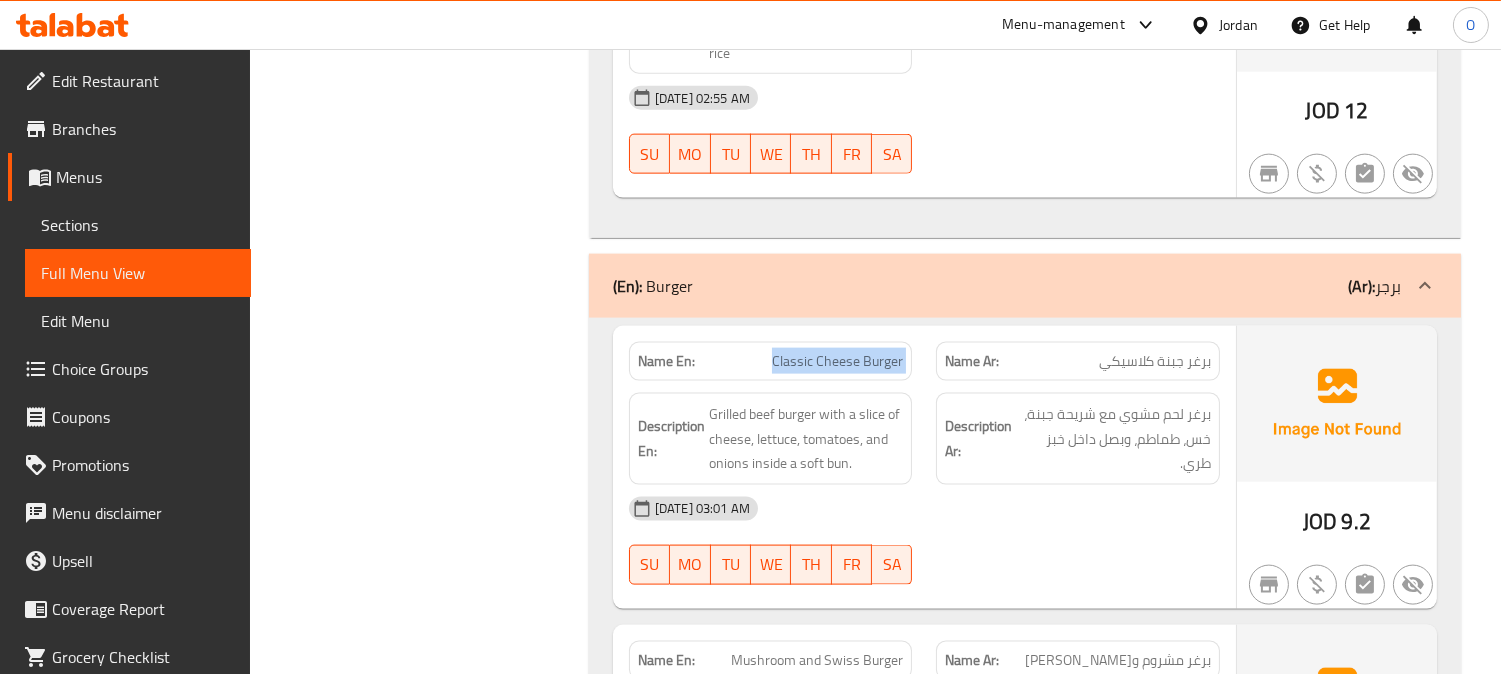 click on "Classic Cheese Burger" at bounding box center [872, -4482] 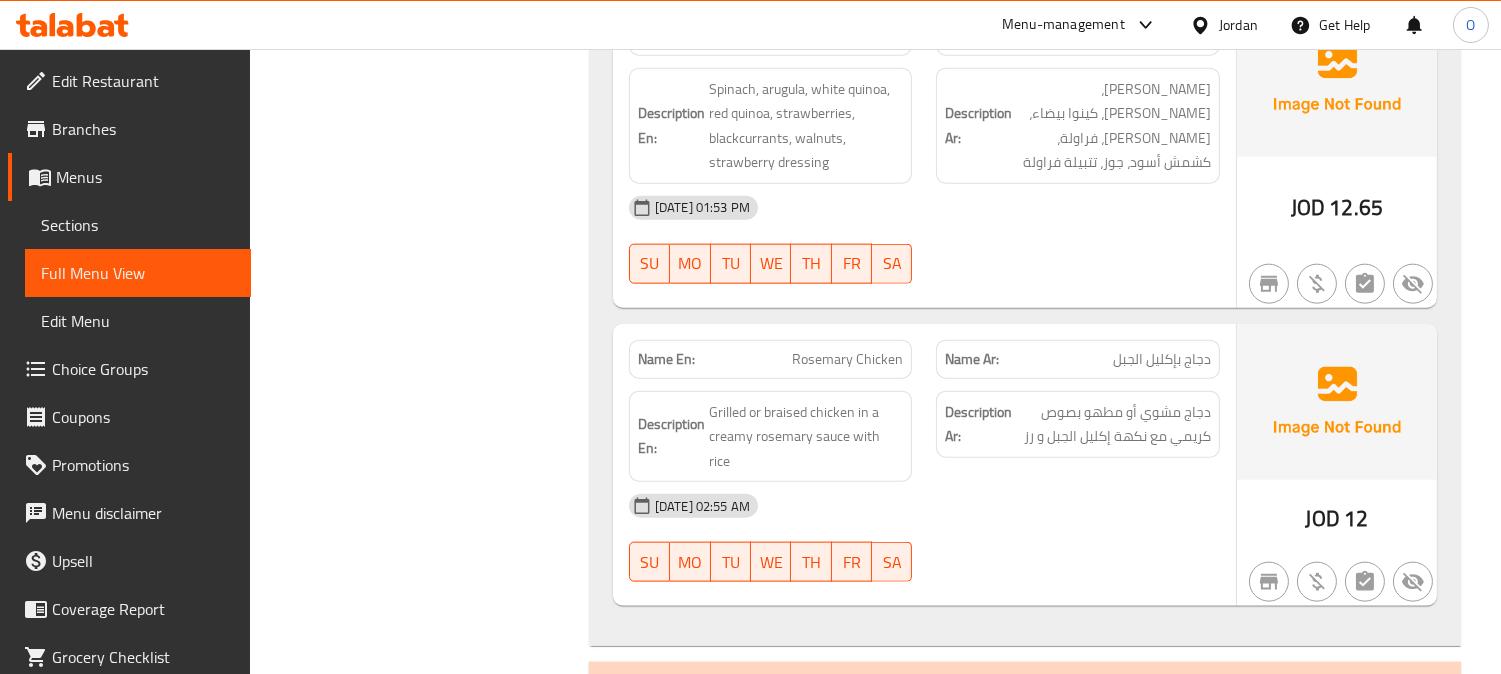 scroll, scrollTop: 4444, scrollLeft: 0, axis: vertical 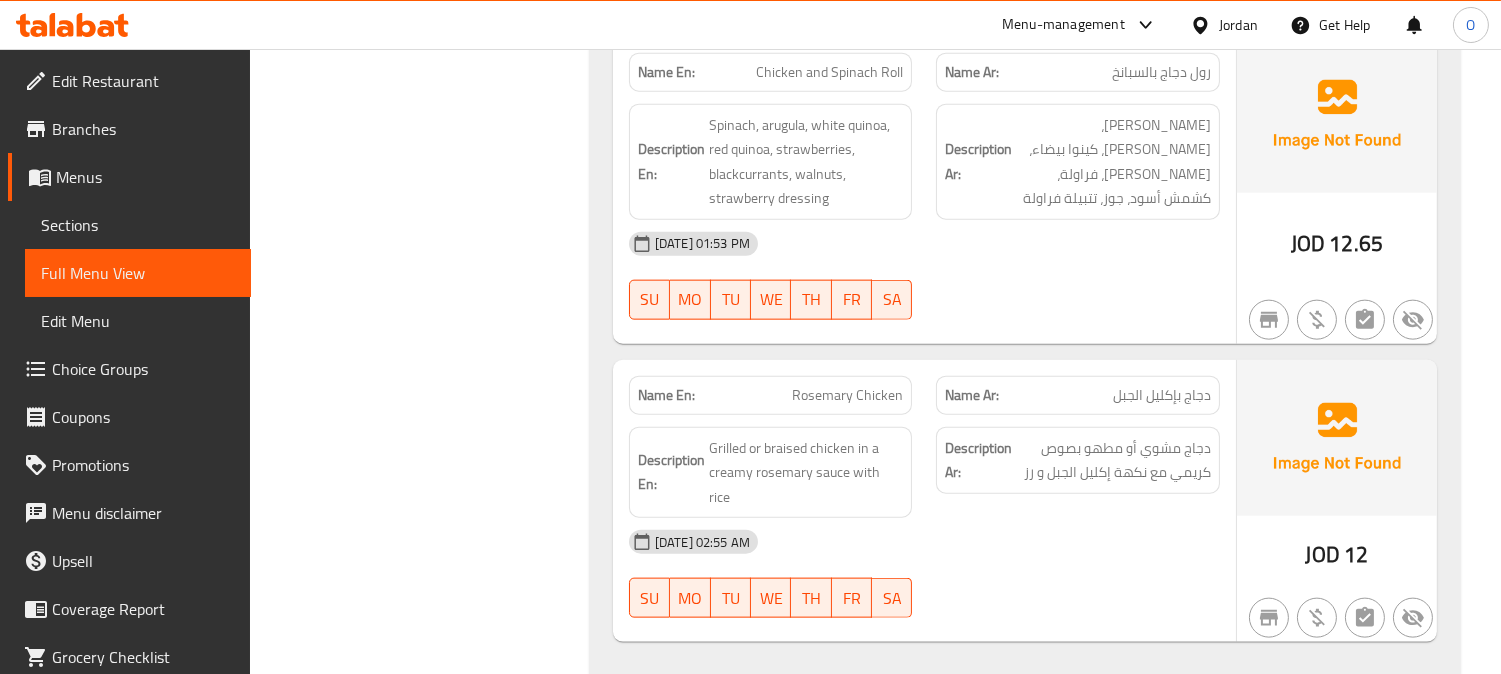 click on "Rosemary Chicken" at bounding box center [825, -3715] 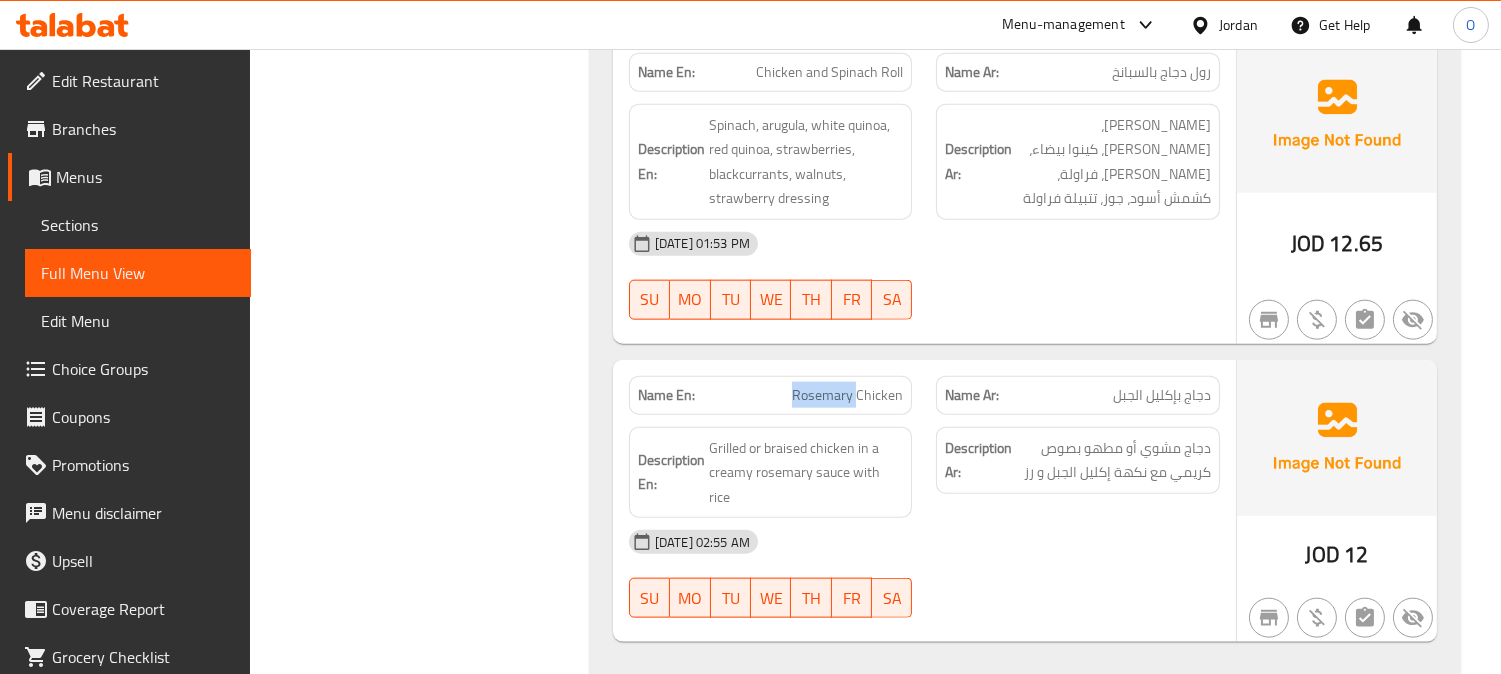 click on "Rosemary Chicken" at bounding box center [825, -3715] 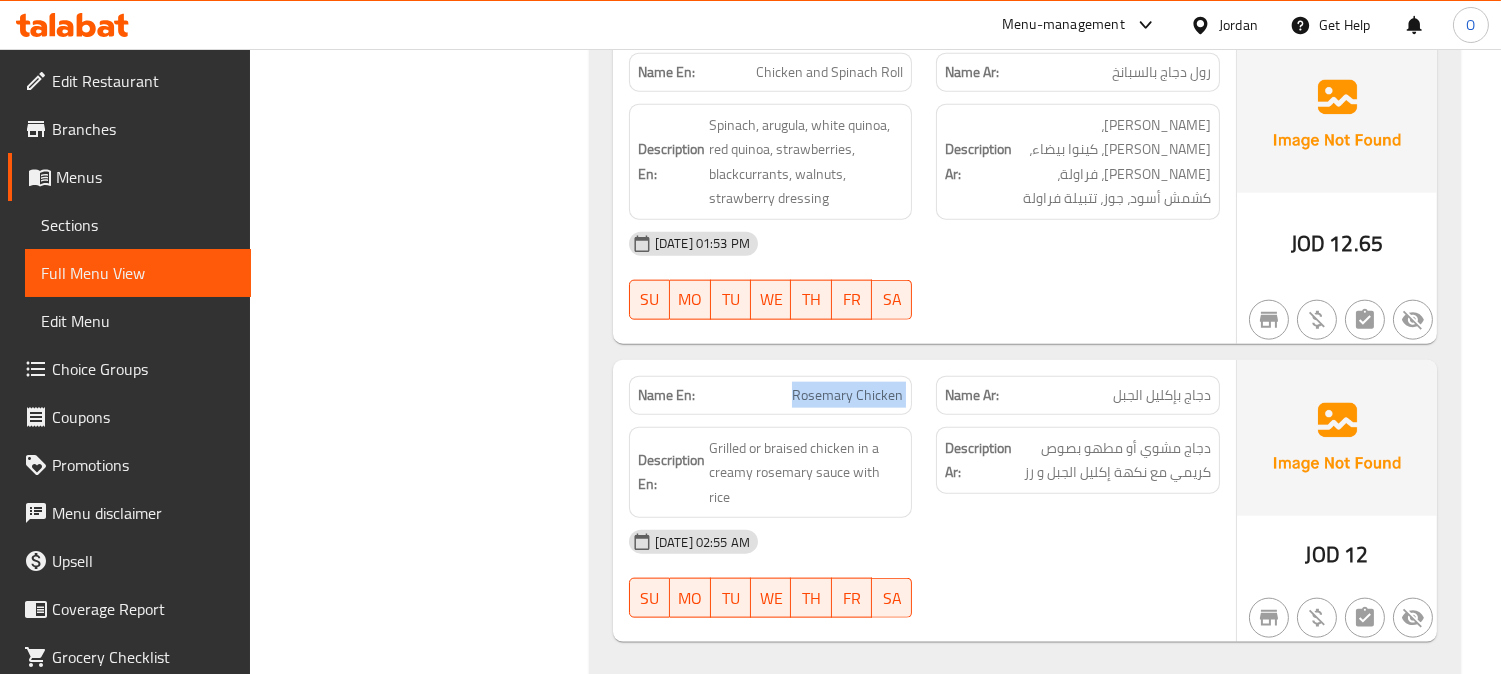 click on "Rosemary Chicken" at bounding box center [825, -3715] 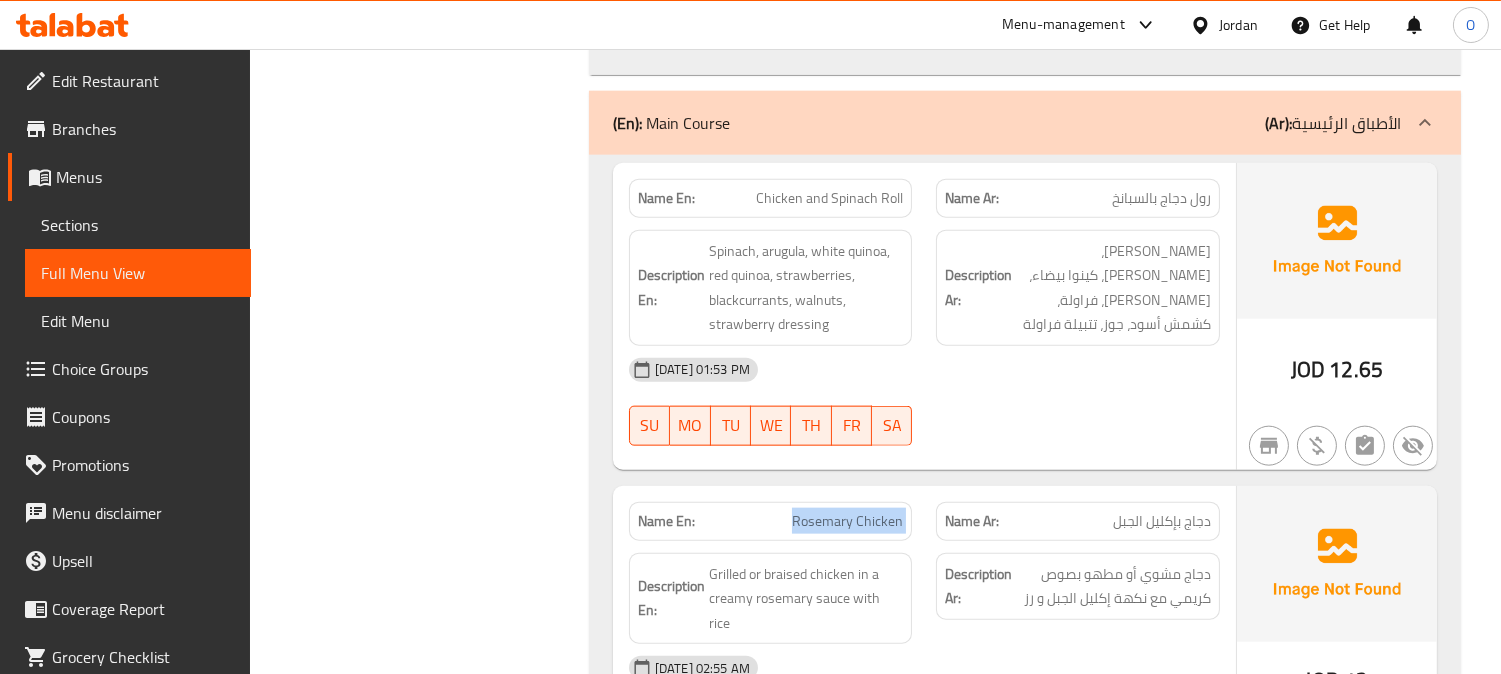 scroll, scrollTop: 4111, scrollLeft: 0, axis: vertical 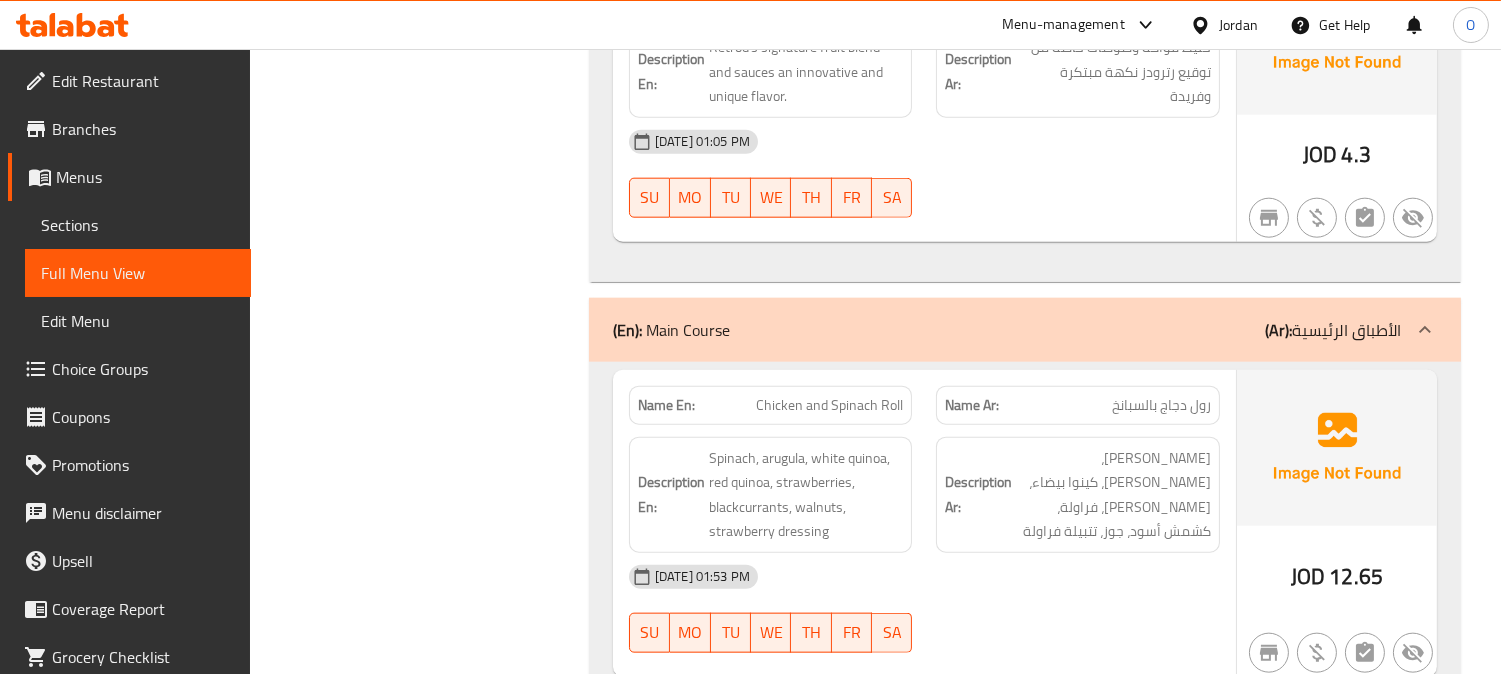 click on "Chicken and Spinach Roll" at bounding box center (872, -3705) 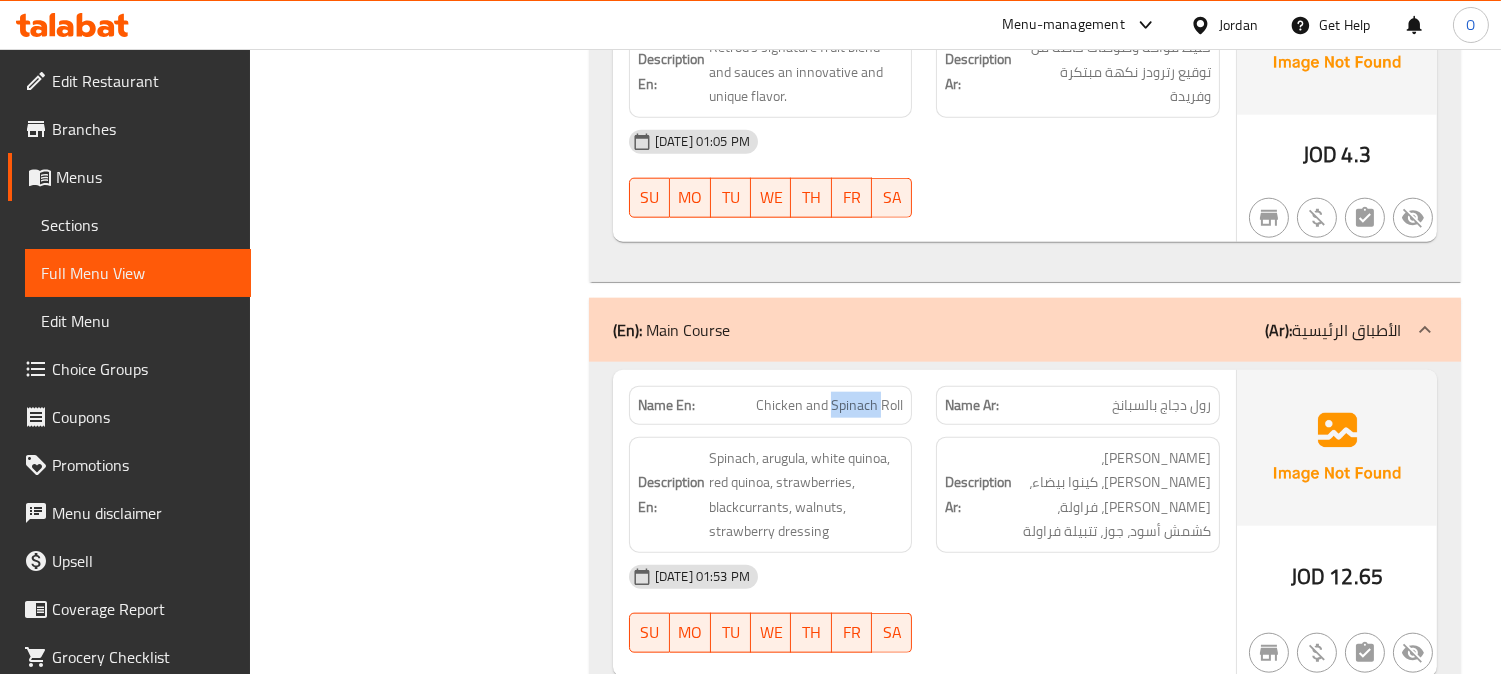 click on "Chicken and Spinach Roll" at bounding box center (872, -3705) 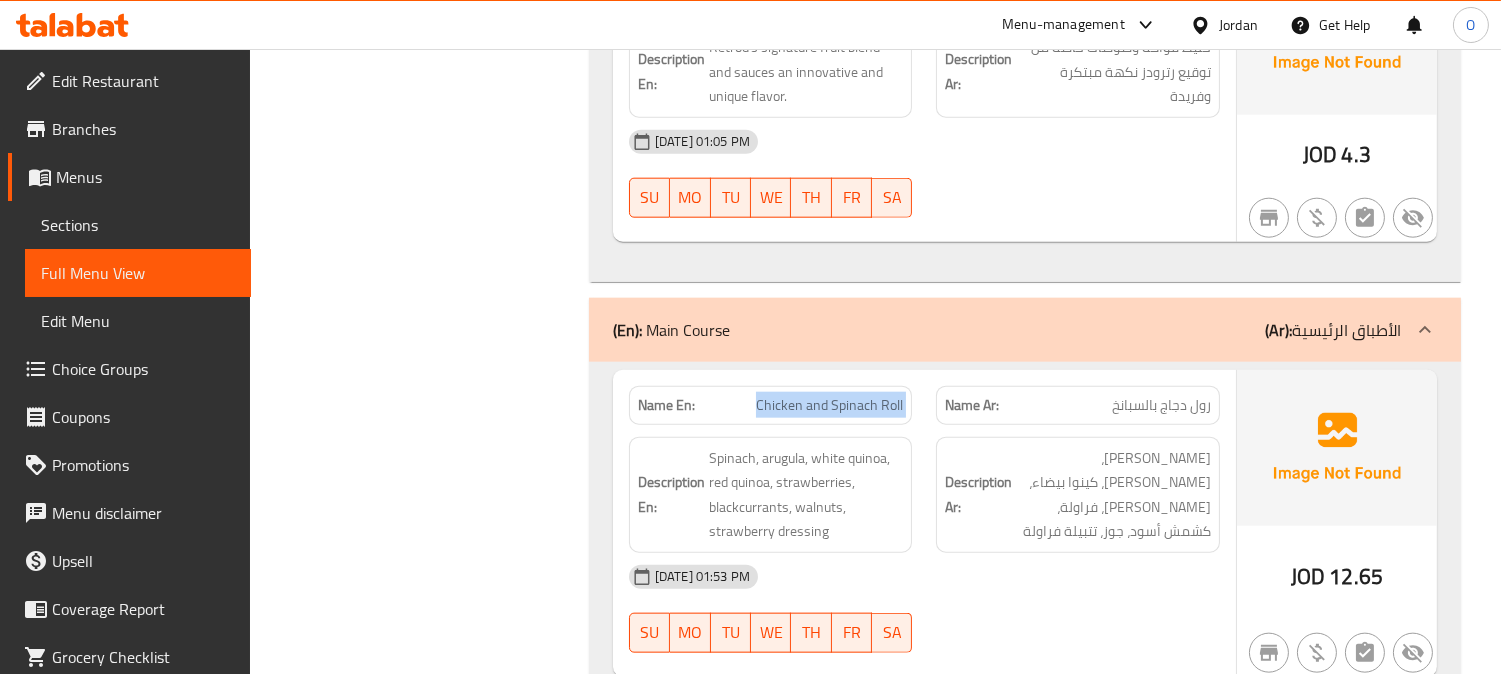 click on "Chicken and Spinach Roll" at bounding box center [872, -3705] 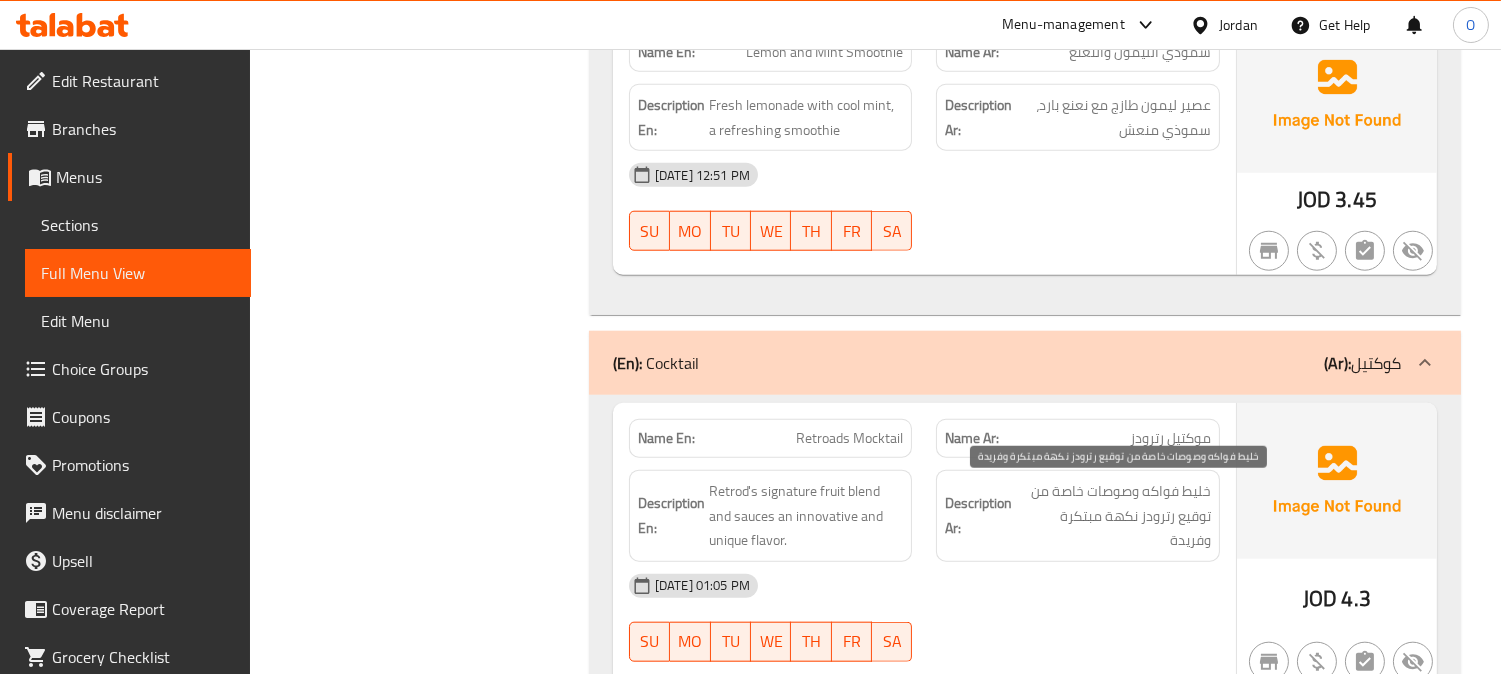 scroll, scrollTop: 3666, scrollLeft: 0, axis: vertical 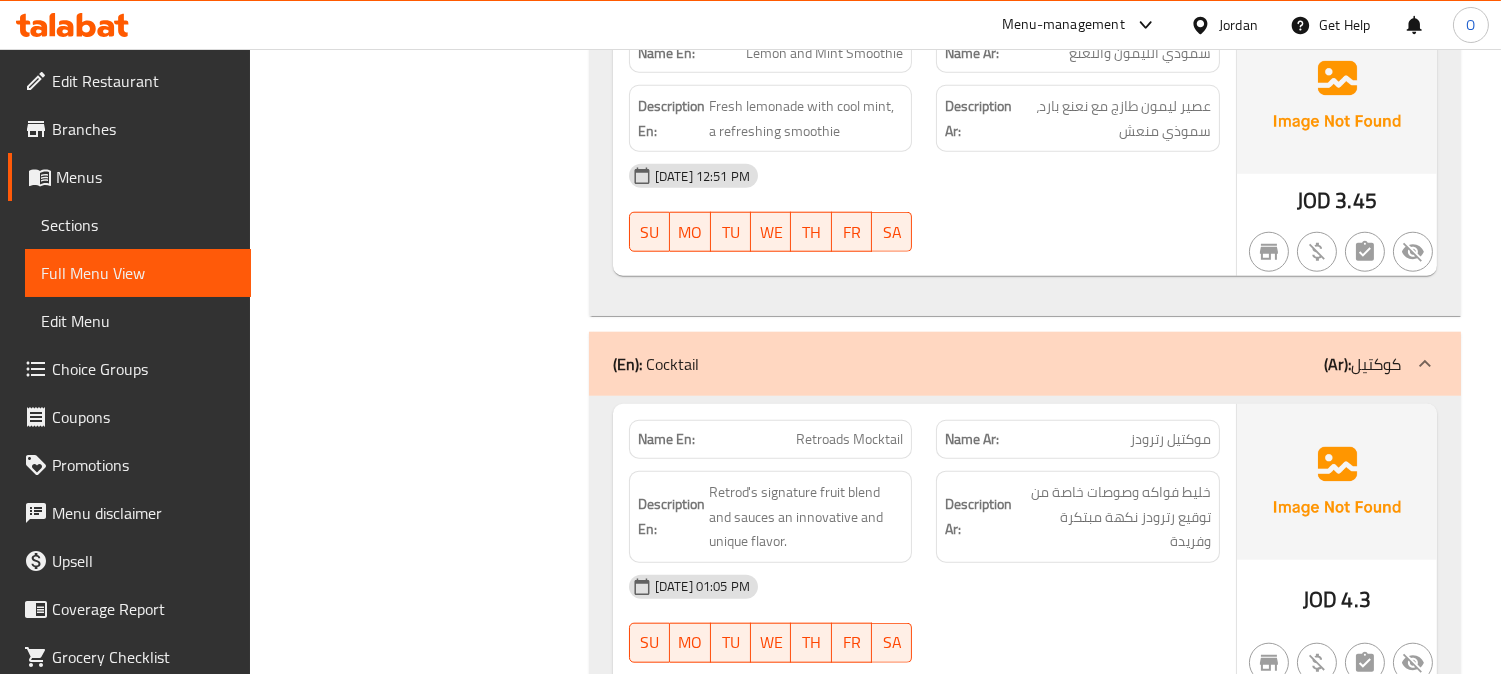 click on "Retroads Mocktail" at bounding box center (872, -3260) 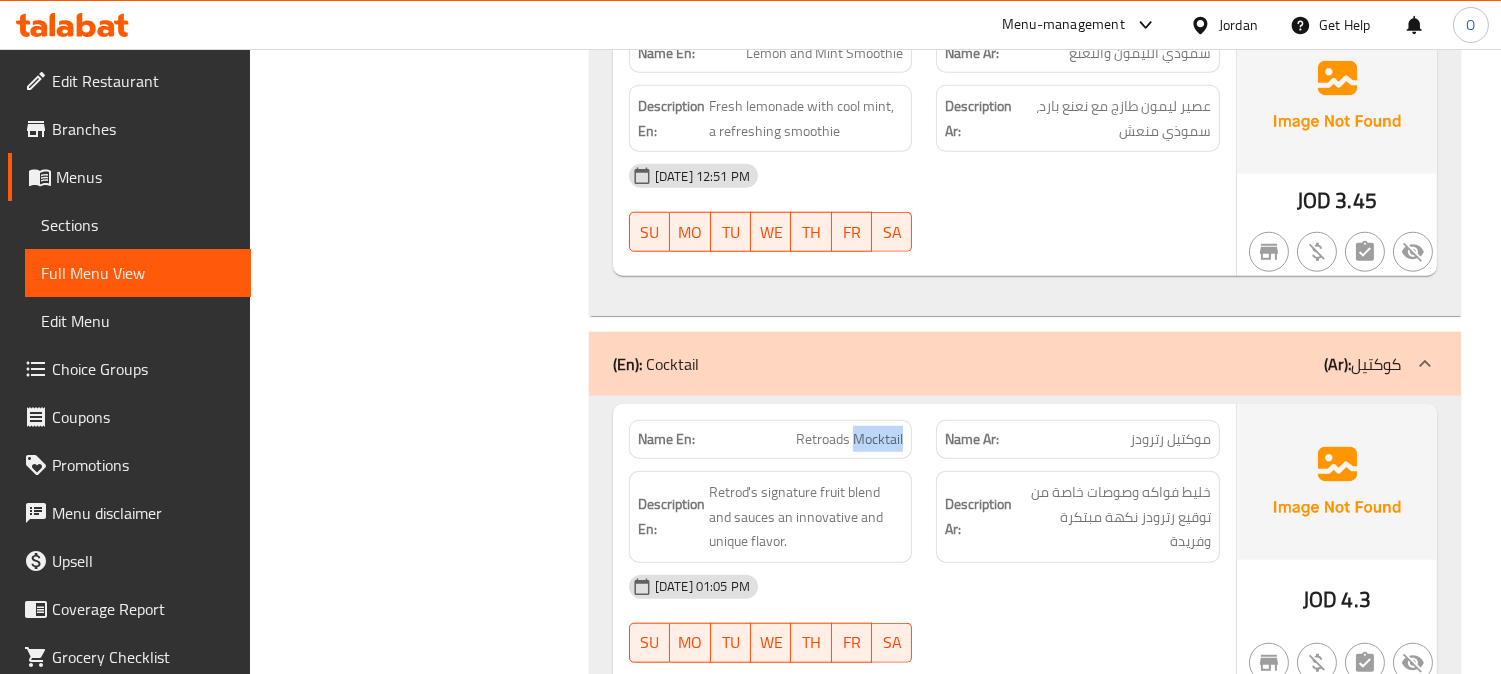 click on "Retroads Mocktail" at bounding box center [872, -3260] 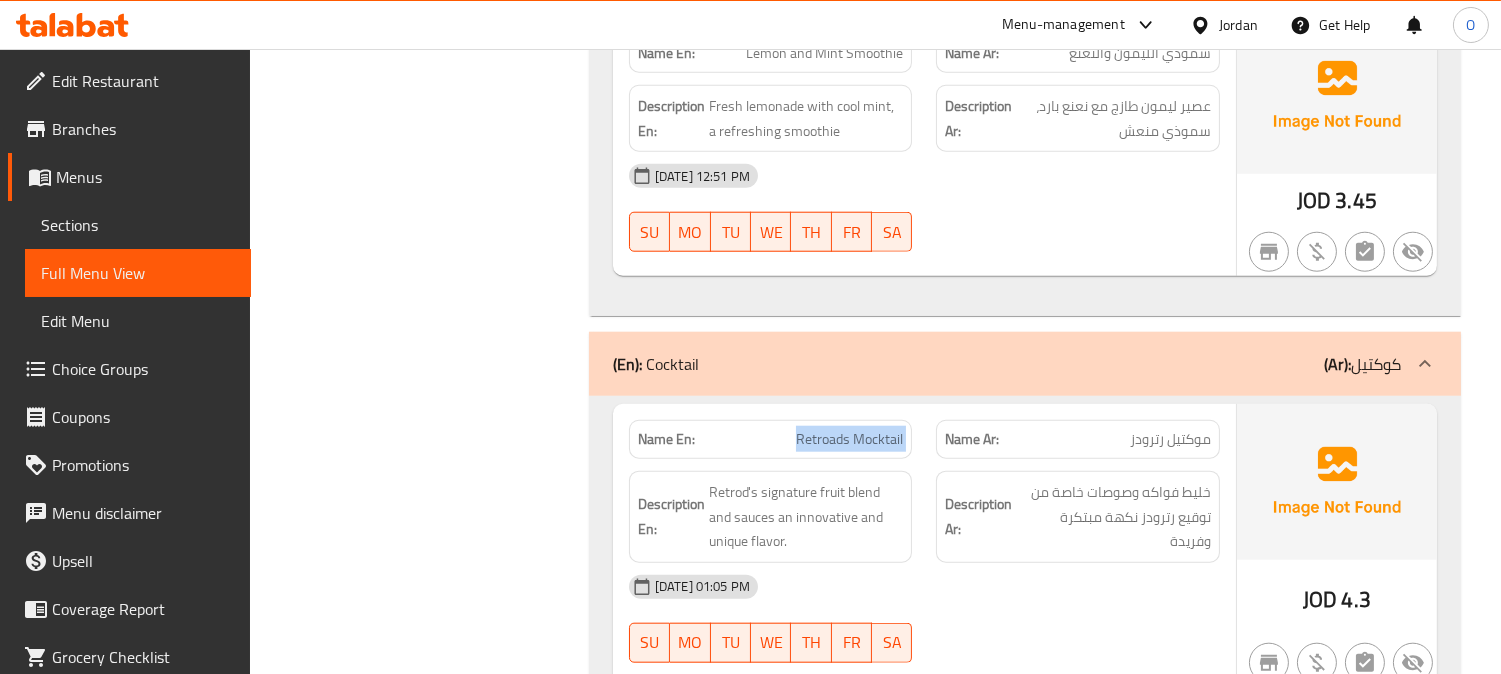 click on "Retroads Mocktail" at bounding box center (872, -3260) 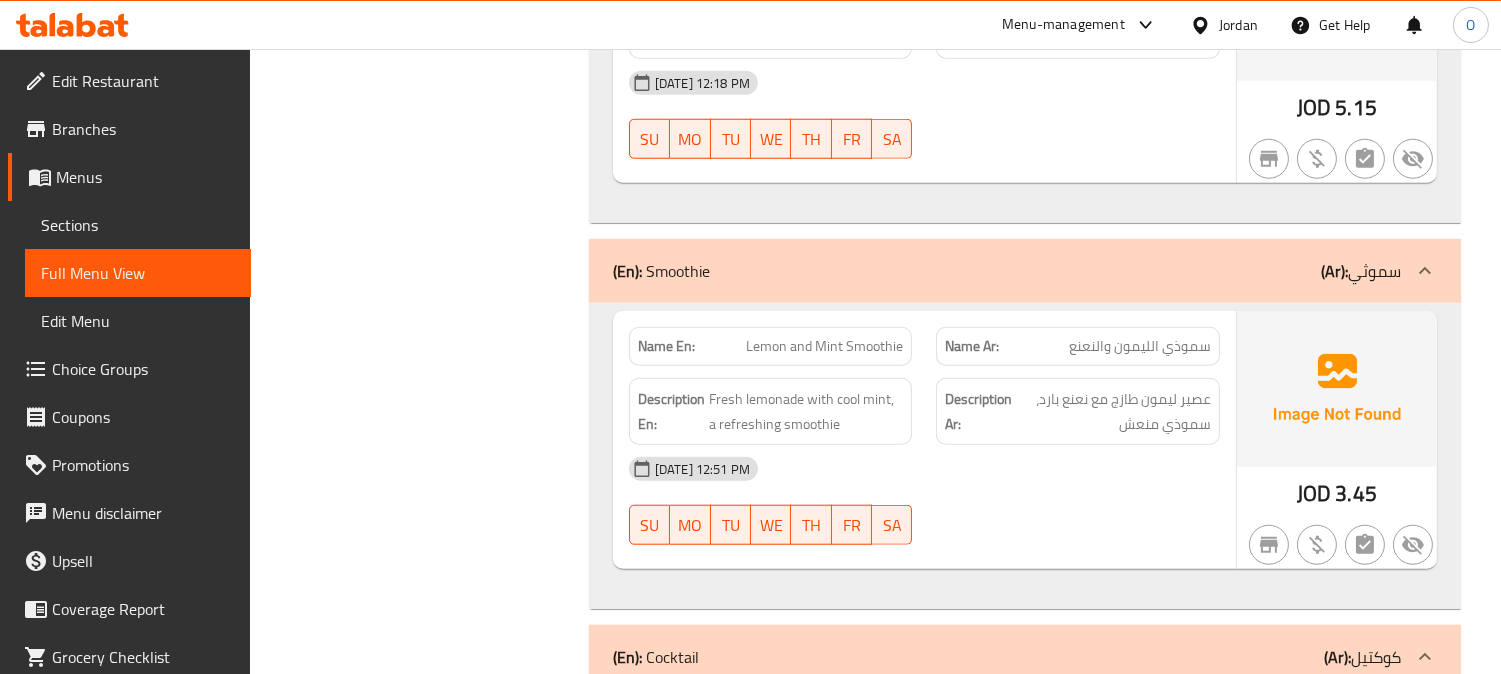 scroll, scrollTop: 3333, scrollLeft: 0, axis: vertical 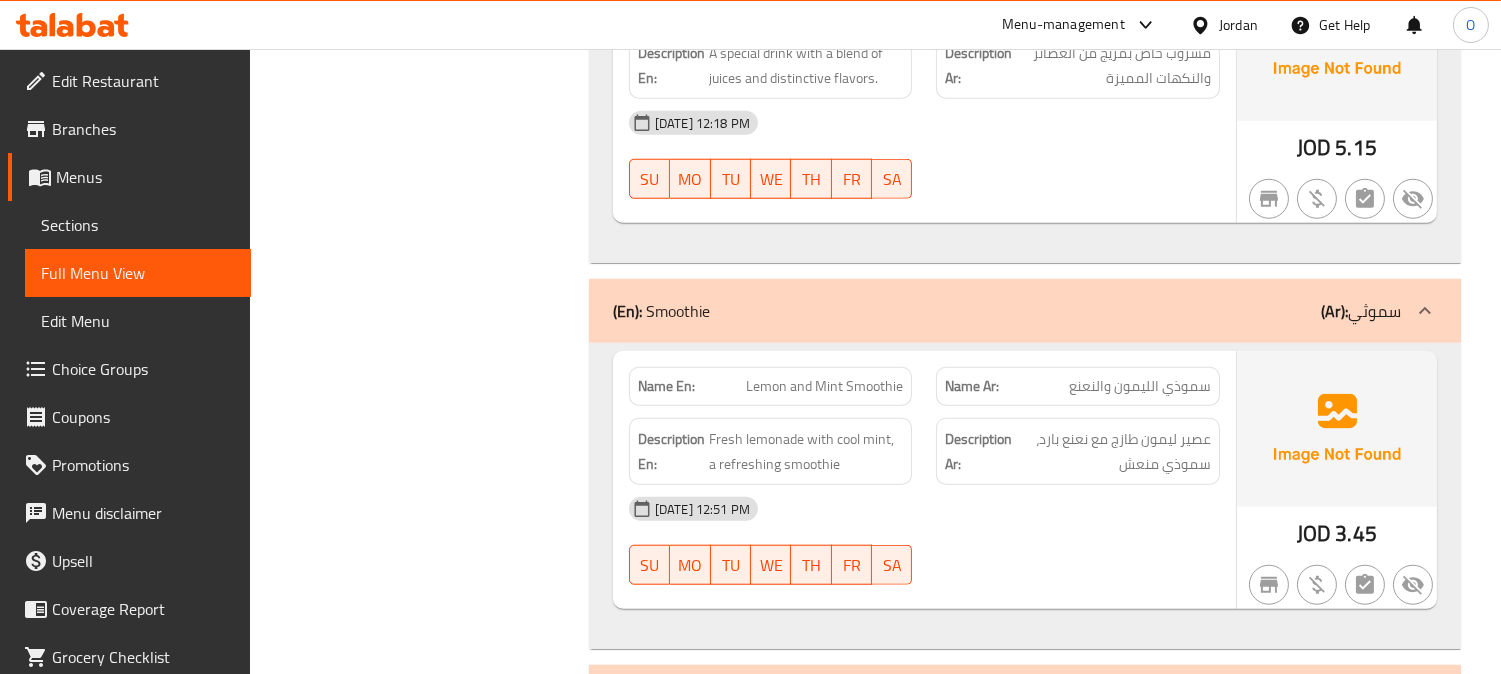 click on "Lemon and Mint Smoothie" at bounding box center (872, -2927) 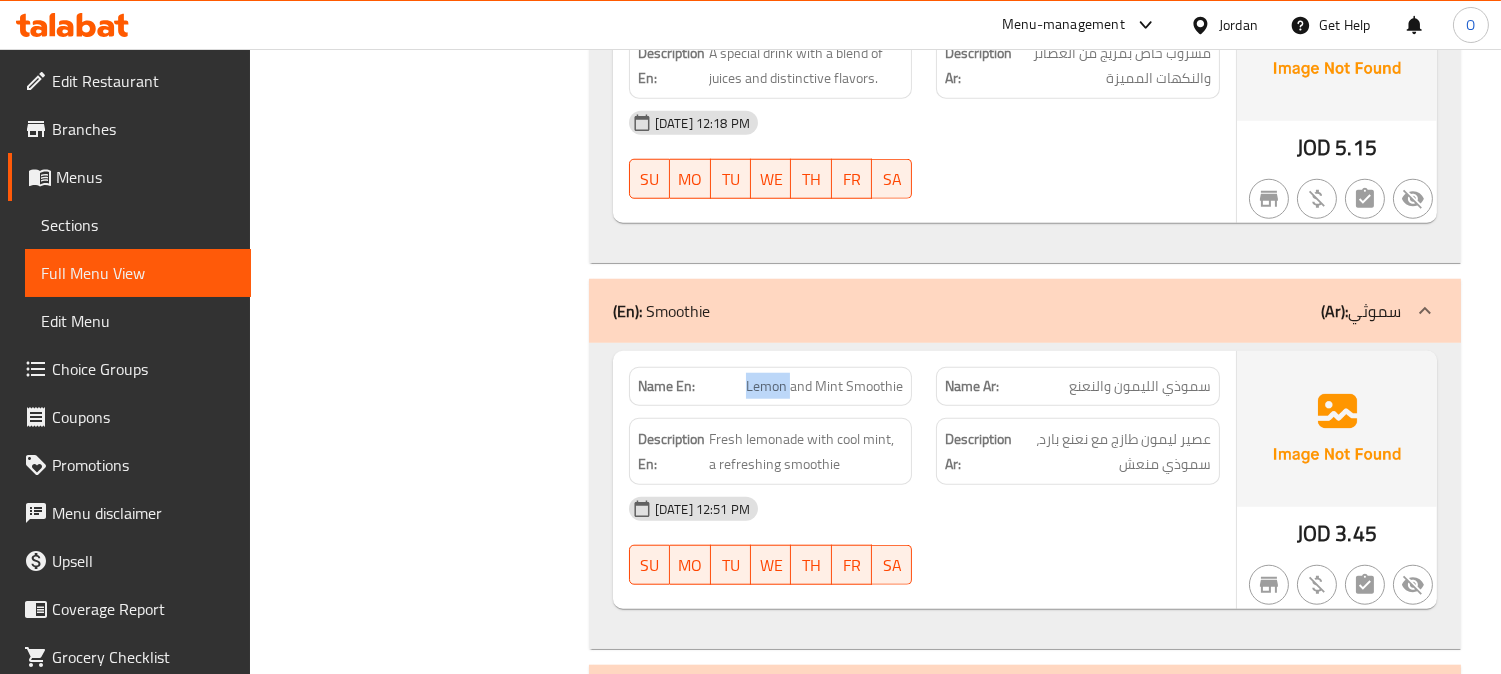 click on "Lemon and Mint Smoothie" at bounding box center (872, -2927) 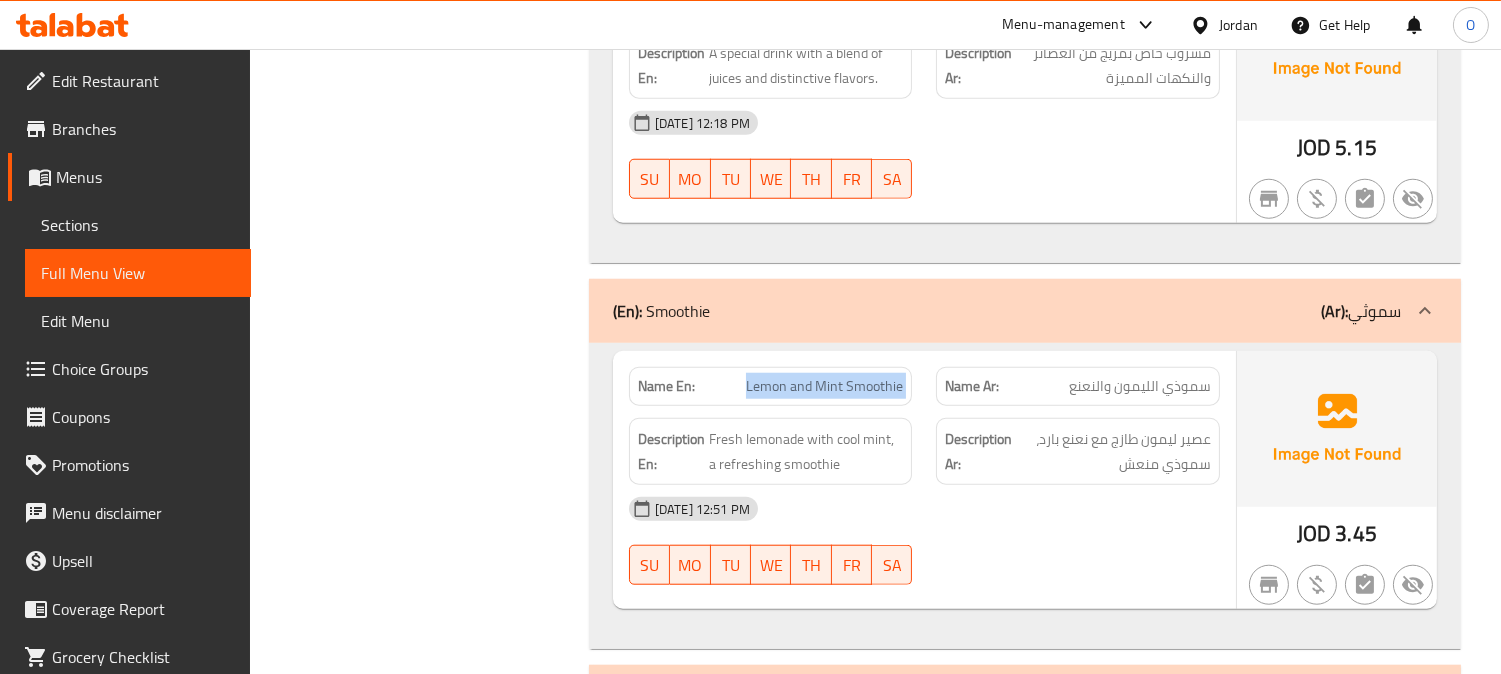 click on "Lemon and Mint Smoothie" at bounding box center (872, -2927) 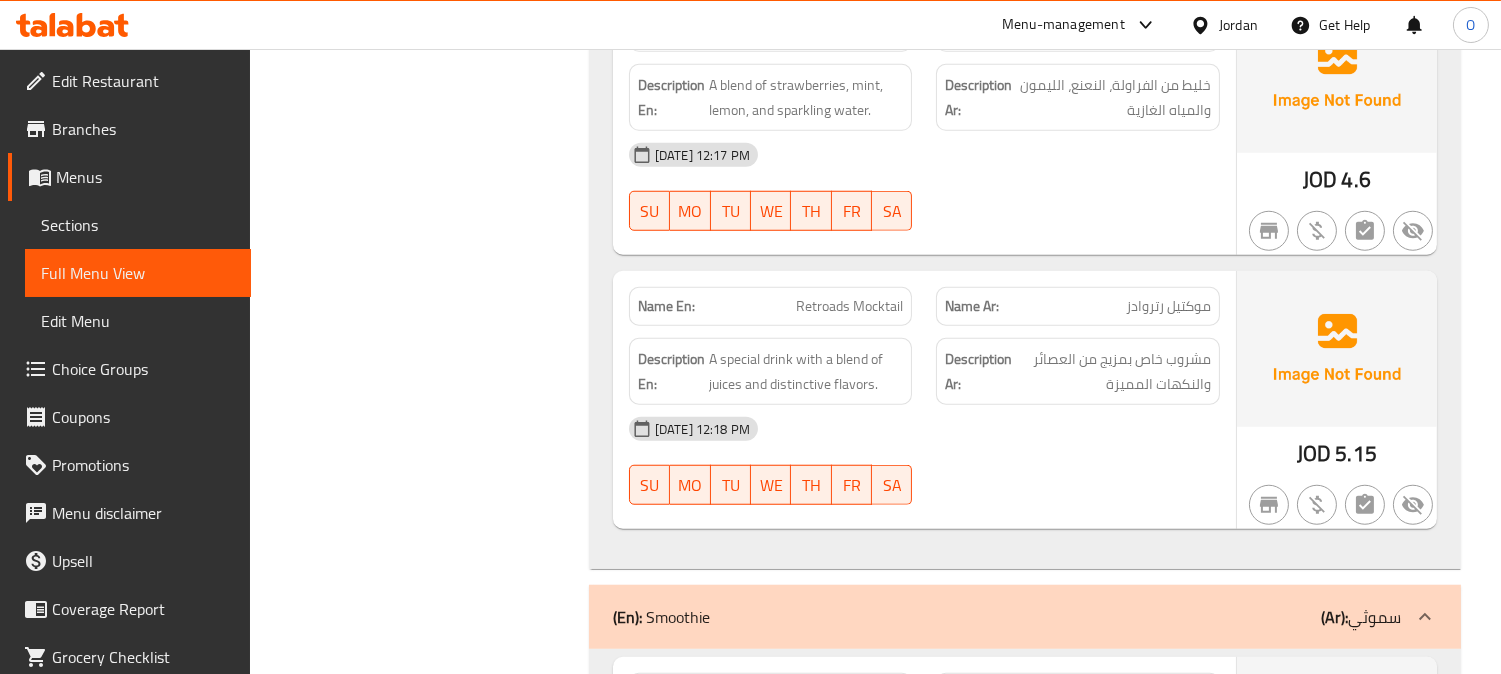 scroll, scrollTop: 3000, scrollLeft: 0, axis: vertical 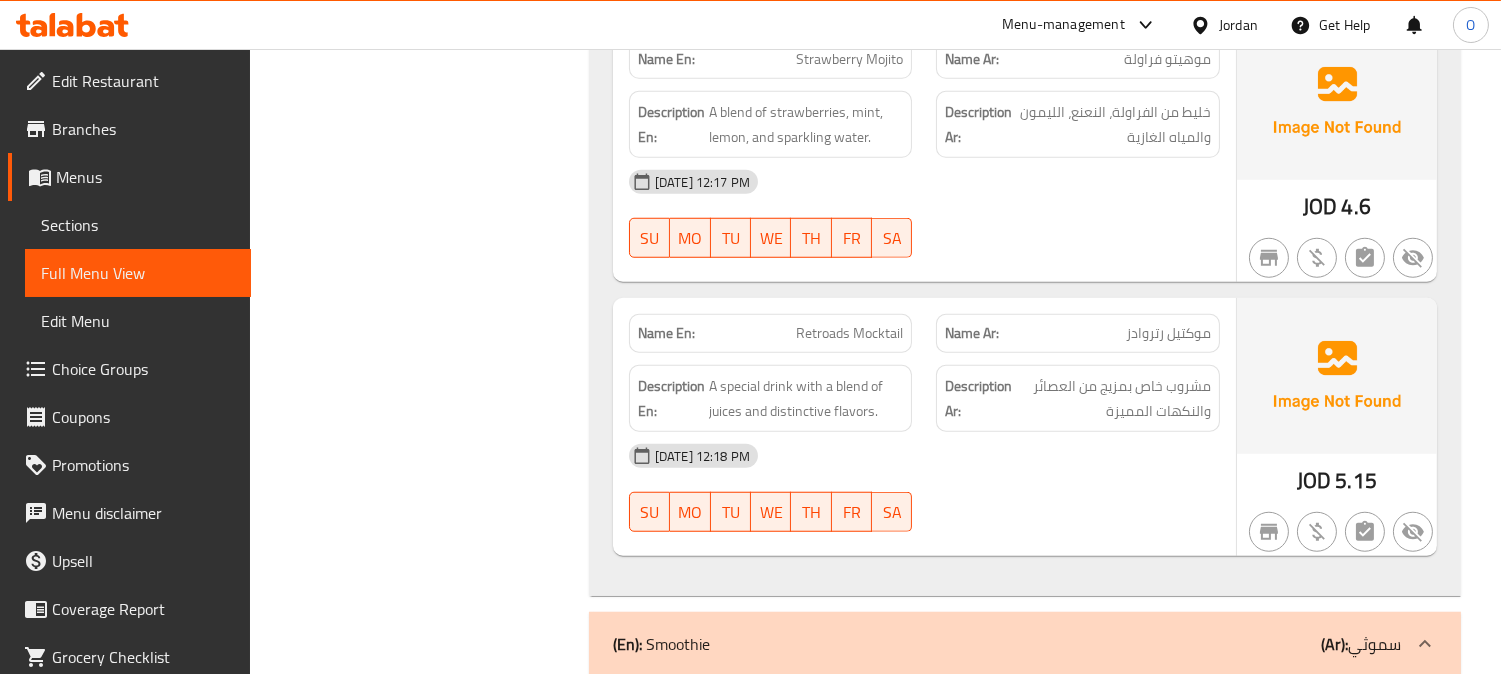 click on "Retroads Mocktail" at bounding box center [825, -2271] 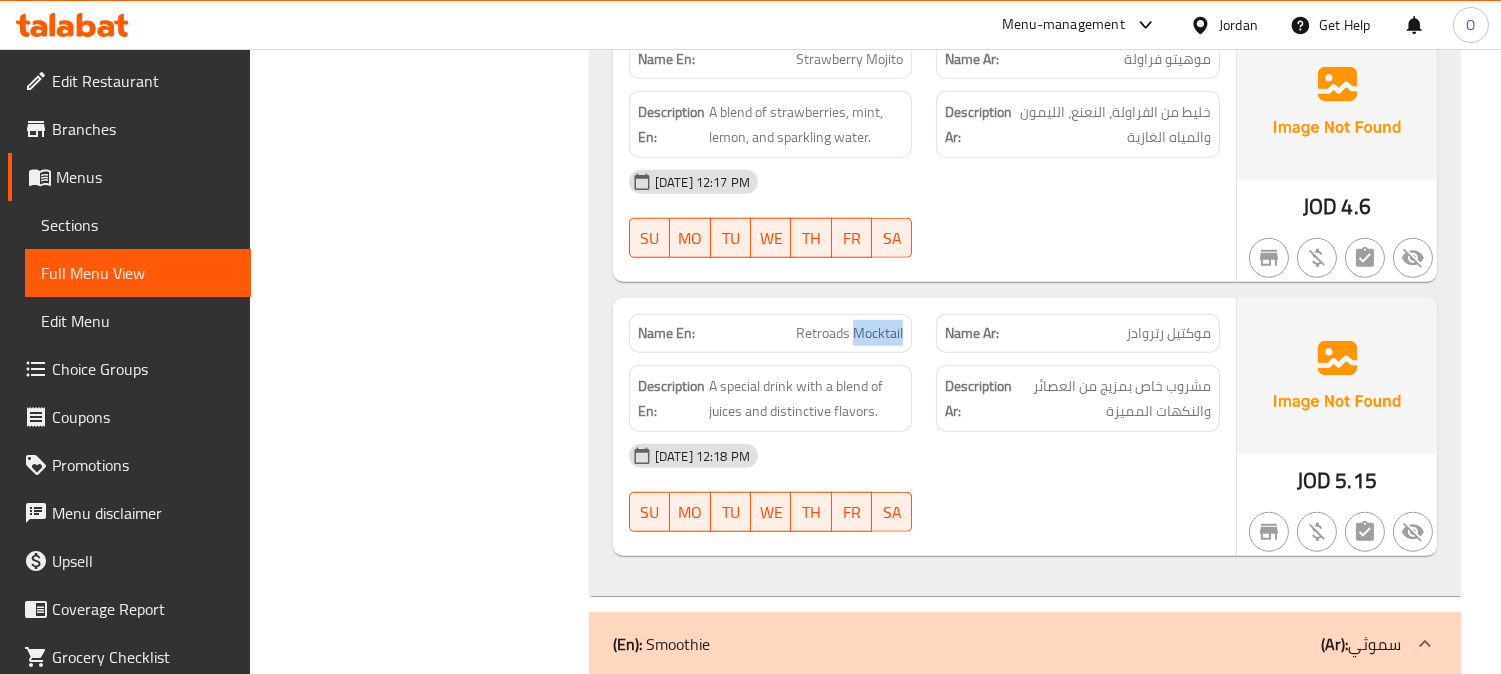 click on "Retroads Mocktail" at bounding box center [825, -2271] 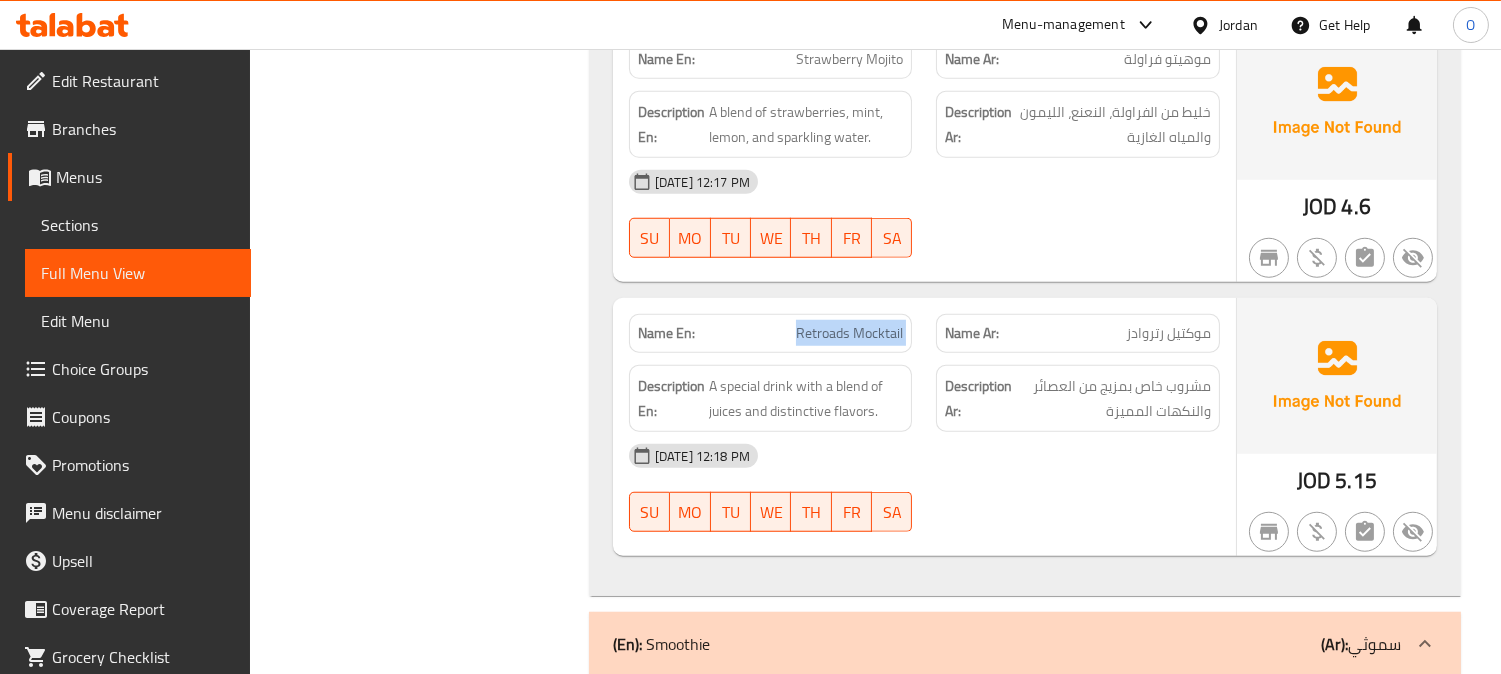 click on "Retroads Mocktail" at bounding box center (825, -2271) 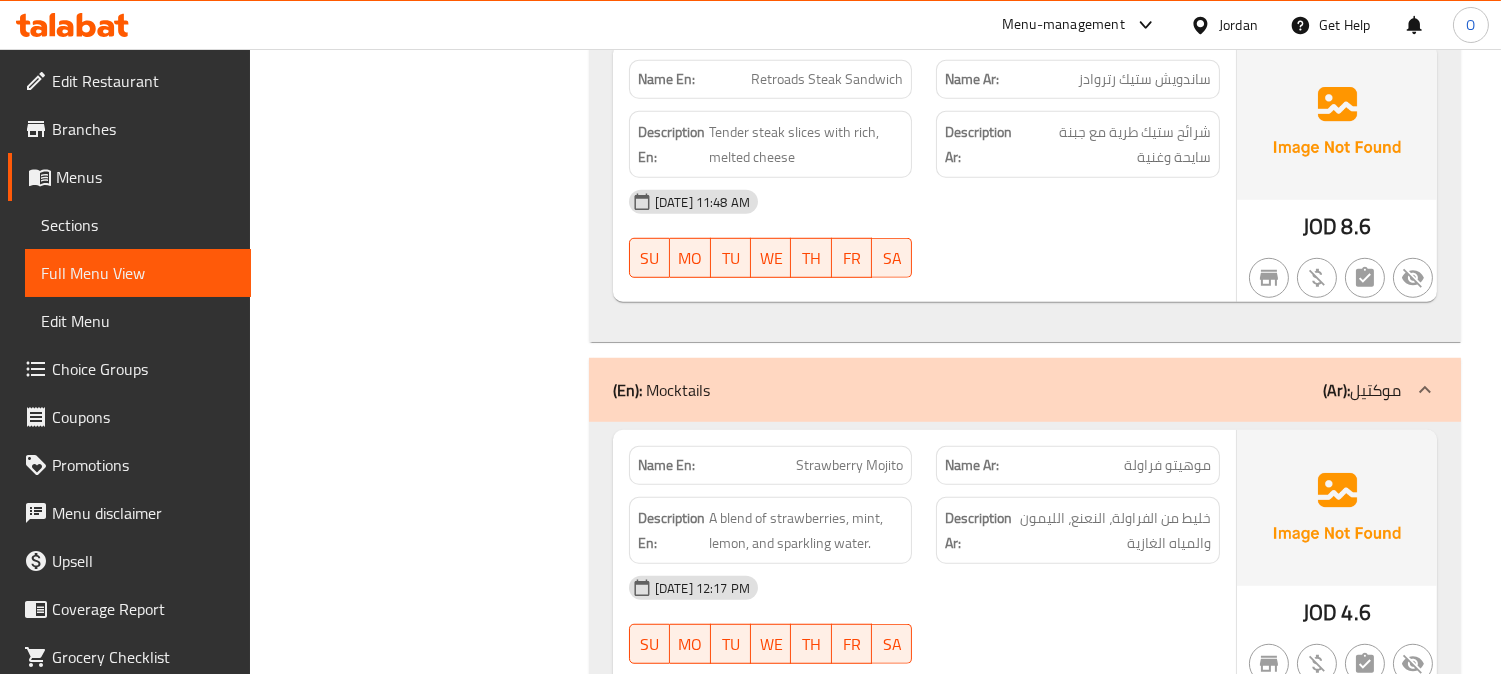 scroll, scrollTop: 2555, scrollLeft: 0, axis: vertical 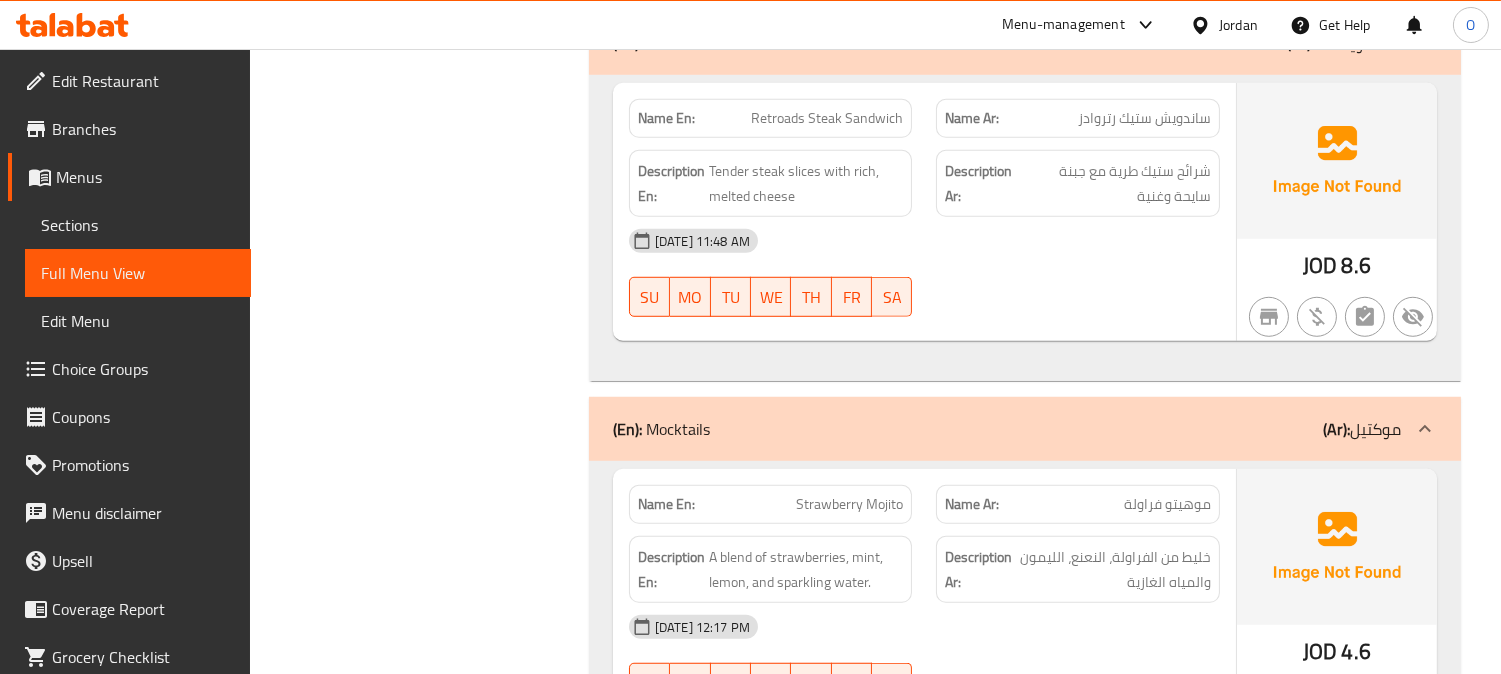 click on "Strawberry Mojito" at bounding box center [872, -2149] 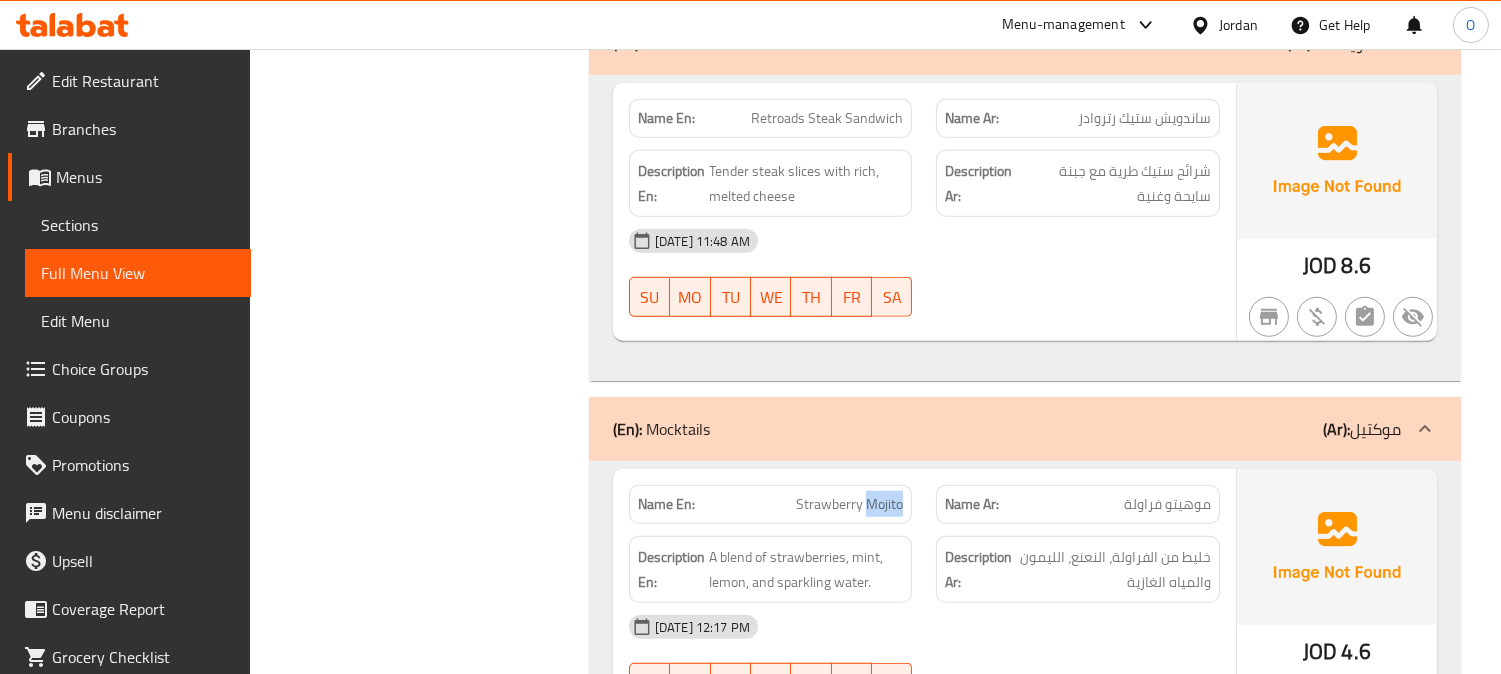 click on "Strawberry Mojito" at bounding box center (872, -2149) 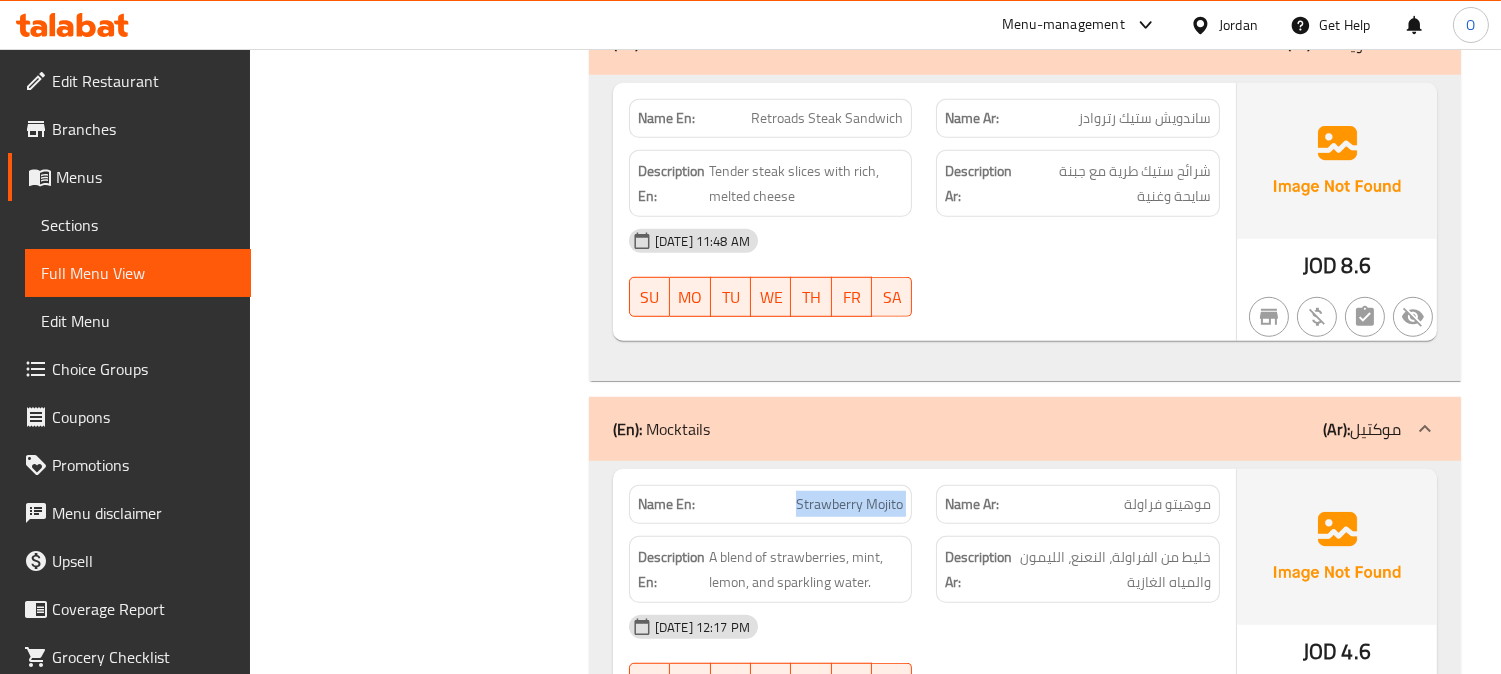 click on "Strawberry Mojito" at bounding box center (872, -2149) 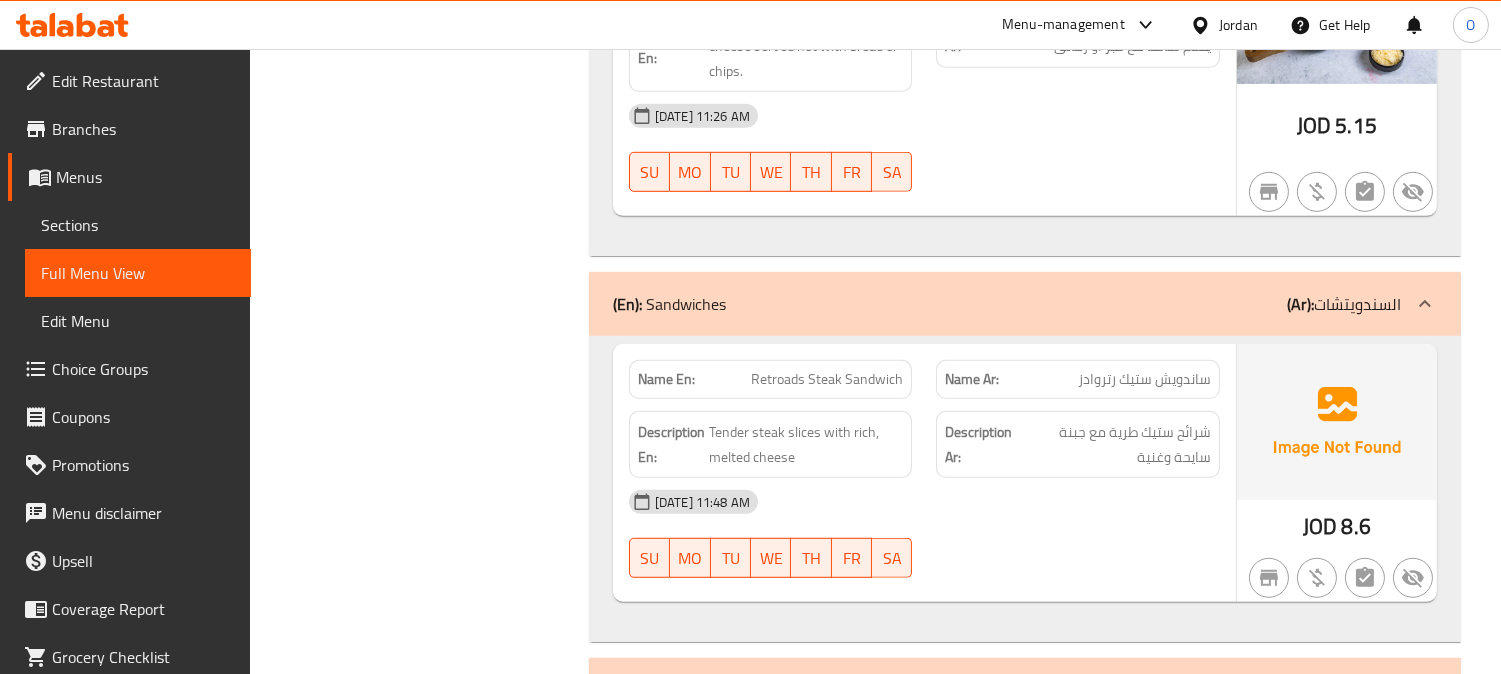 scroll, scrollTop: 2111, scrollLeft: 0, axis: vertical 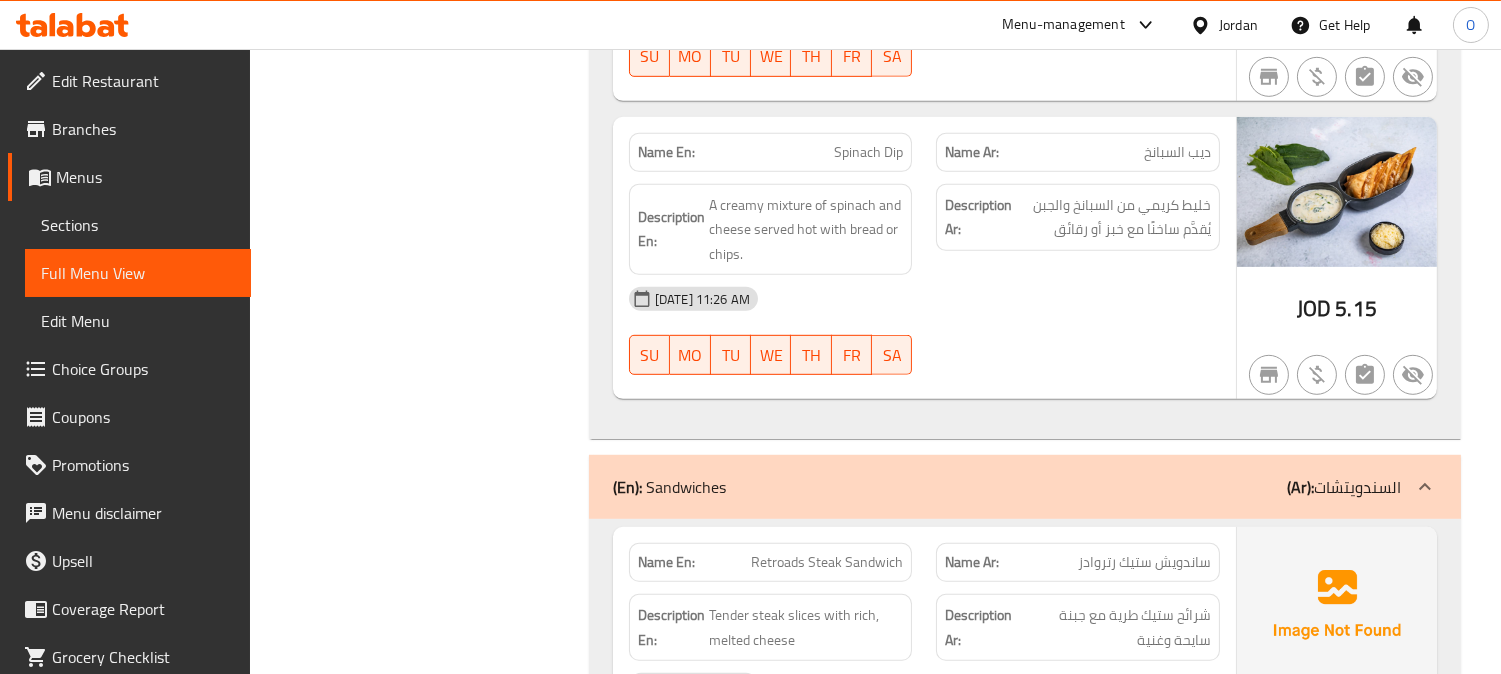 click on "Retroads Steak Sandwich" at bounding box center [872, -1705] 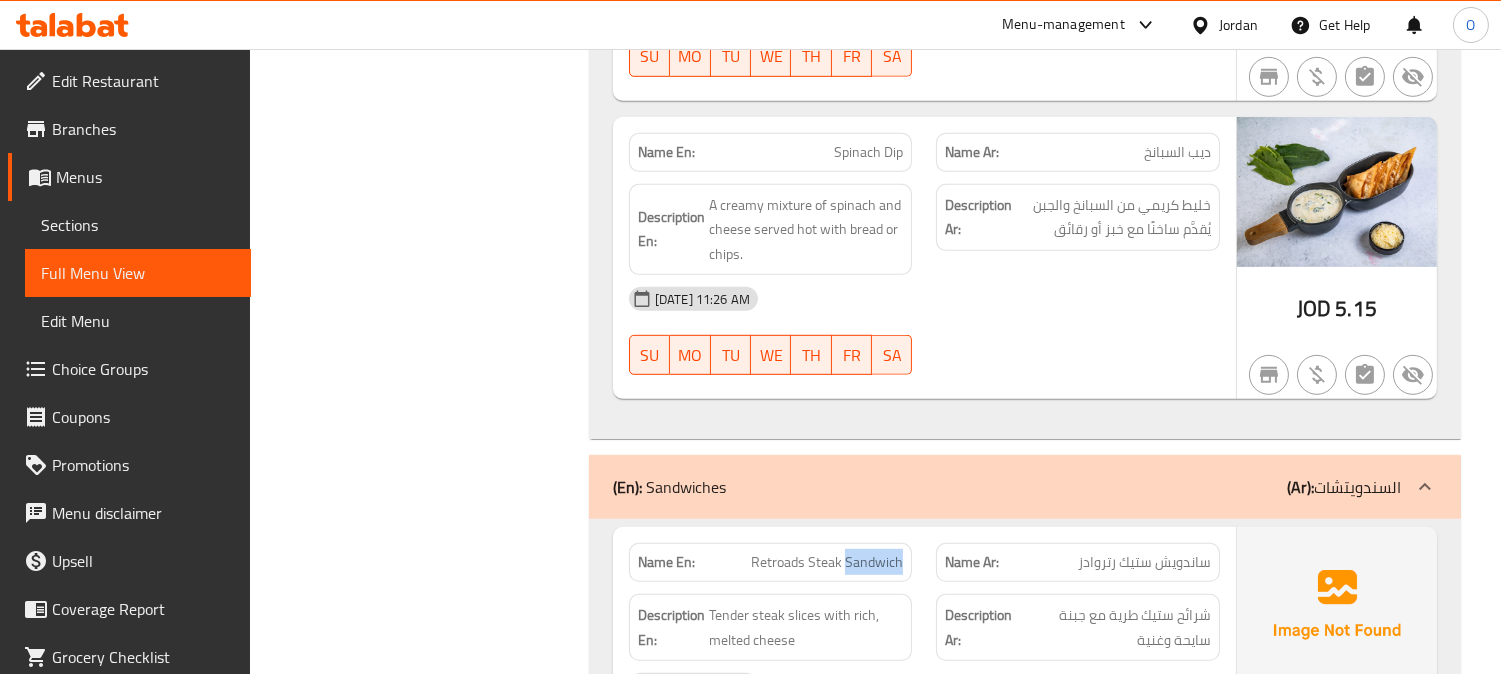 click on "Retroads Steak Sandwich" at bounding box center [872, -1705] 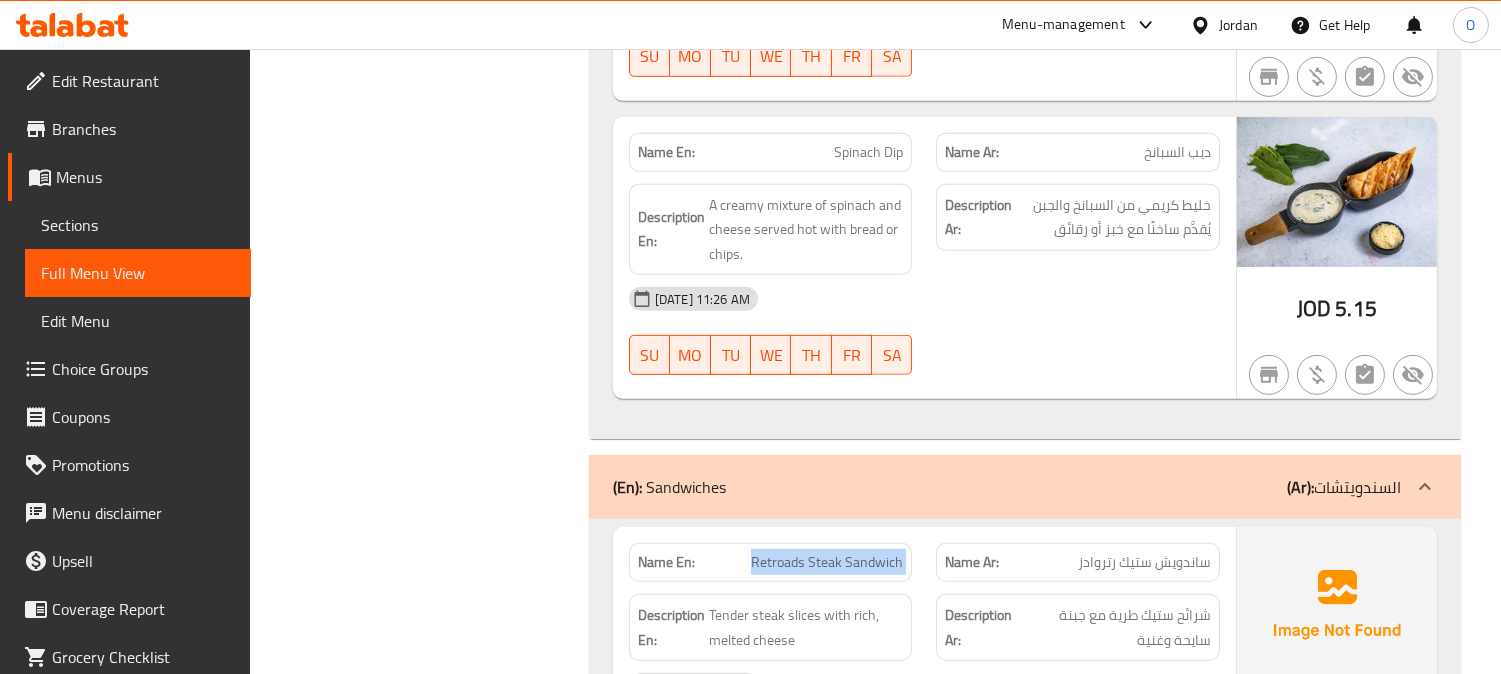 click on "Retroads Steak Sandwich" at bounding box center (872, -1705) 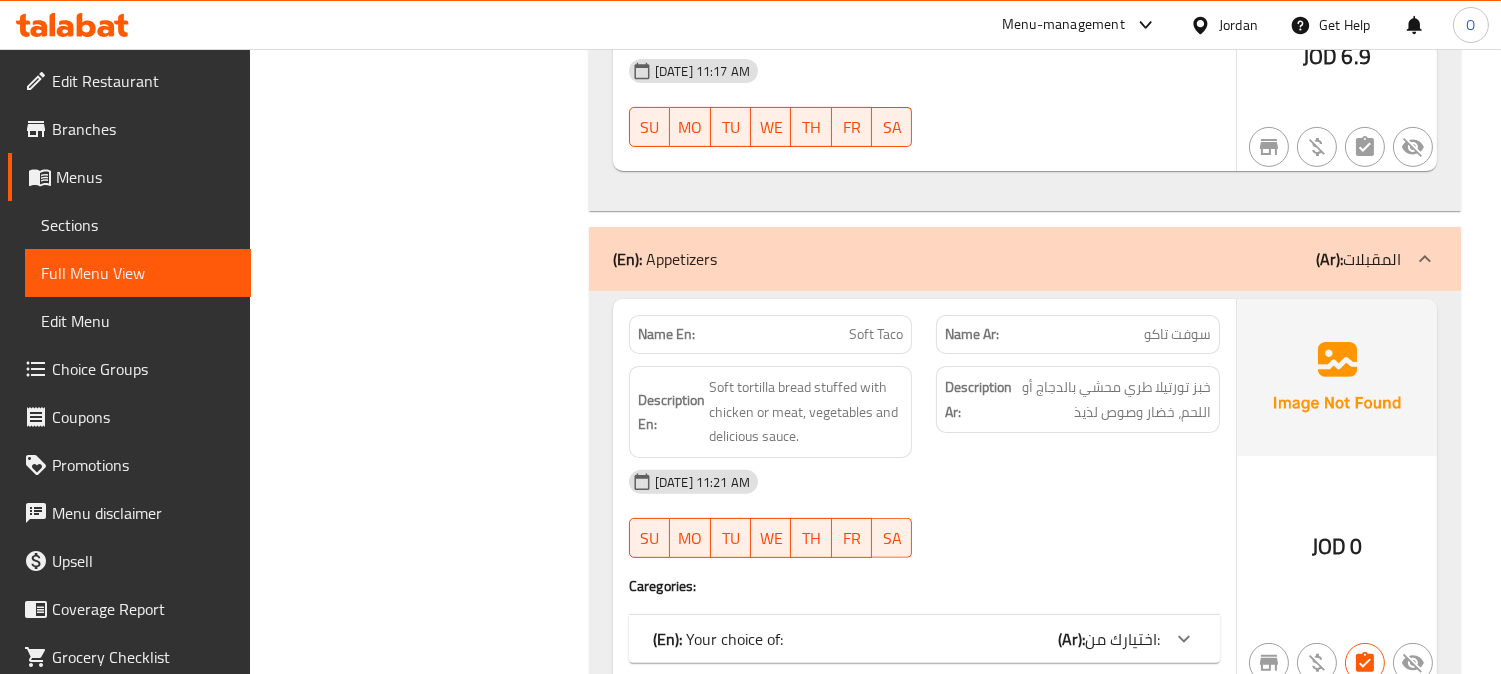 scroll, scrollTop: 1222, scrollLeft: 0, axis: vertical 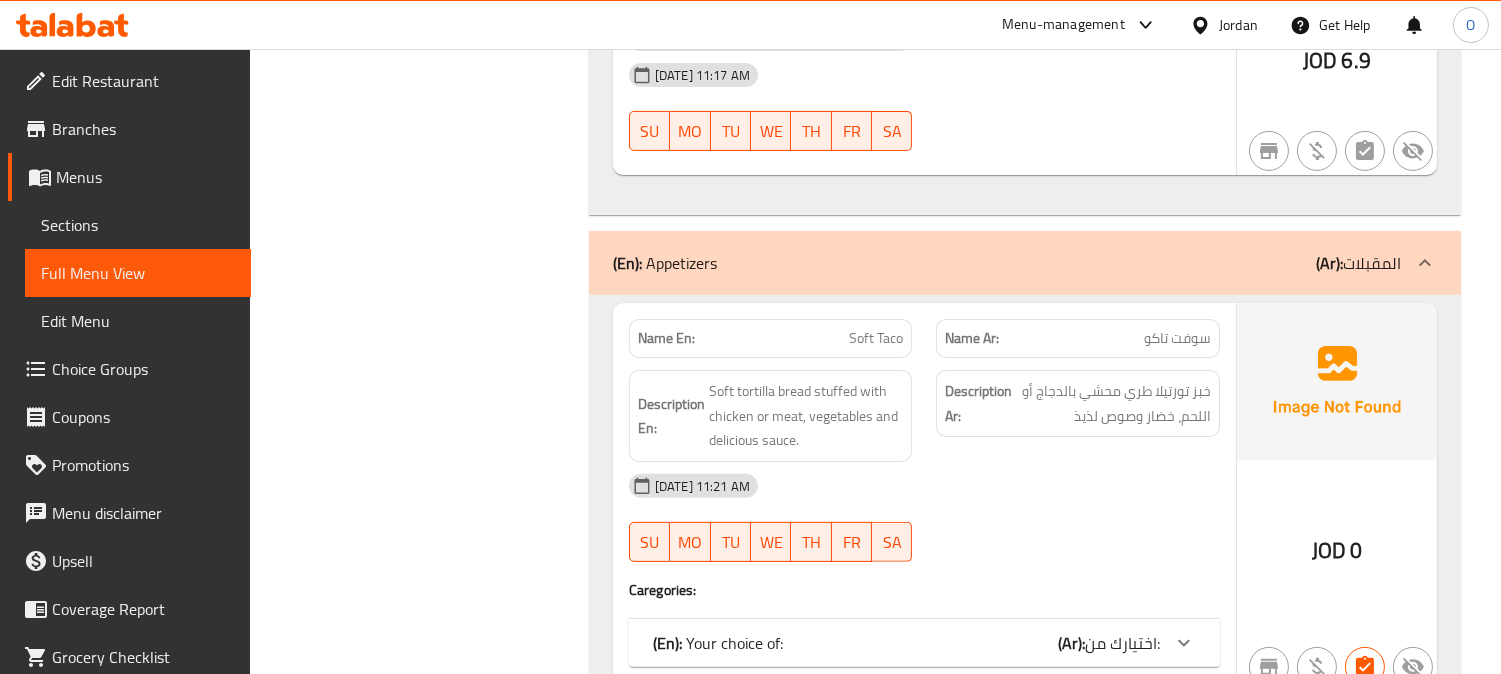 click on "Soft Taco" at bounding box center (872, -816) 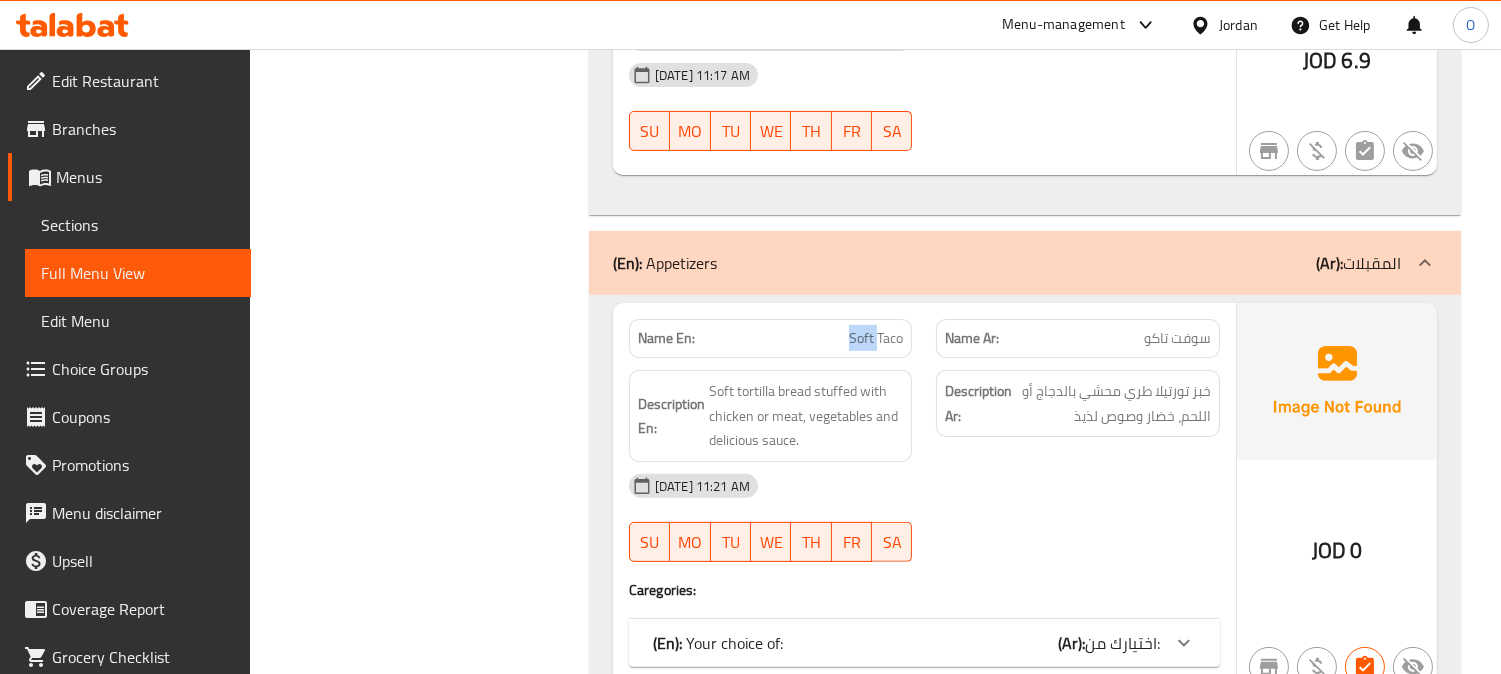 click on "Soft Taco" at bounding box center (872, -816) 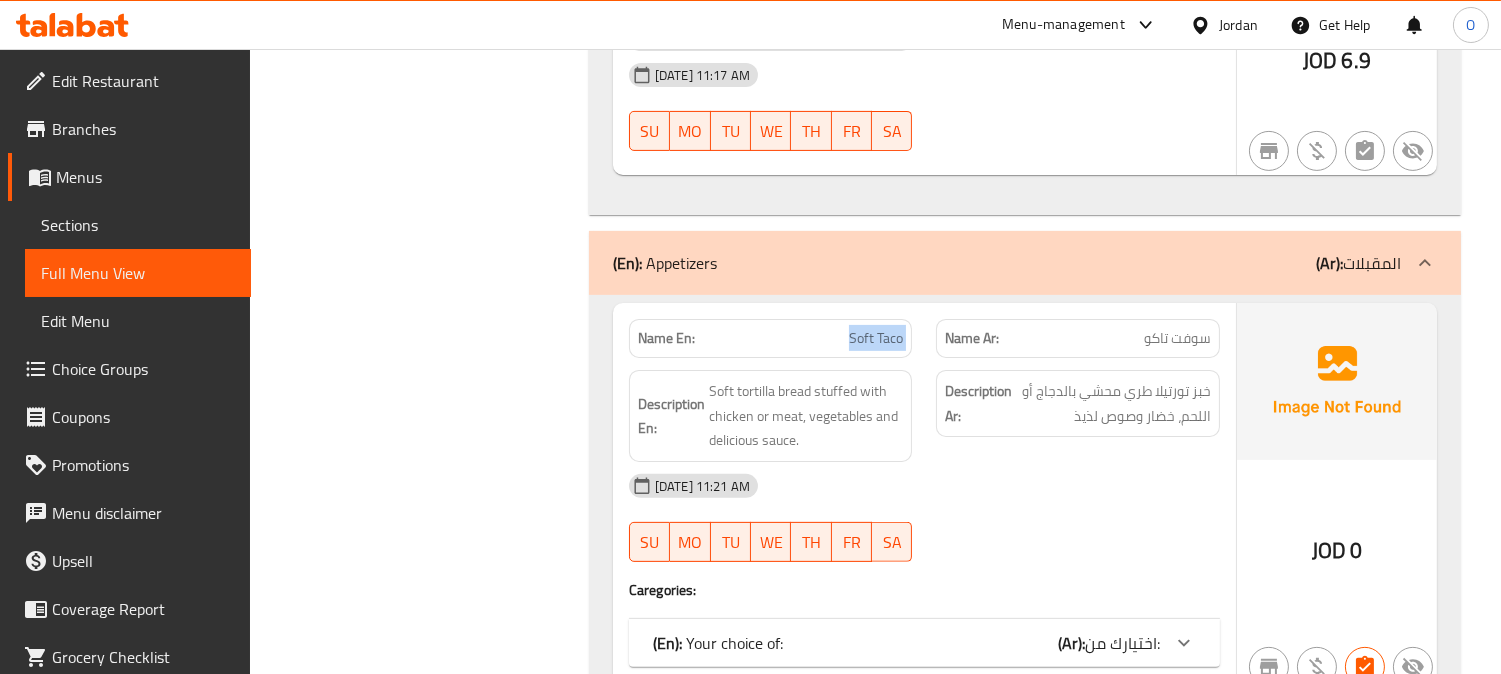 click on "Soft Taco" at bounding box center (872, -816) 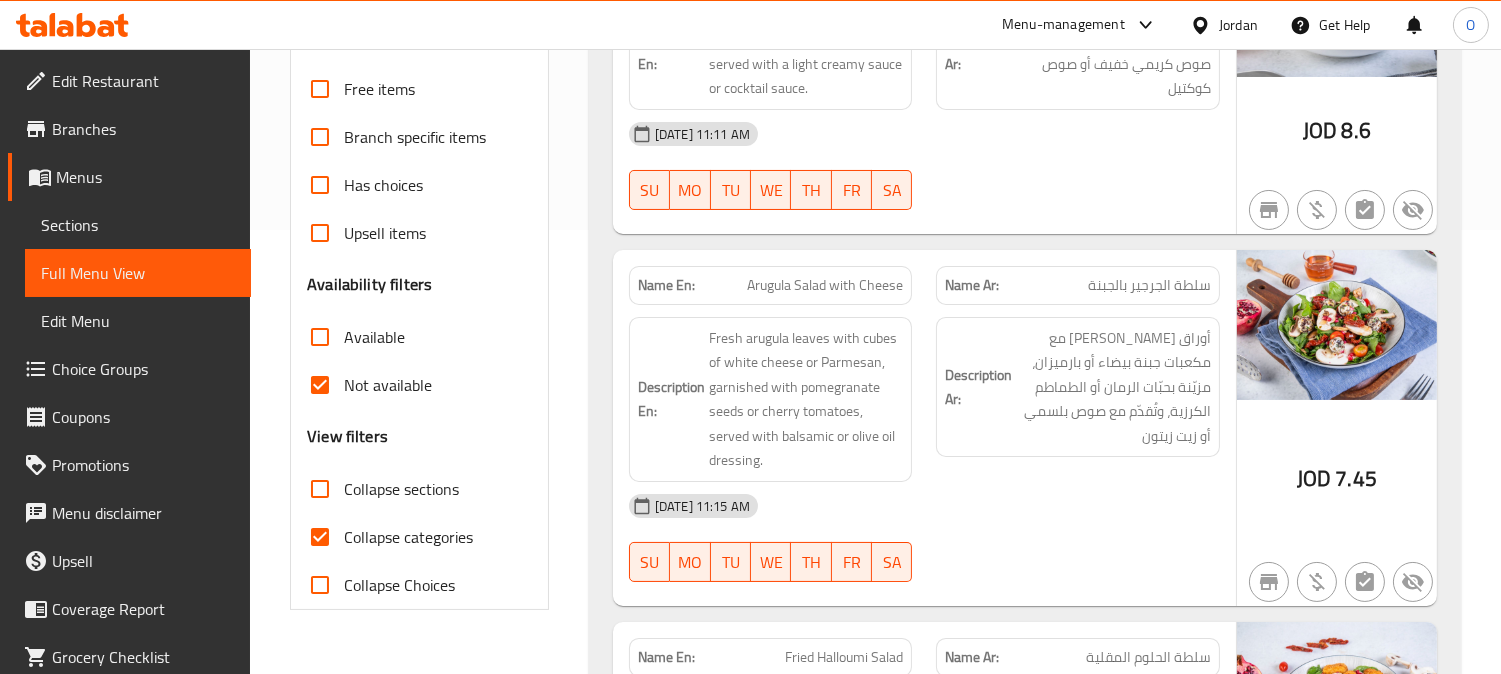 scroll, scrollTop: 0, scrollLeft: 0, axis: both 